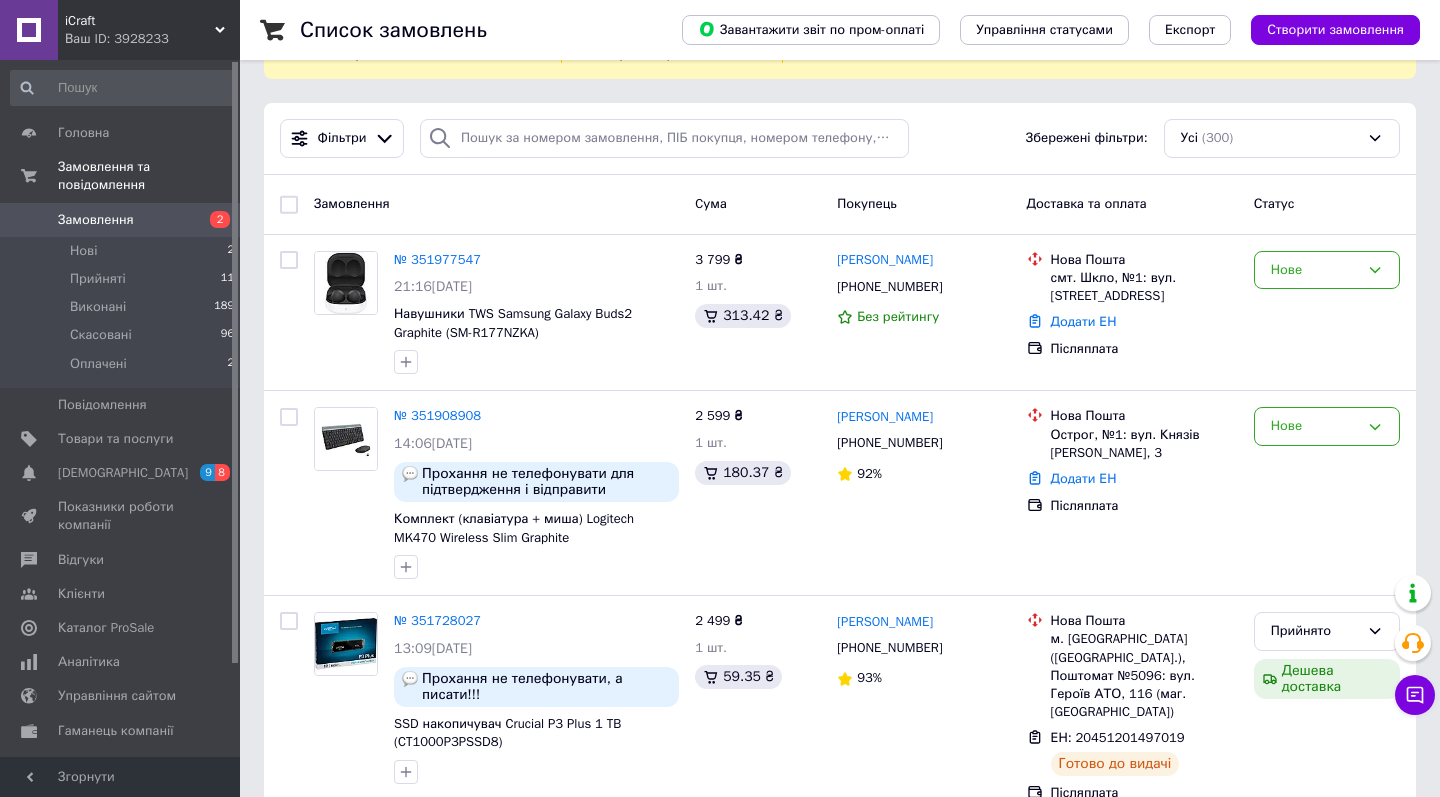 scroll, scrollTop: 82, scrollLeft: 0, axis: vertical 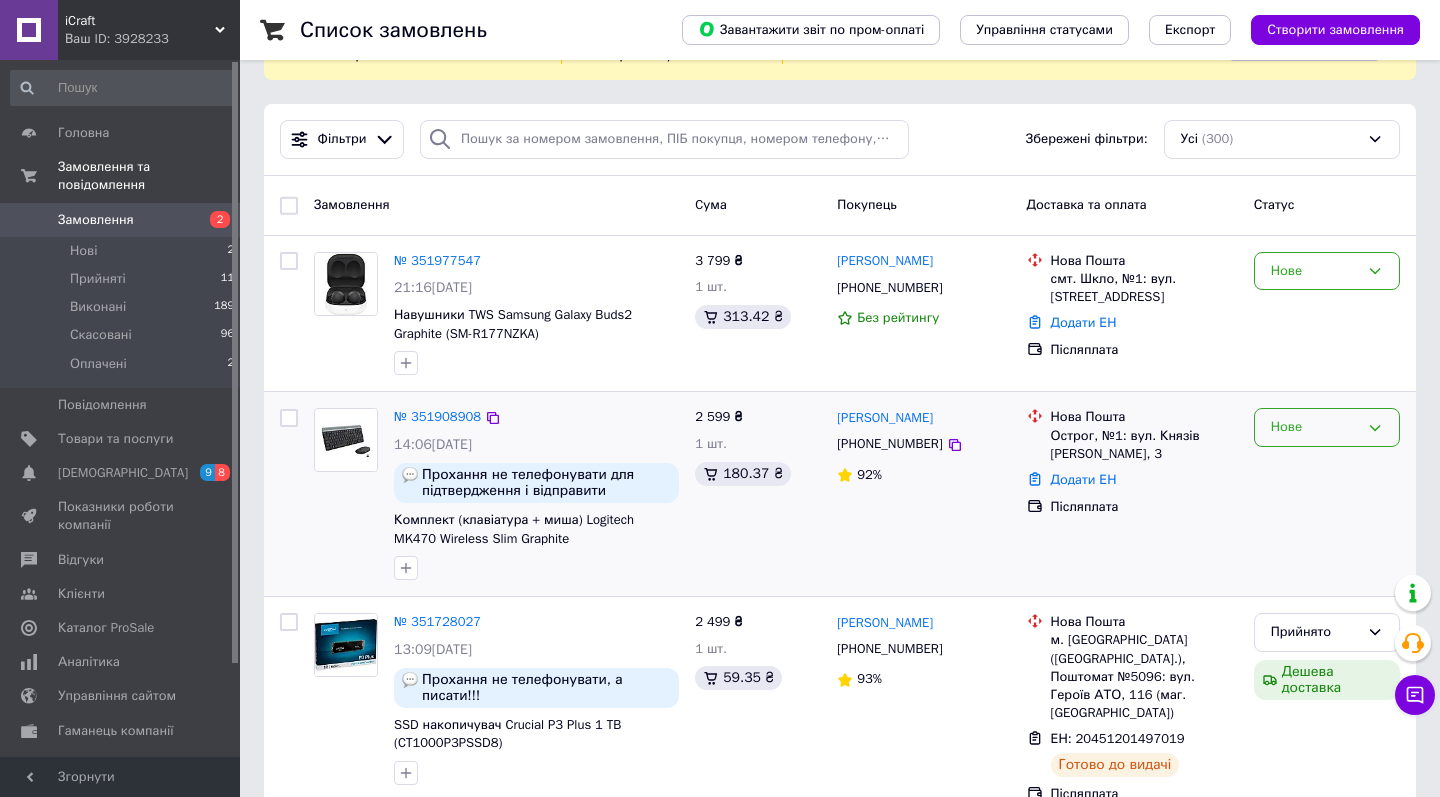 click on "Нове" at bounding box center (1315, 427) 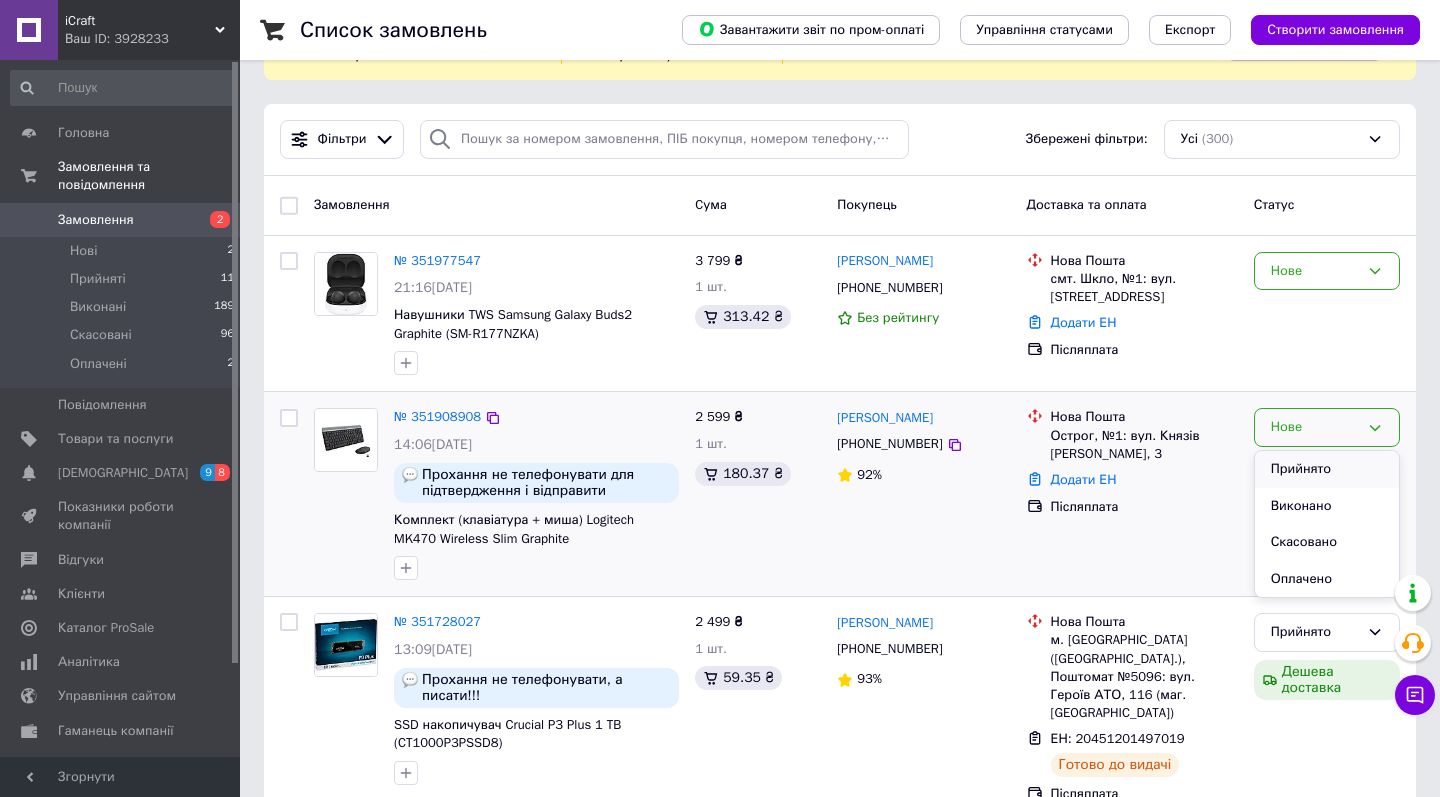 click on "Прийнято" at bounding box center [1327, 469] 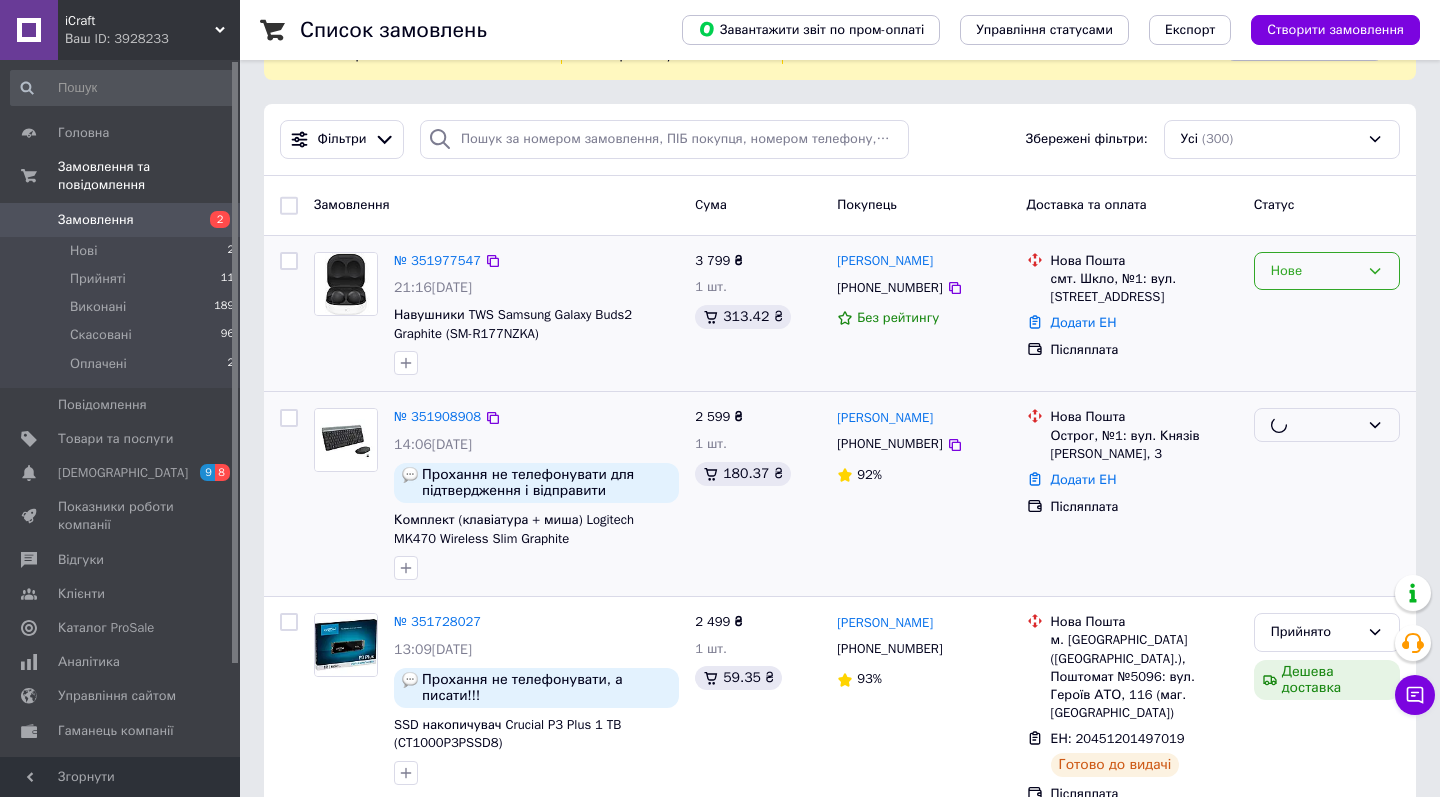 click on "Нове" at bounding box center [1315, 271] 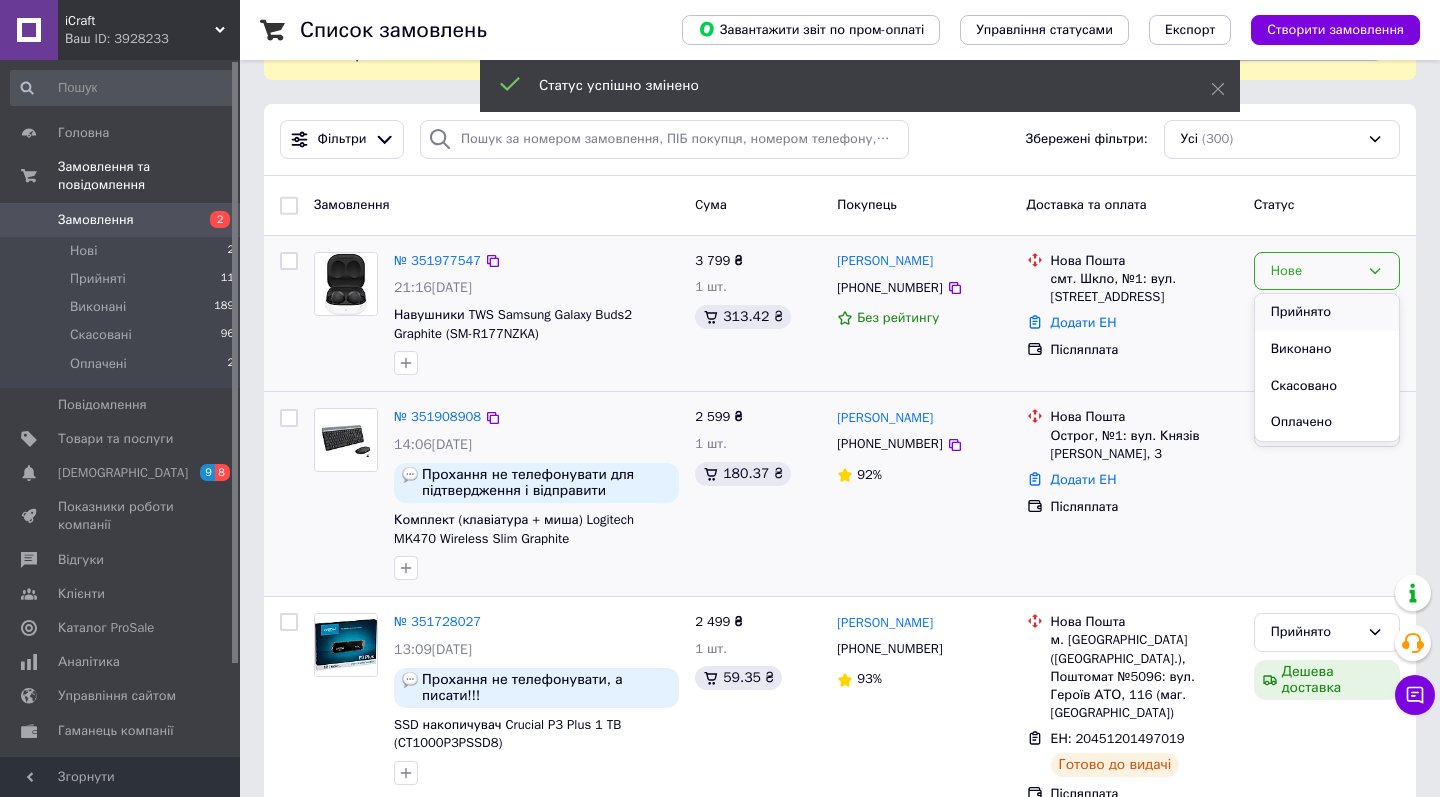 click on "Прийнято" at bounding box center [1327, 312] 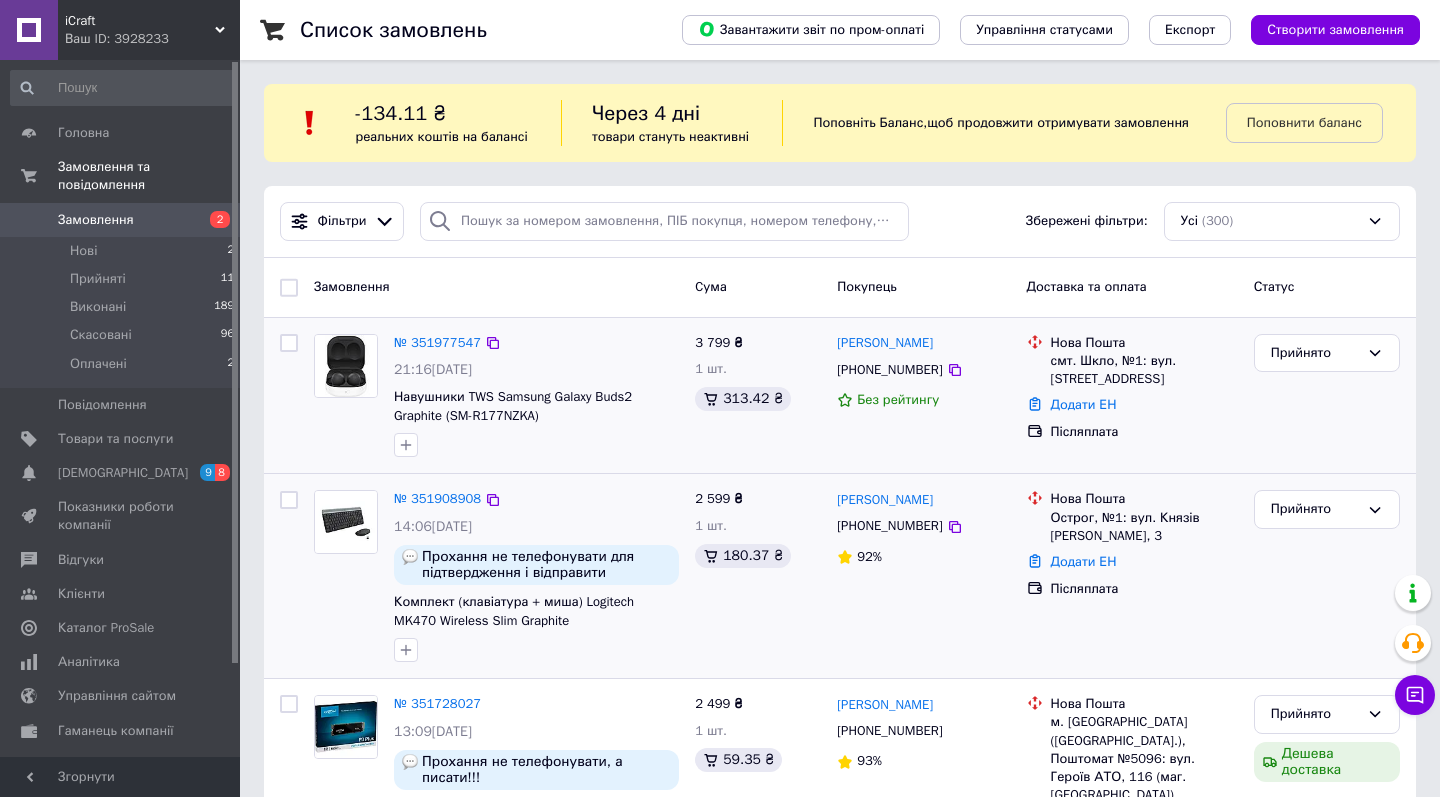 scroll, scrollTop: 0, scrollLeft: 0, axis: both 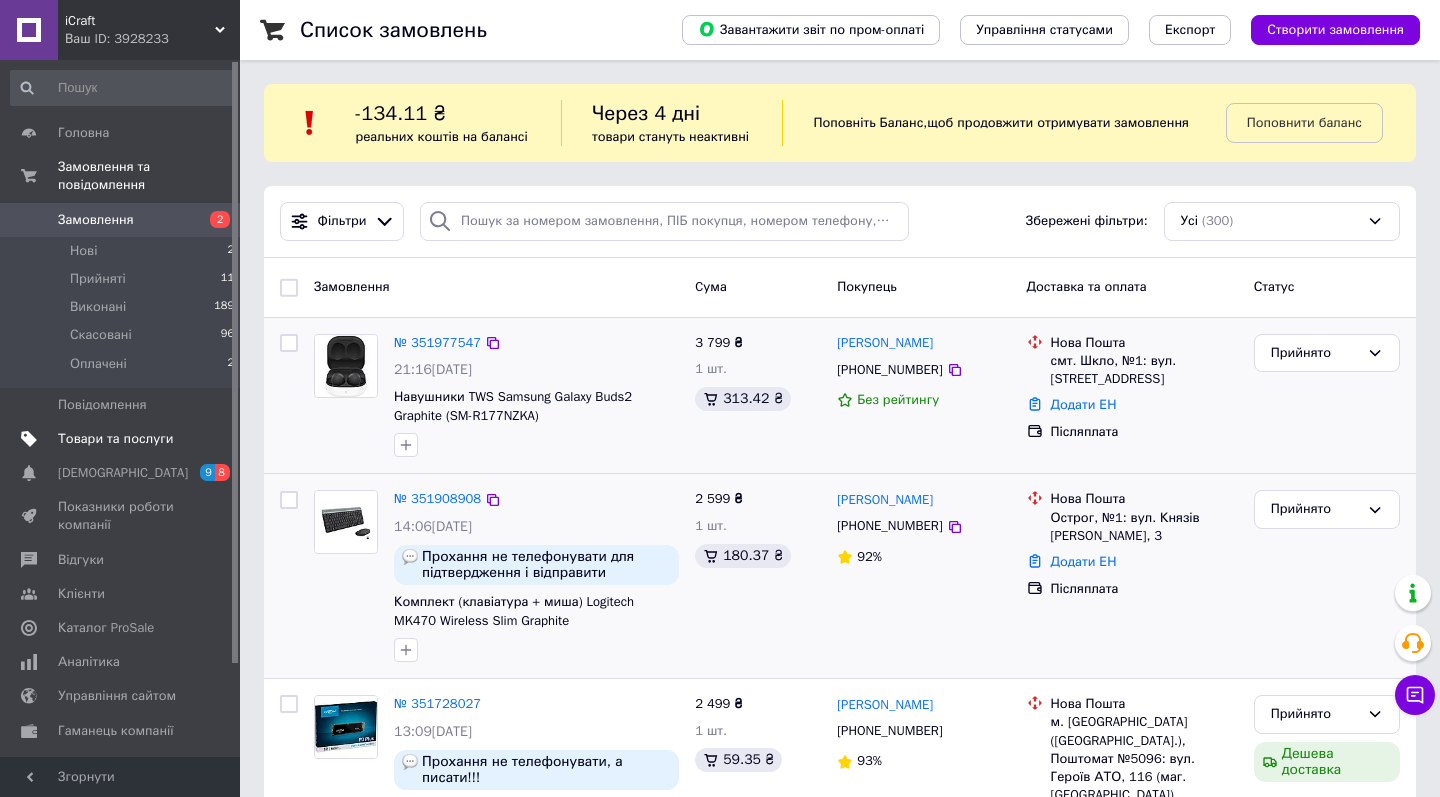 click on "Товари та послуги" at bounding box center [115, 439] 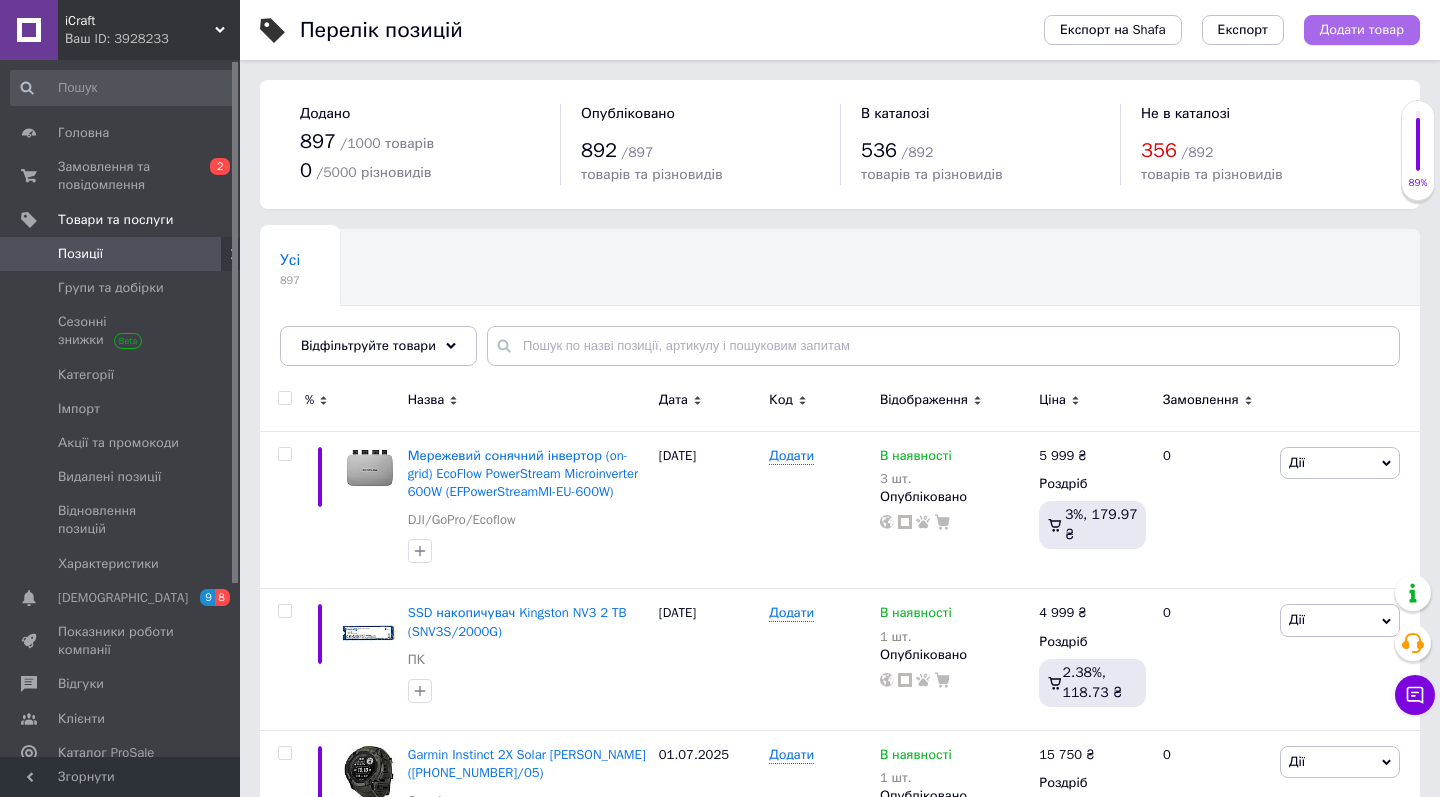 click on "Додати товар" at bounding box center (1362, 30) 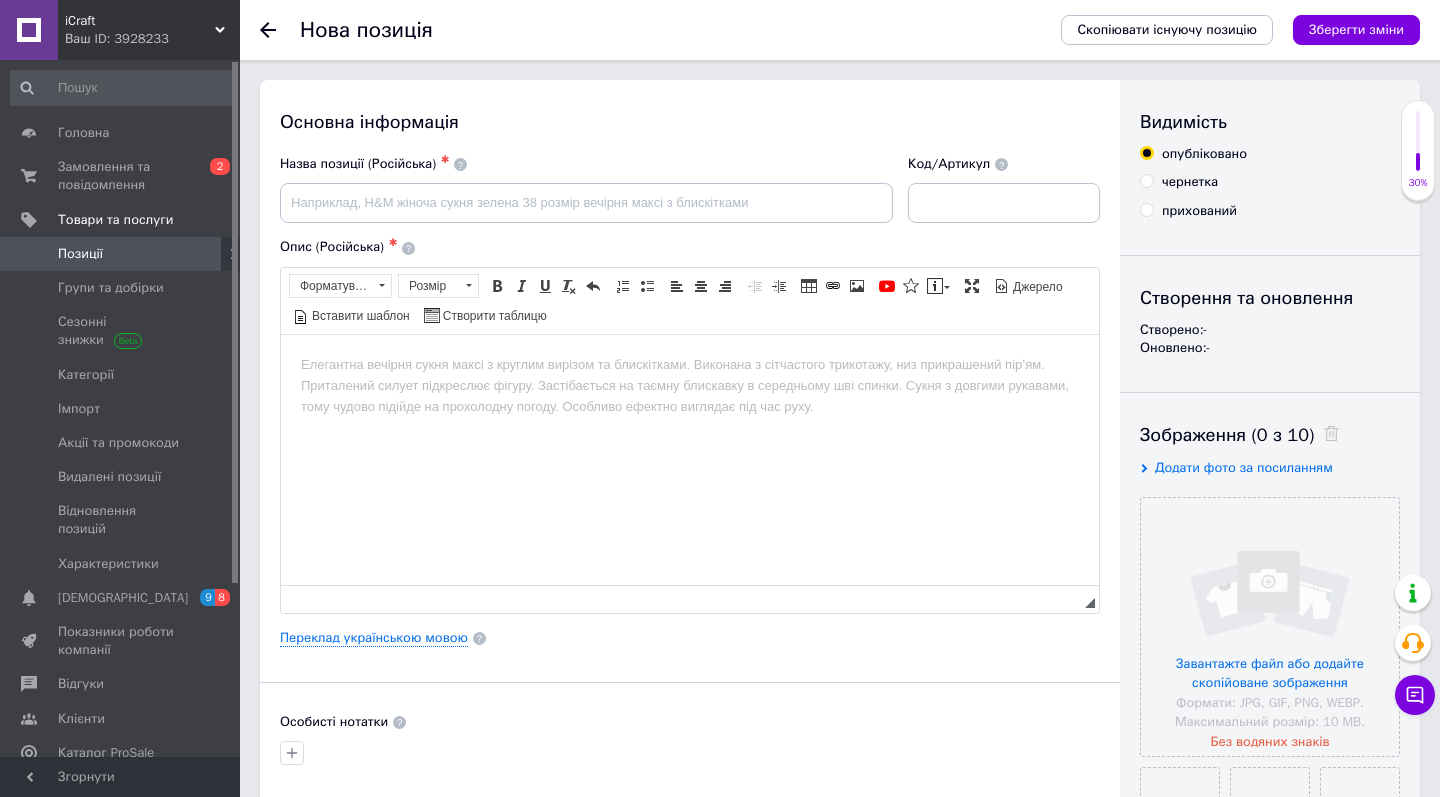 scroll, scrollTop: 0, scrollLeft: 0, axis: both 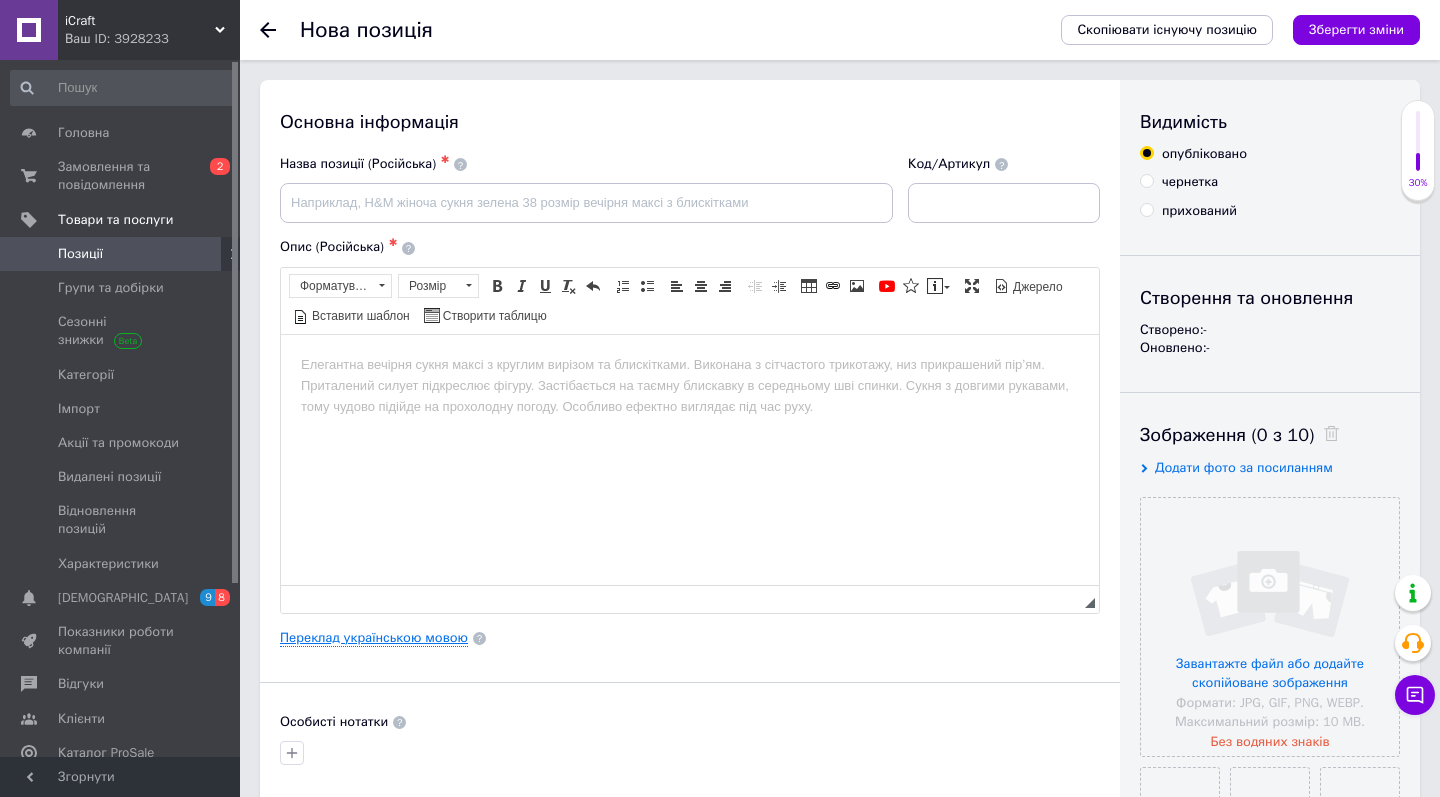 click on "Переклад українською мовою" at bounding box center (374, 638) 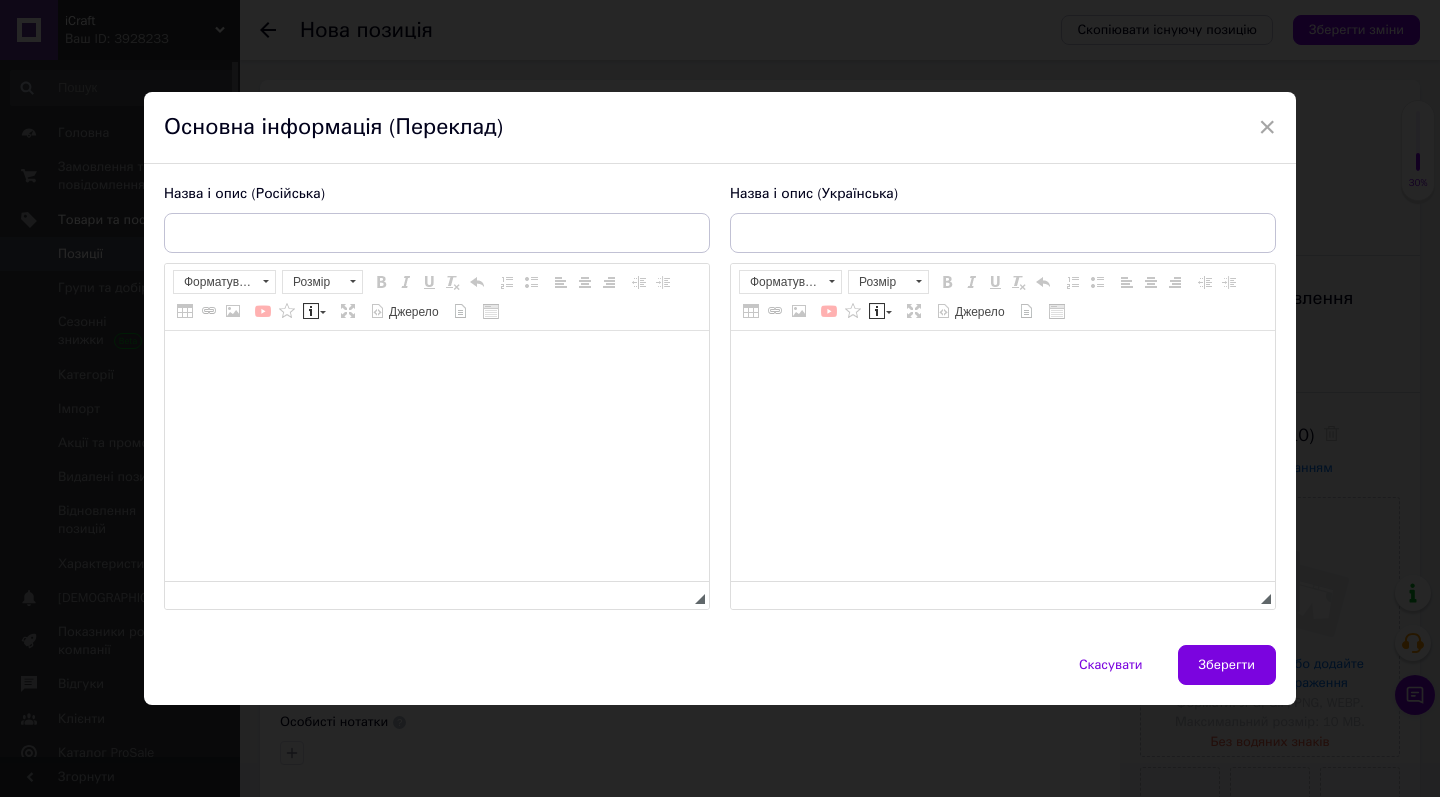 scroll, scrollTop: 0, scrollLeft: 0, axis: both 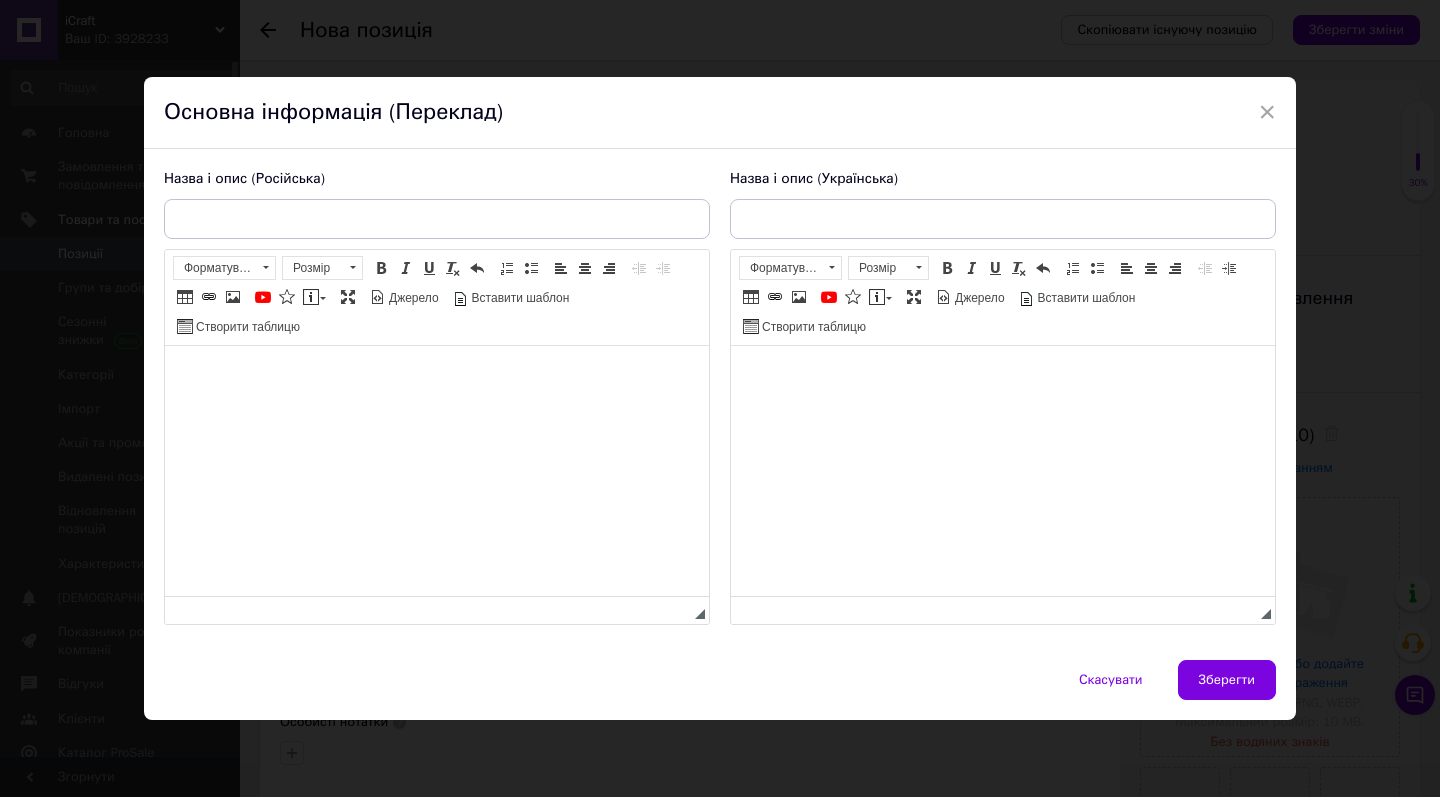 click at bounding box center (437, 375) 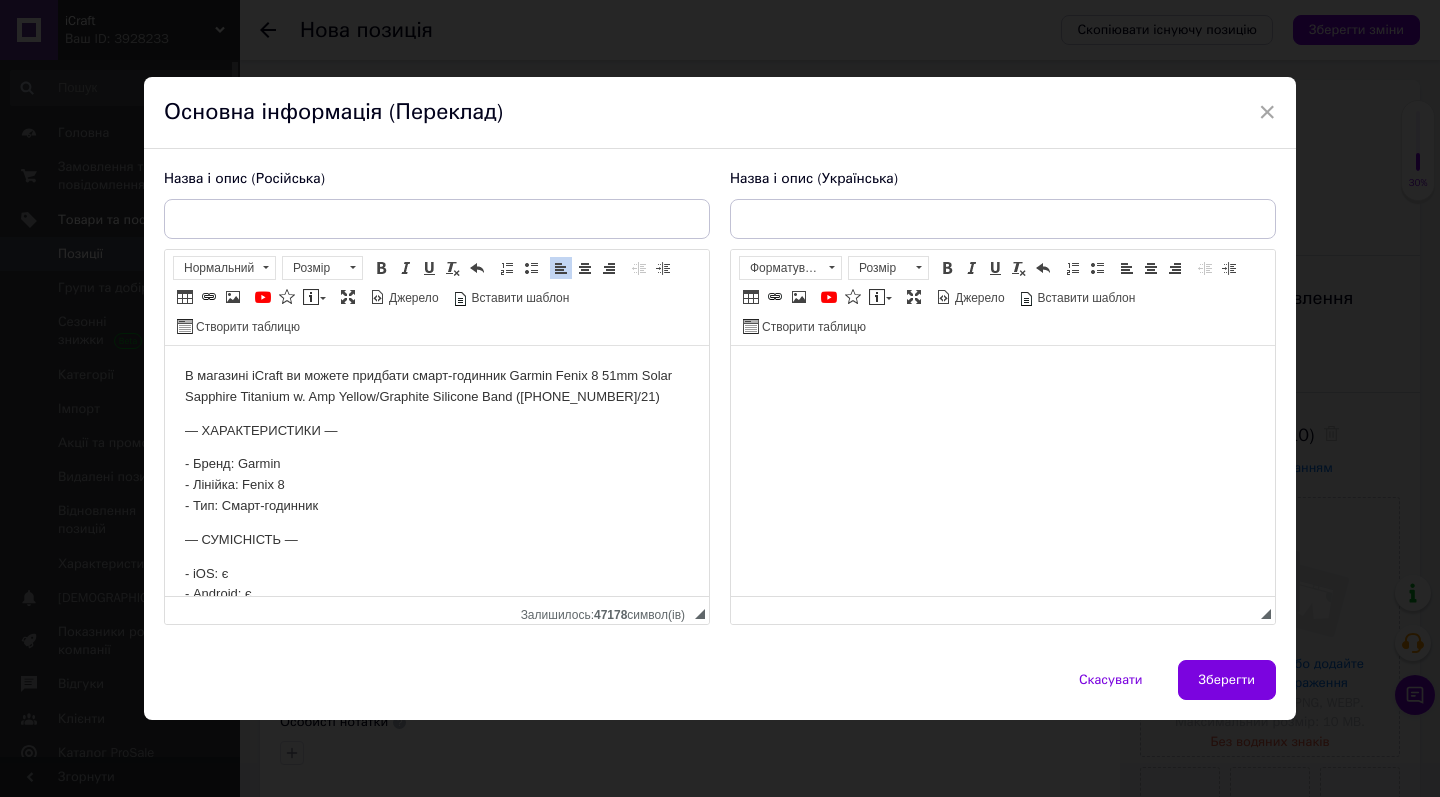 scroll, scrollTop: 1977, scrollLeft: 0, axis: vertical 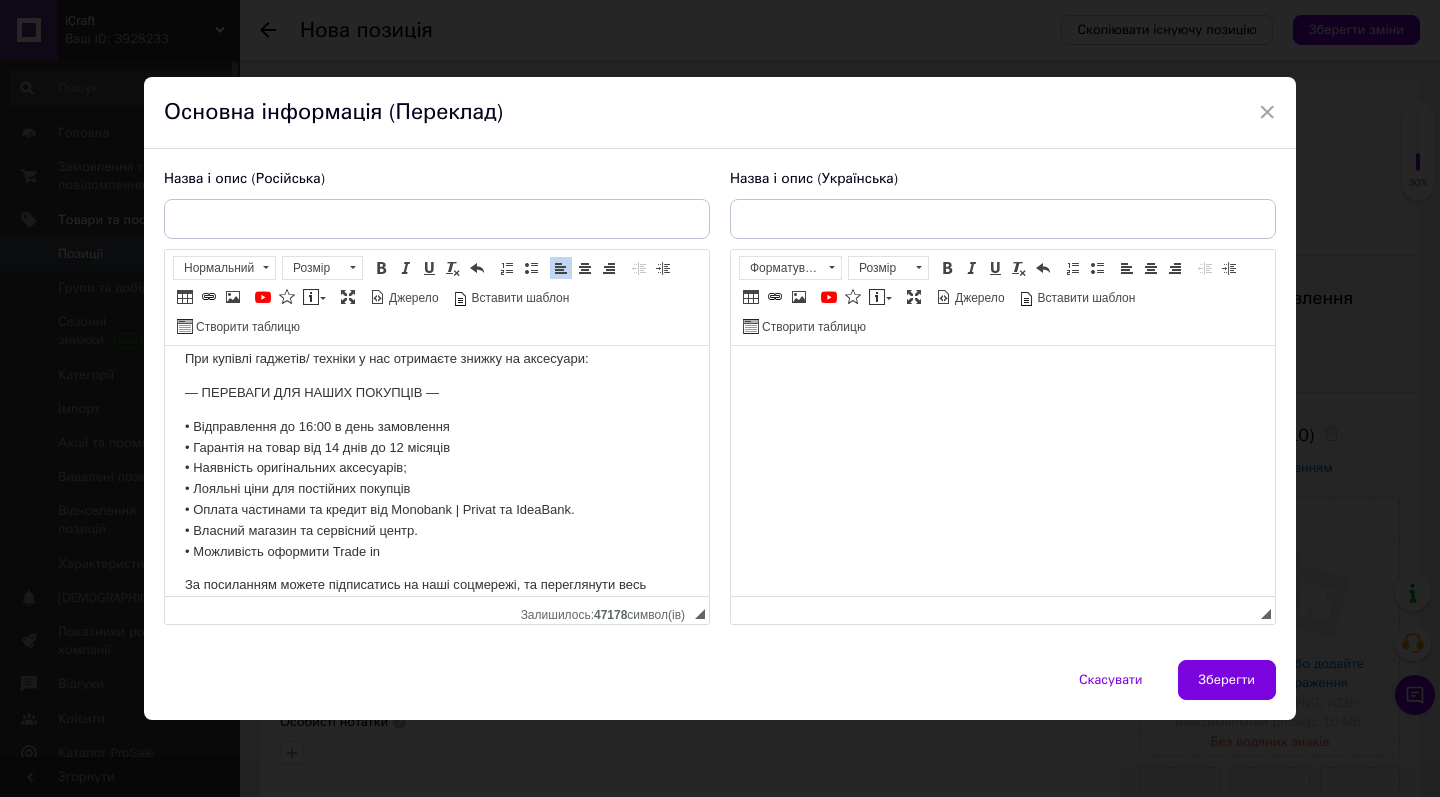 click at bounding box center (1003, 375) 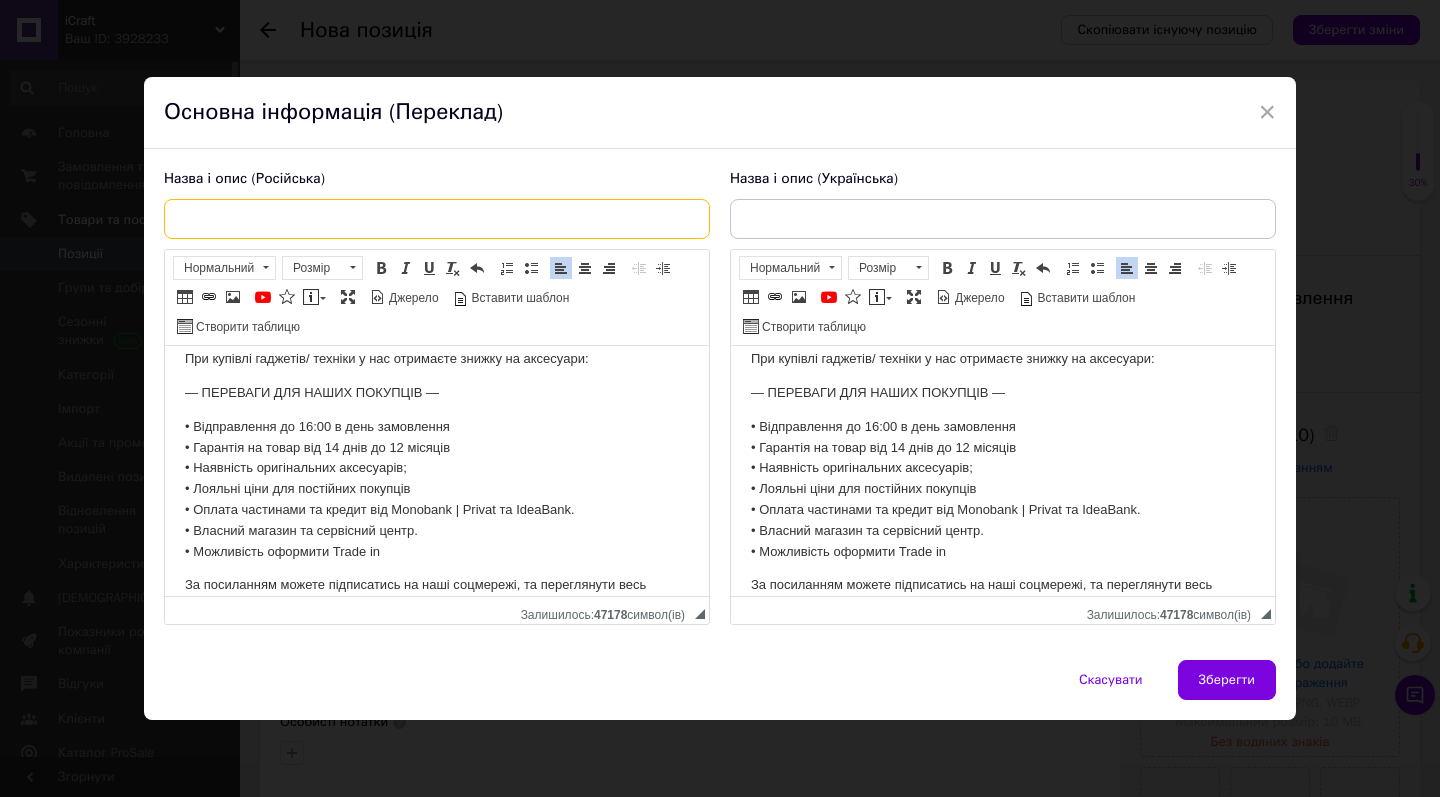 click at bounding box center [437, 219] 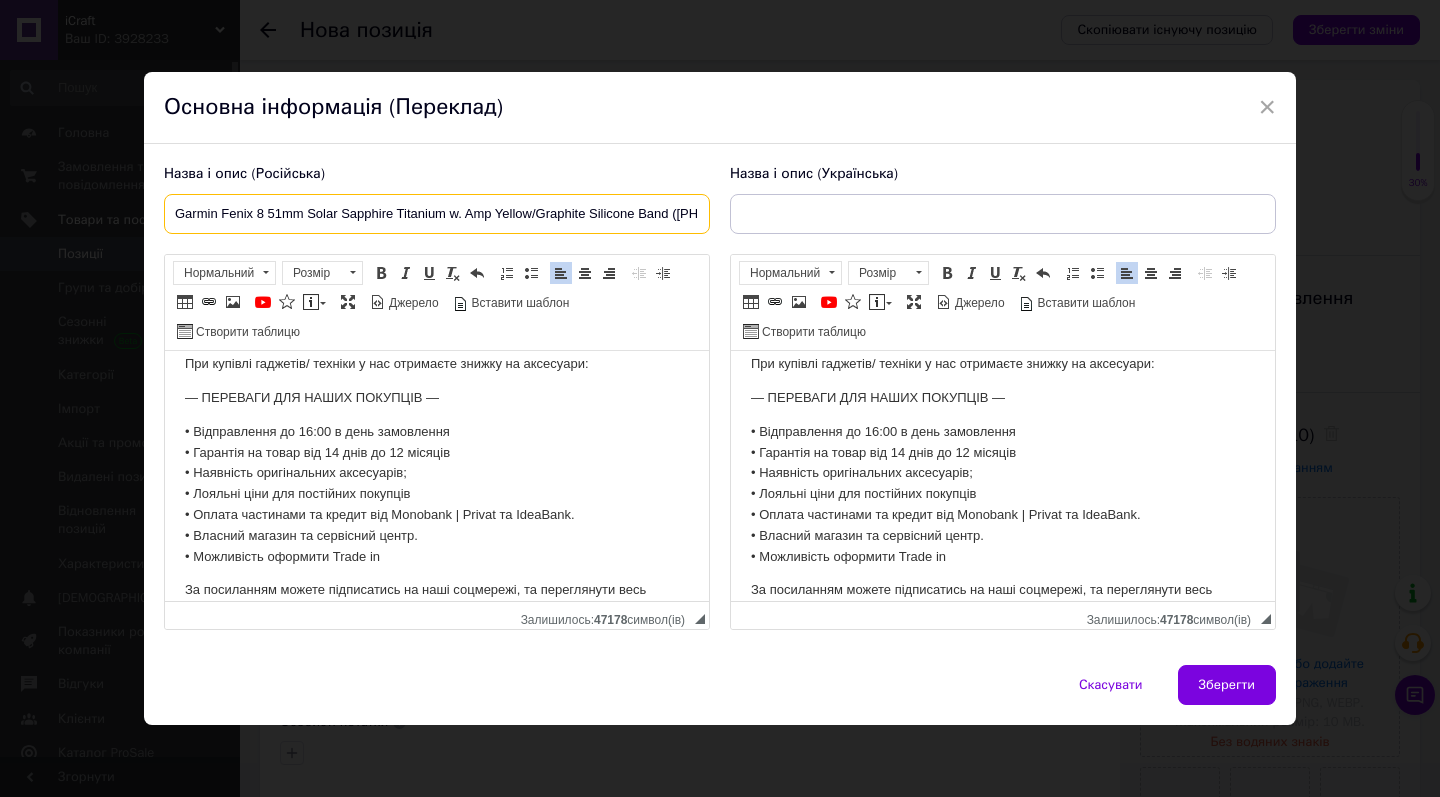 type on "Garmin Fenix 8 51mm Solar Sapphire Titanium w. Amp Yellow/Graphite Silicone Band ([PHONE_NUMBER]/21)" 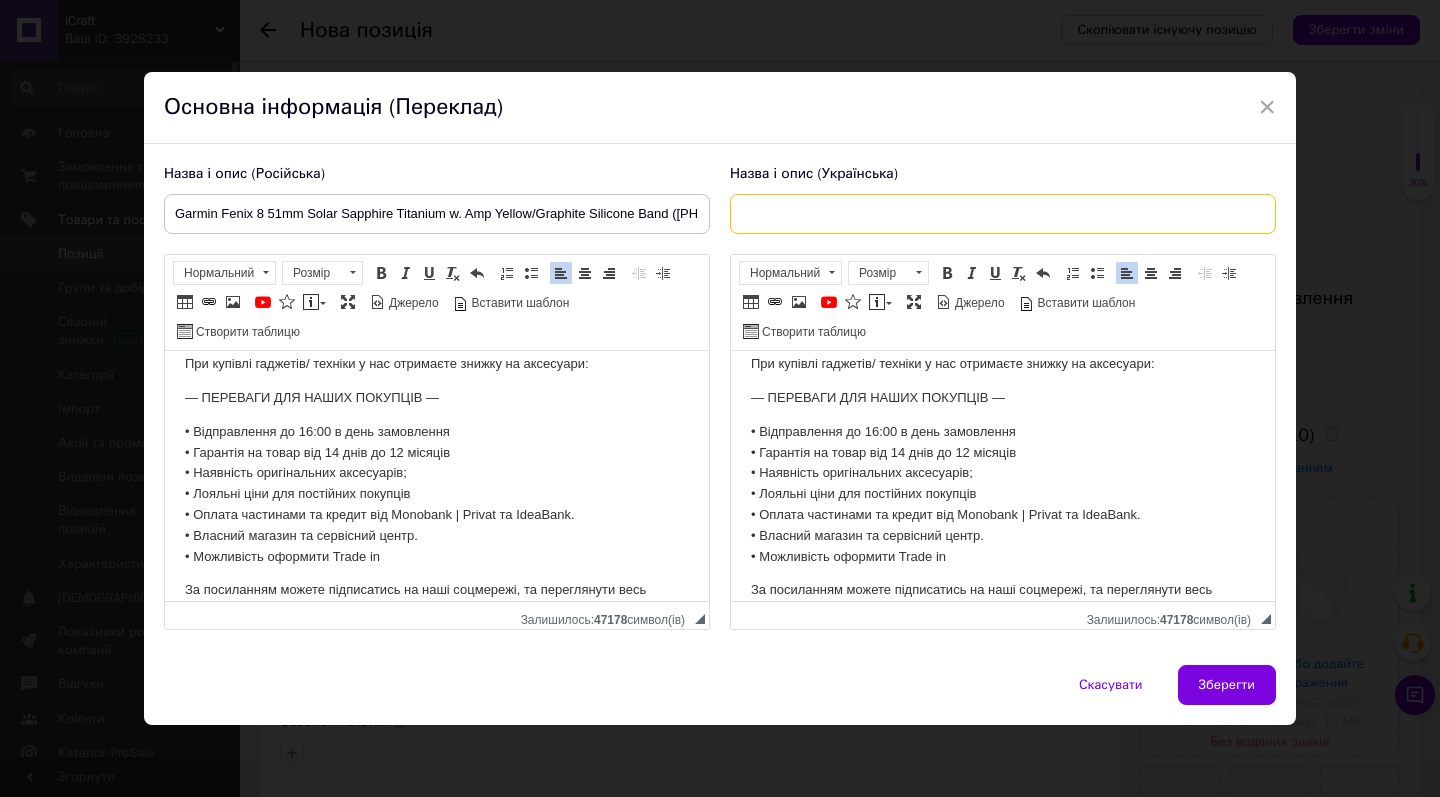 click at bounding box center [1003, 214] 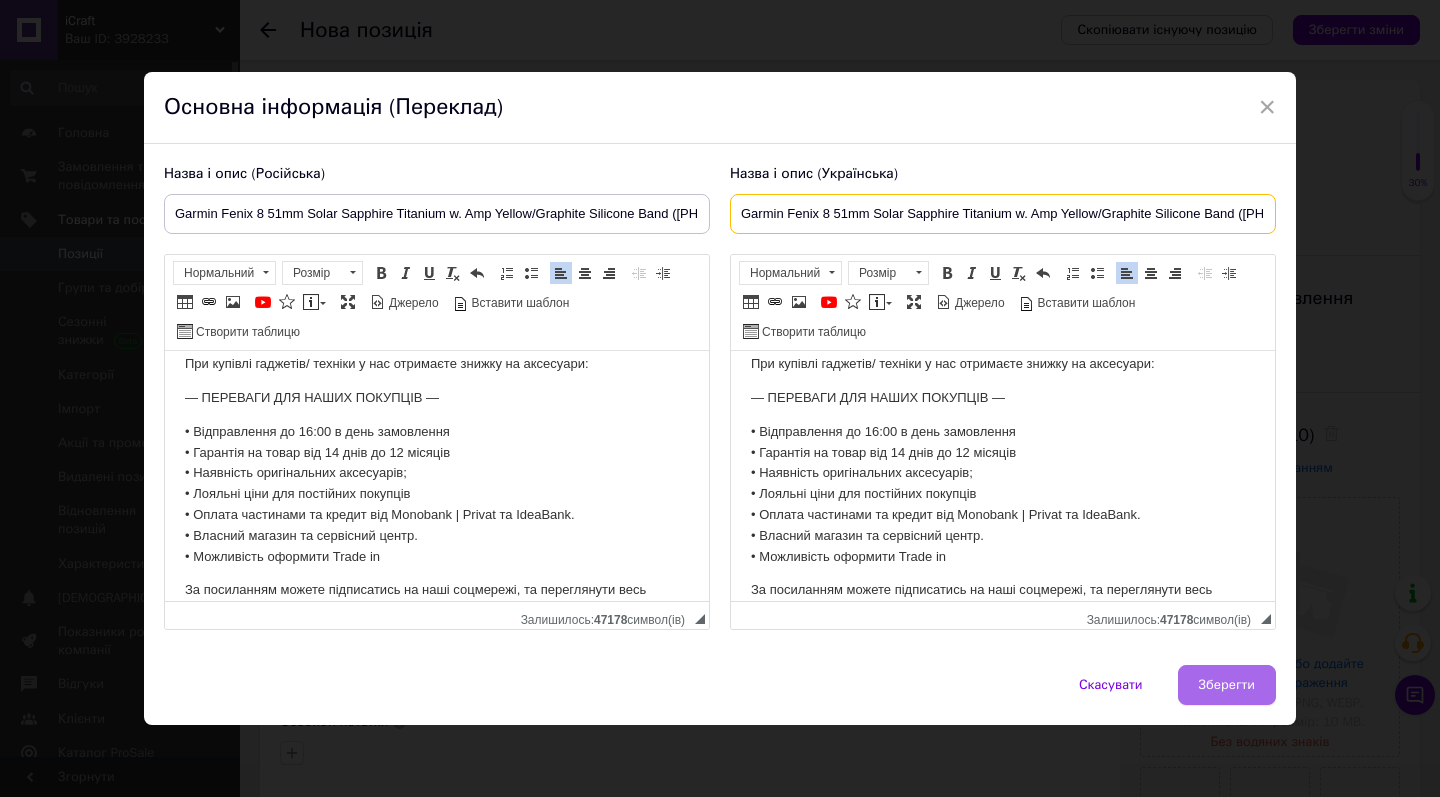 type on "Garmin Fenix 8 51mm Solar Sapphire Titanium w. Amp Yellow/Graphite Silicone Band ([PHONE_NUMBER]/21)" 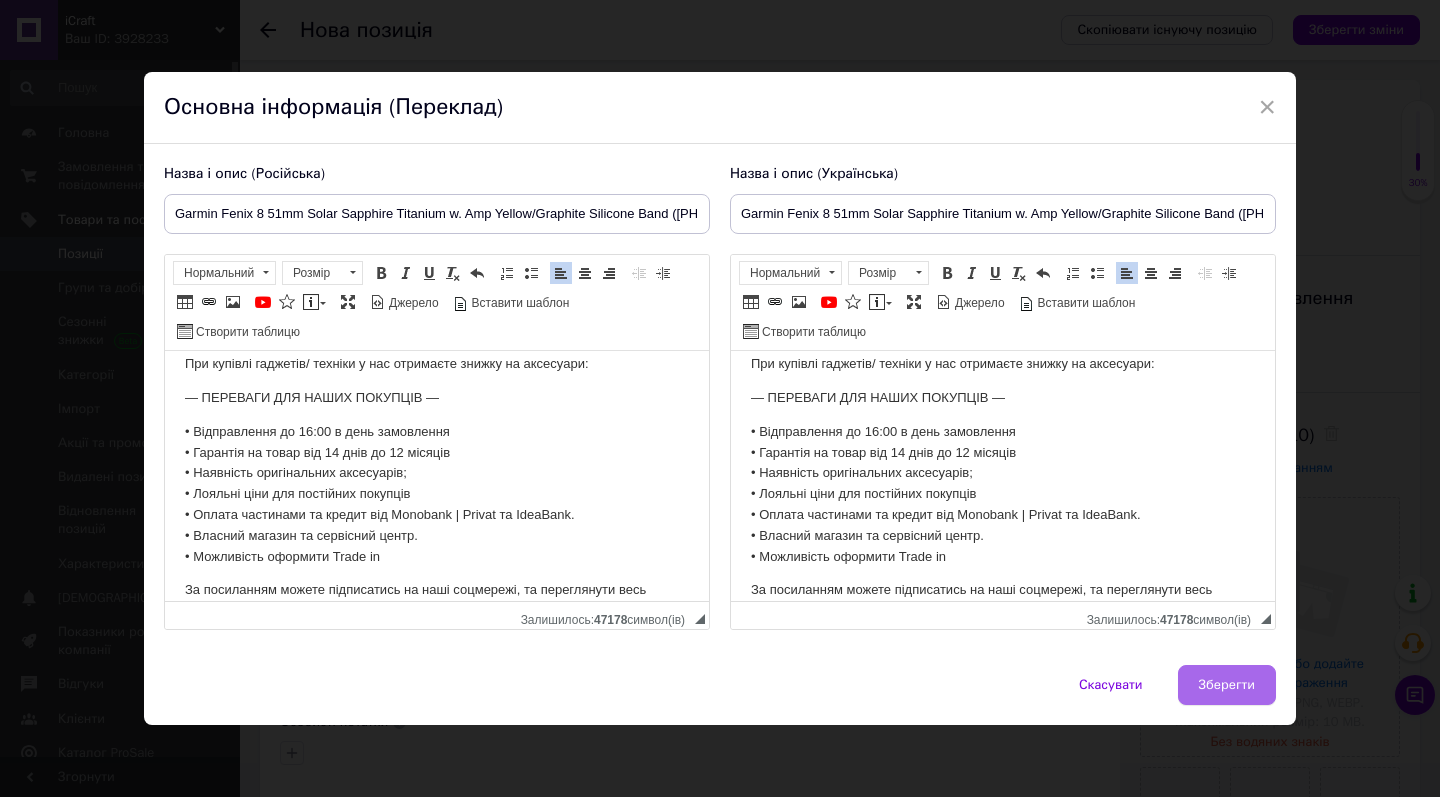 click on "Зберегти" at bounding box center (1227, 685) 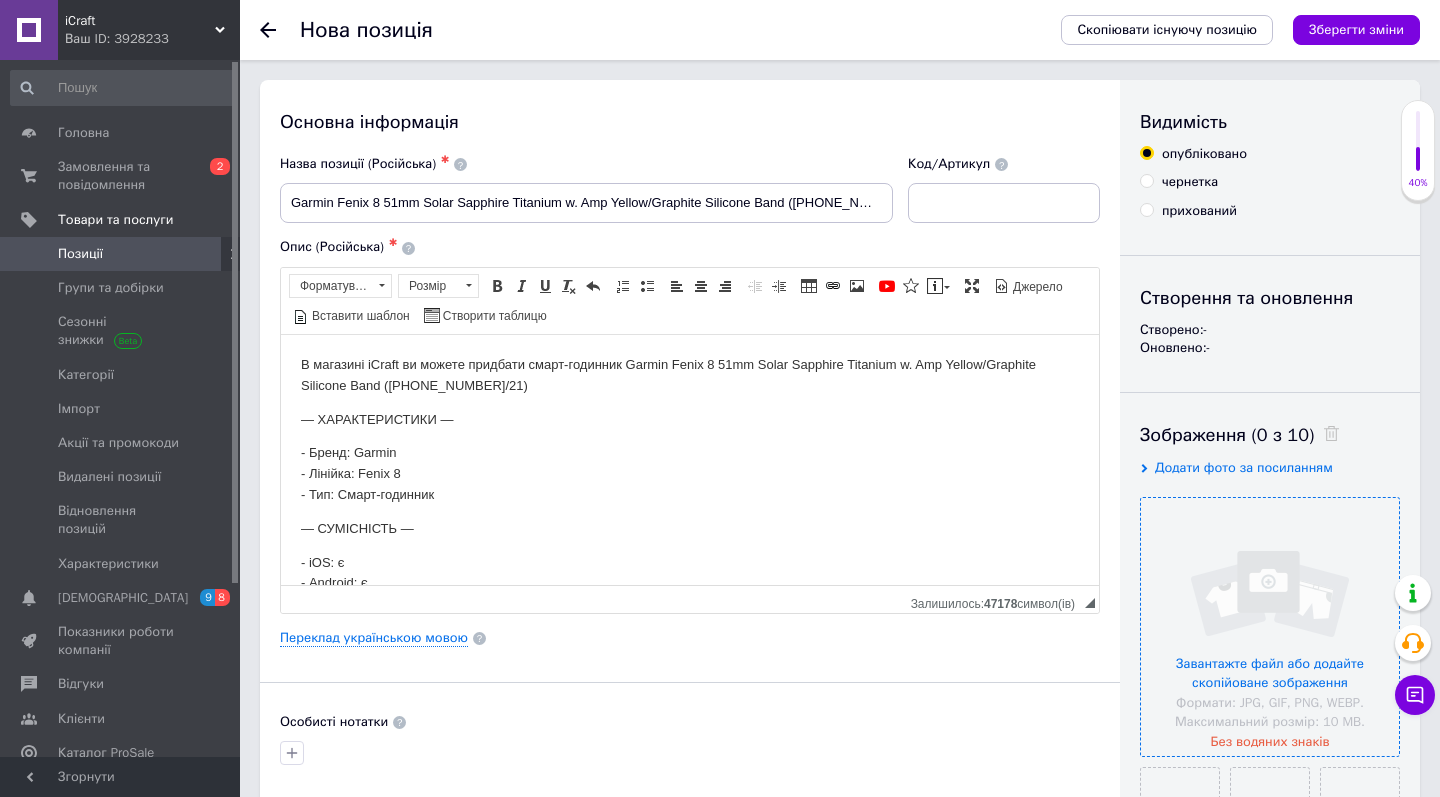 click at bounding box center [1270, 627] 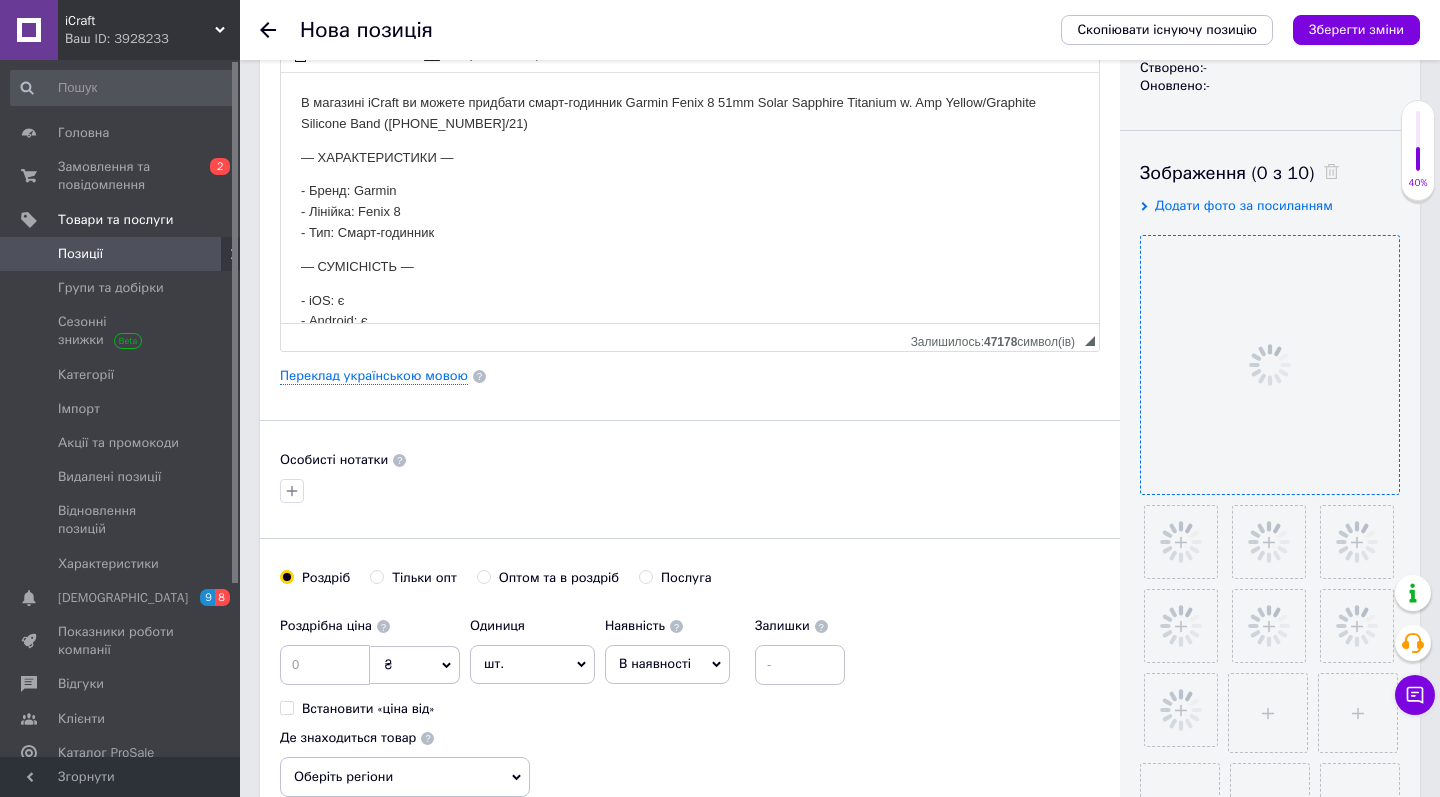 scroll, scrollTop: 325, scrollLeft: 0, axis: vertical 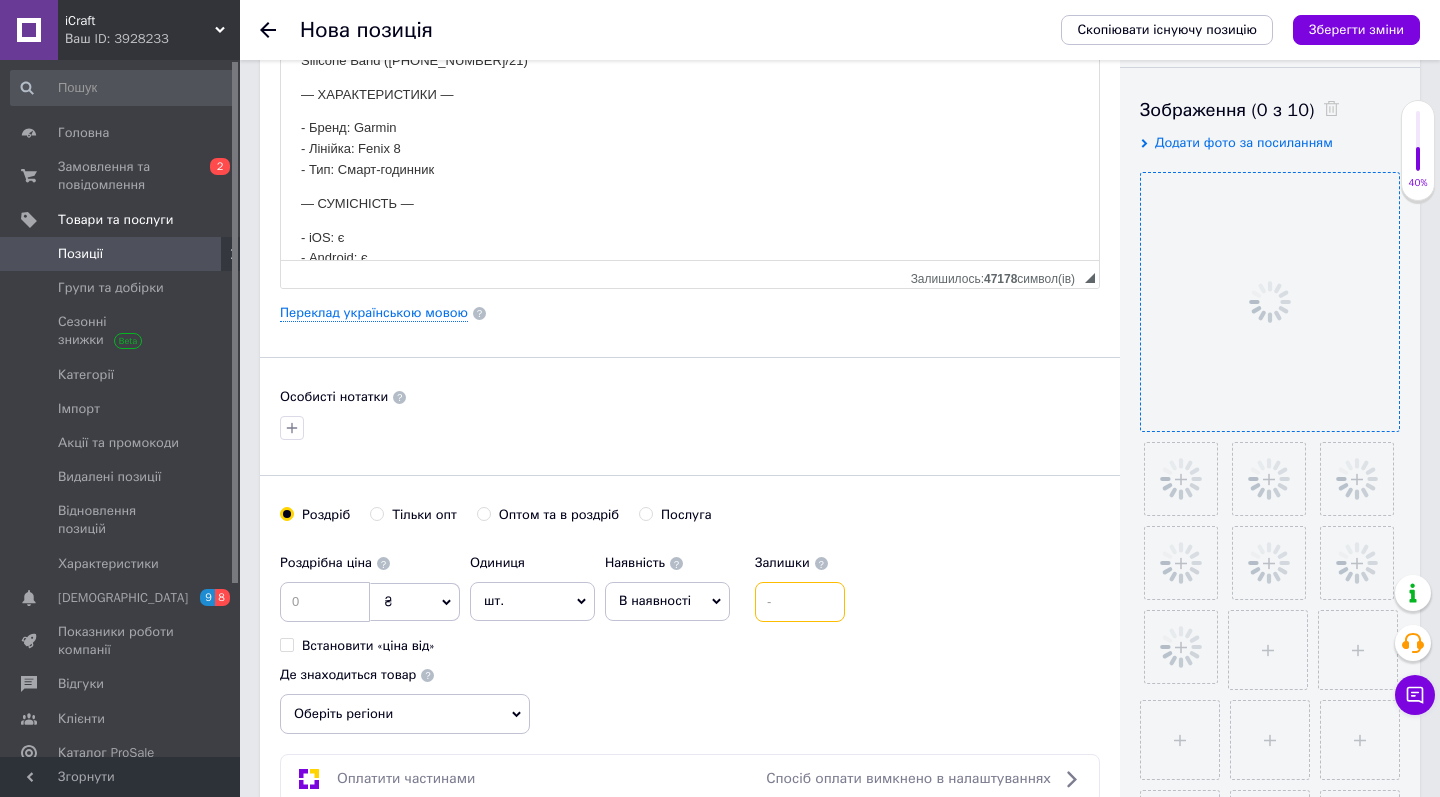 click at bounding box center [800, 602] 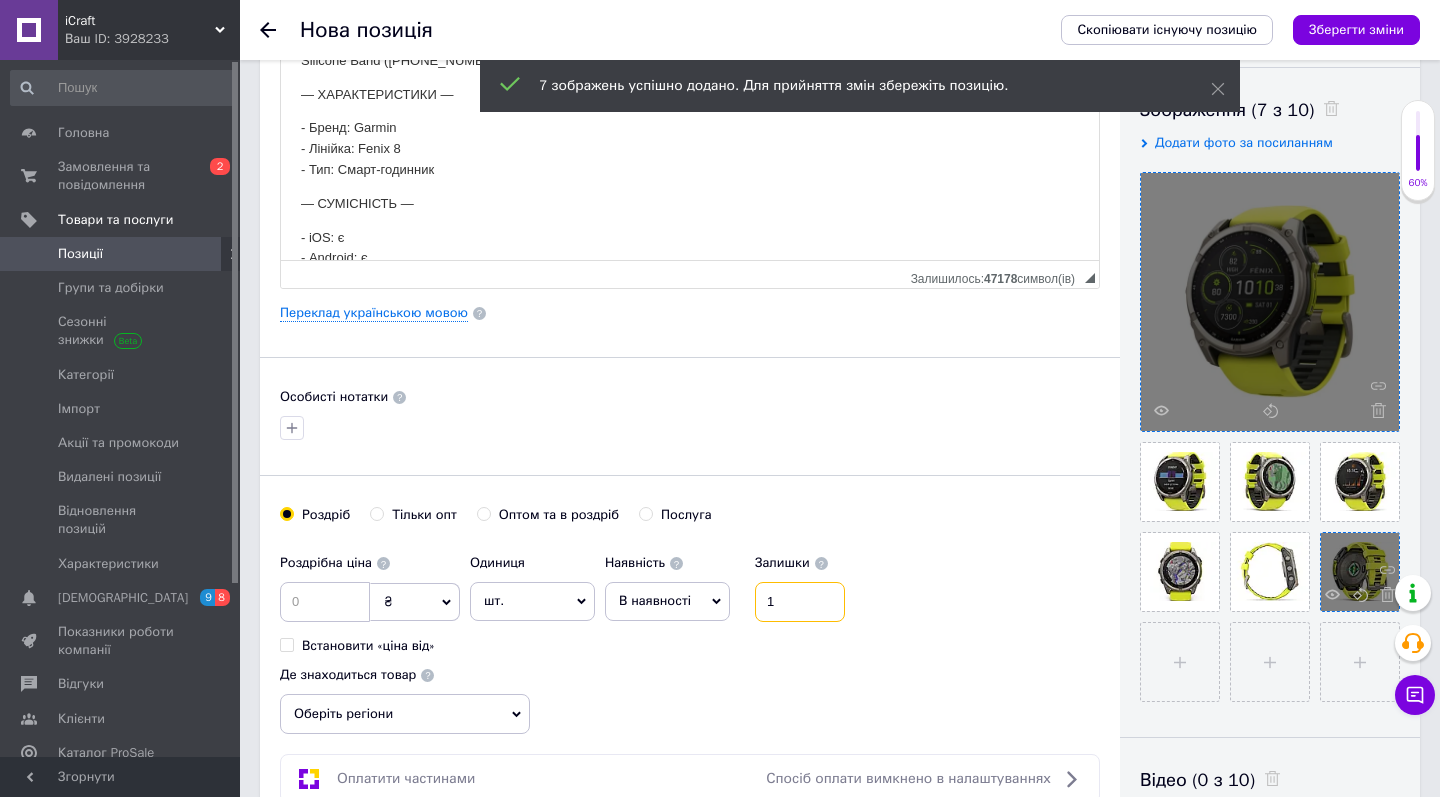 type on "1" 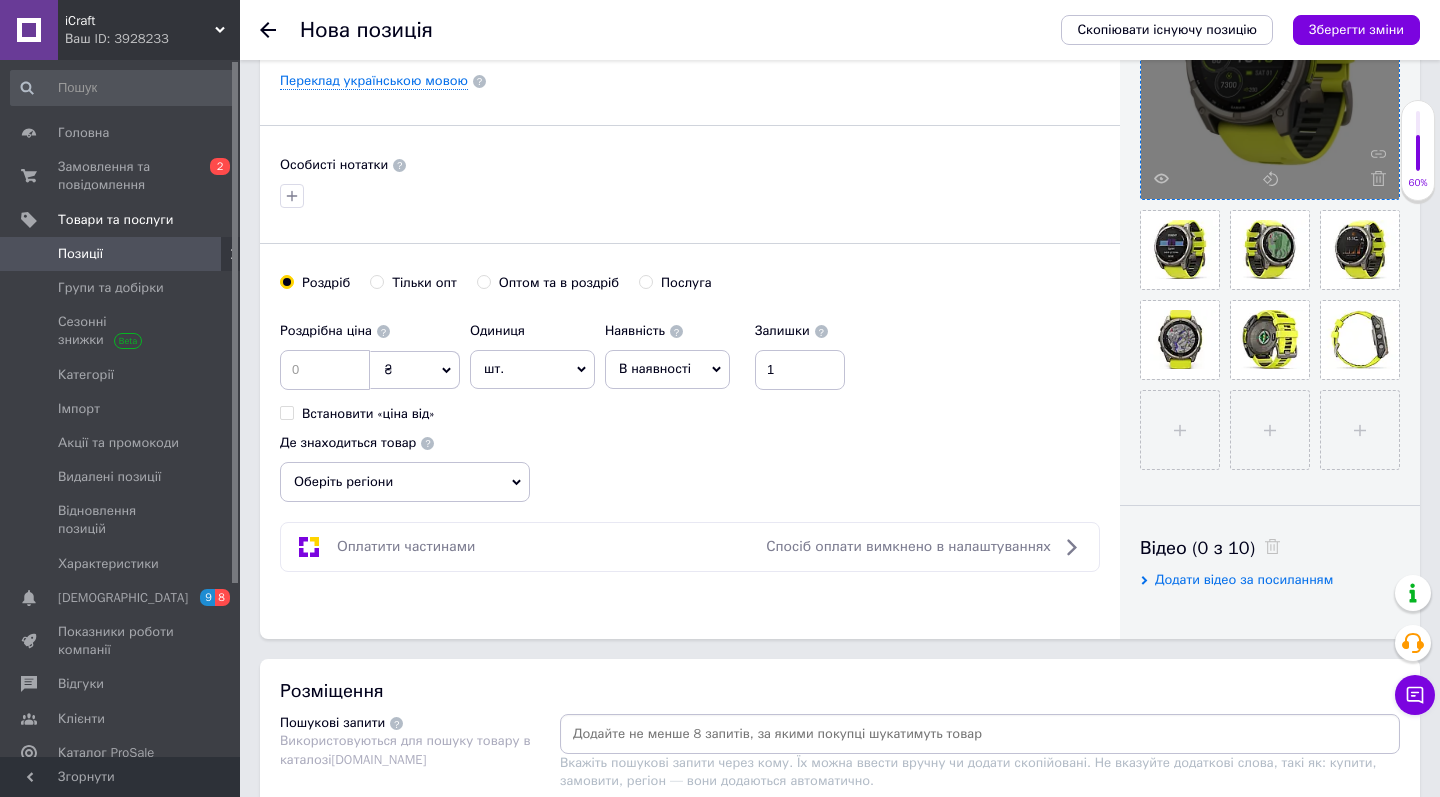 scroll, scrollTop: 654, scrollLeft: 0, axis: vertical 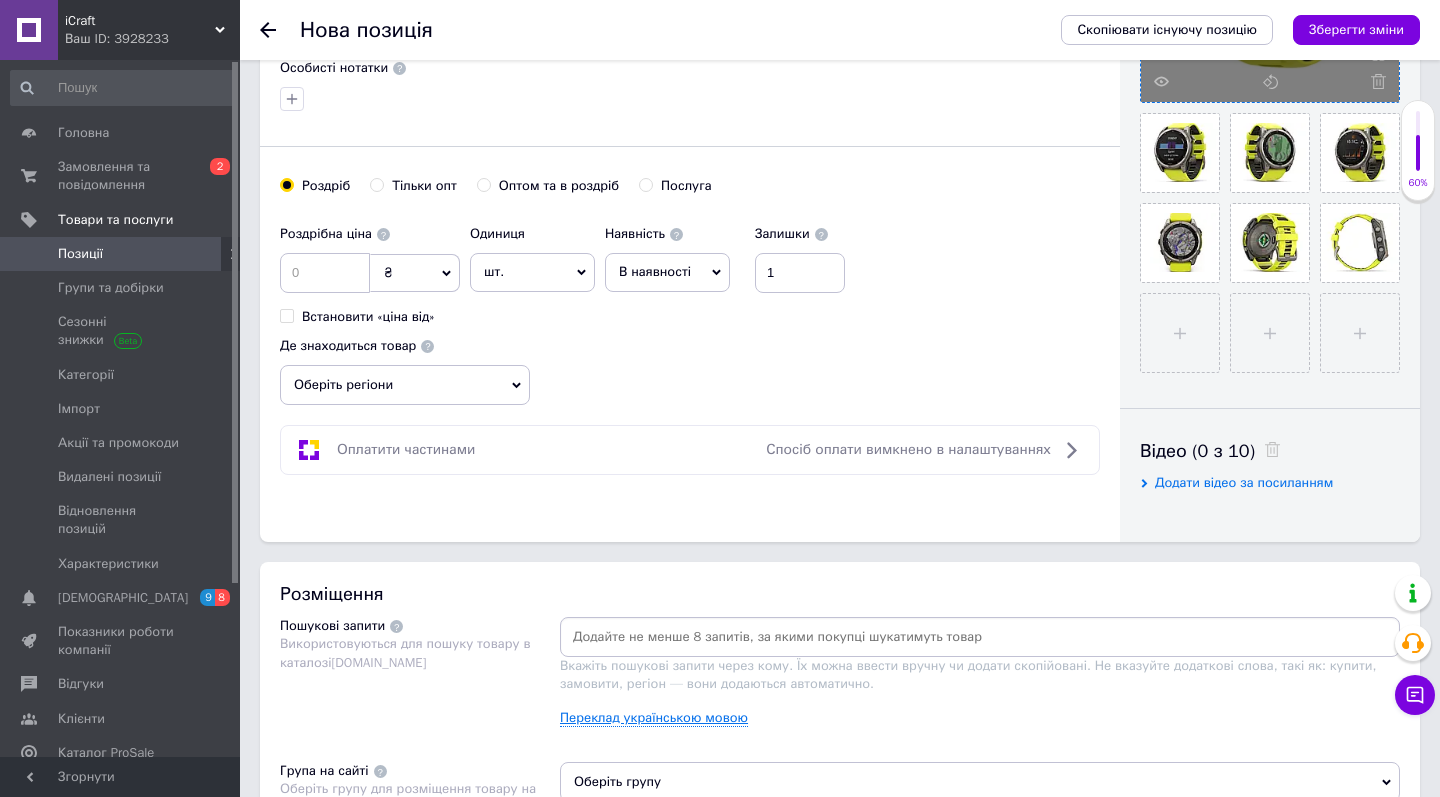 click on "Переклад українською мовою" at bounding box center (654, 718) 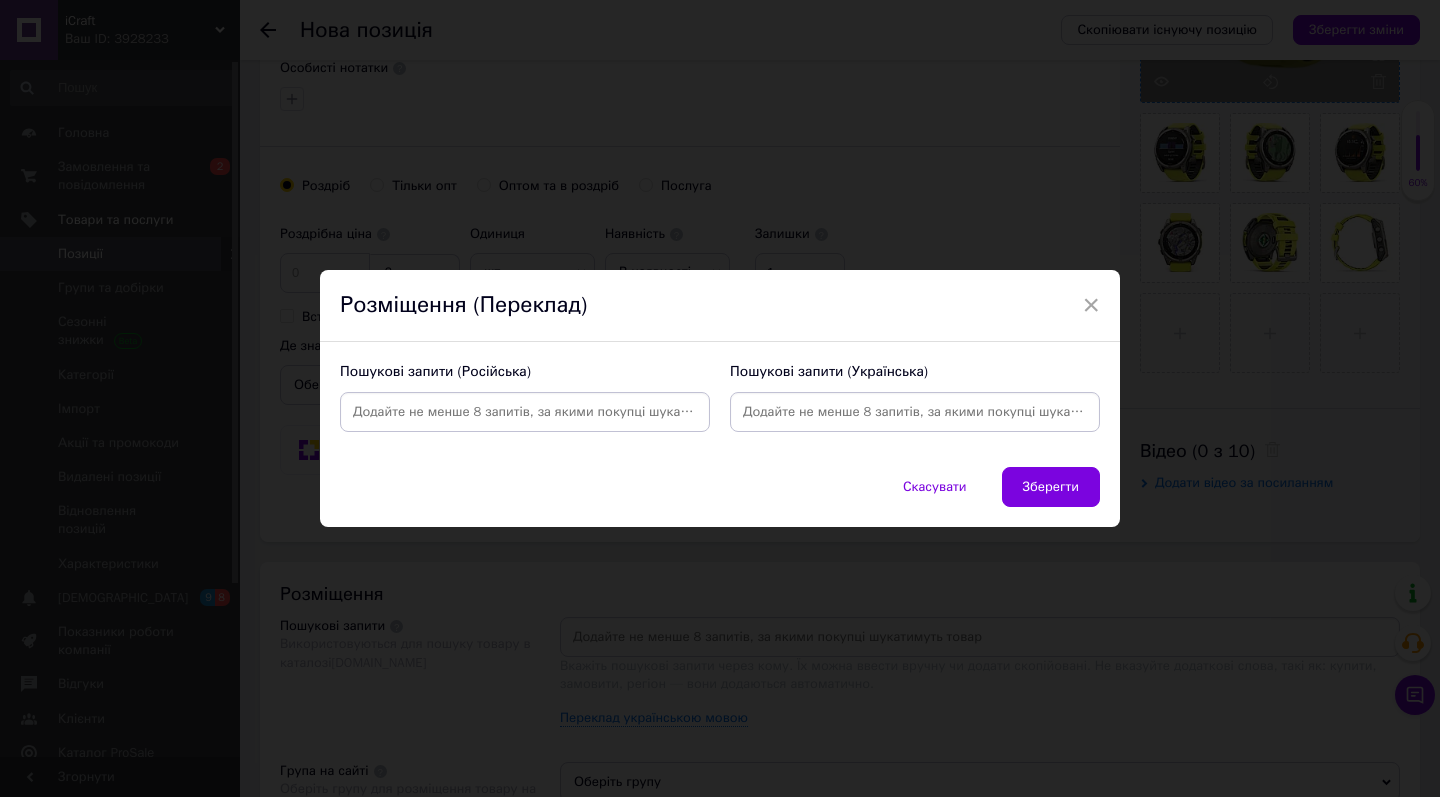 click at bounding box center [525, 412] 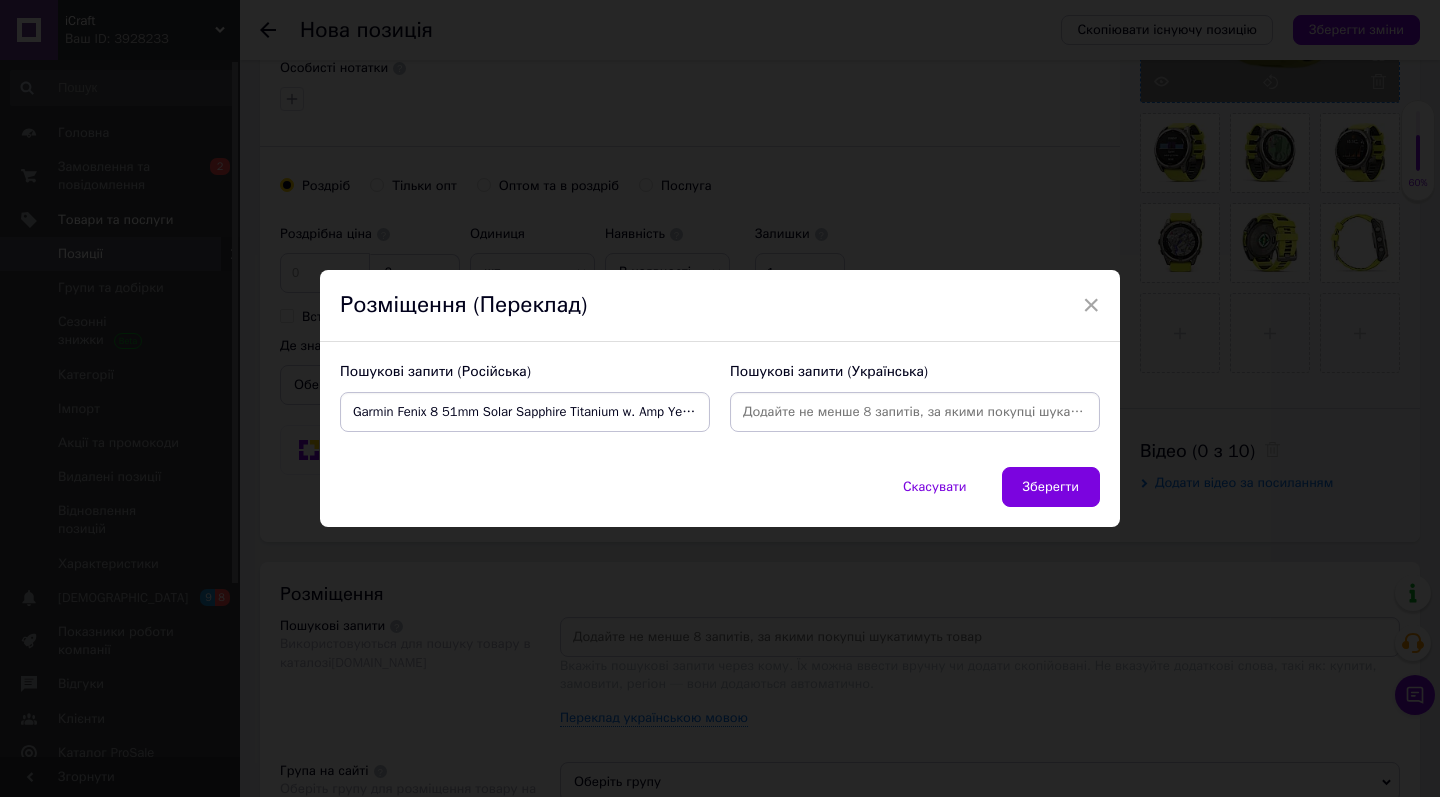 type on "Garmin Fenix 8 51mm Solar Sapphire Titanium w. Amp Yellow/Graphite Silicone Band ([PHONE_NUMBER]/21)" 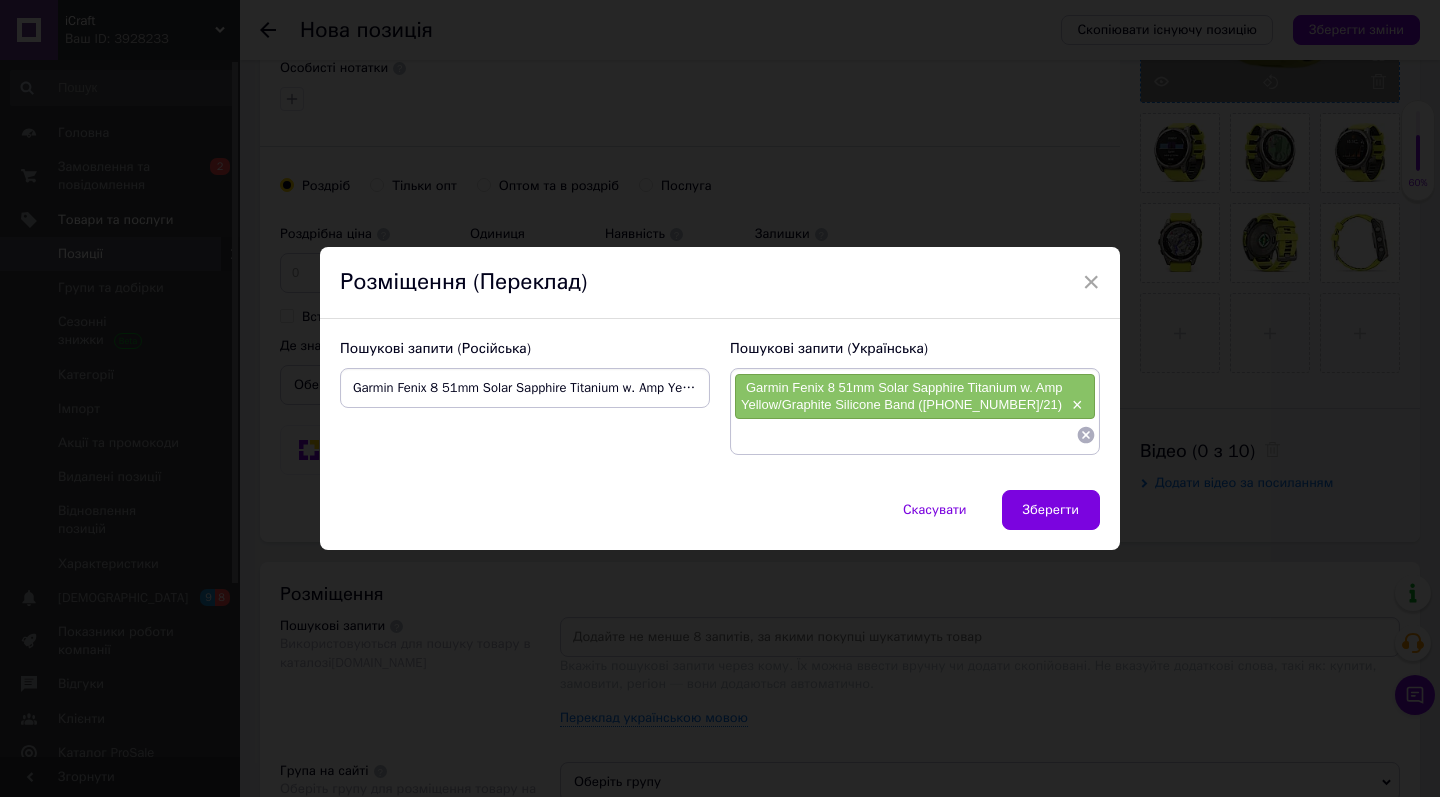 paste on "Garmin Fenix 8 51mm Solar Sapphire Titanium w. Amp Yellow/Graphite Silicone Band ([PHONE_NUMBER]/21)" 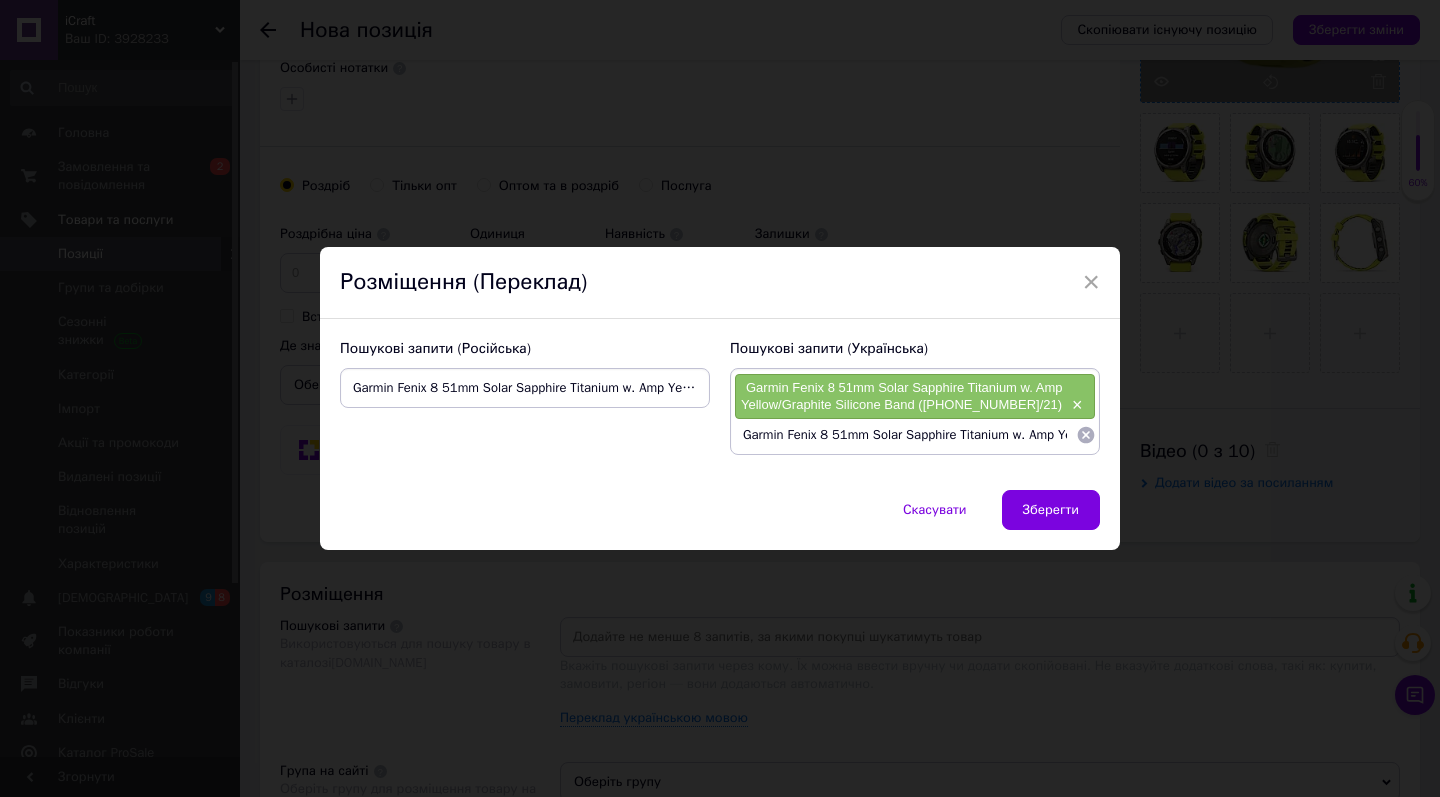 type on "Garmin Fenix 8 51mm Solar Sapphire Titanium w. Amp Yellow/Graphite Silicone Band" 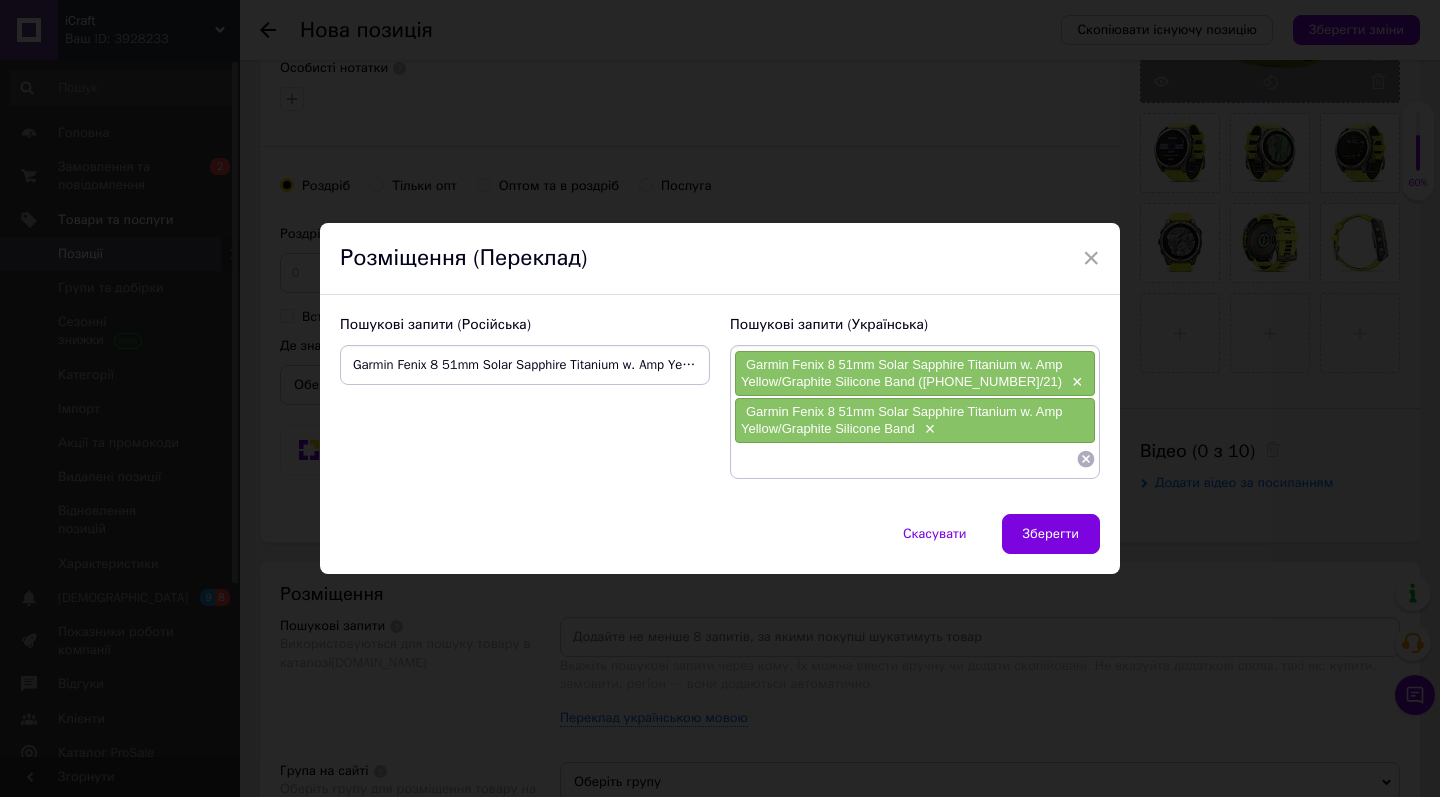 paste on "Garmin Fenix 8 51mm Solar Sapphire Titanium w. Amp Yellow/Graphite Silicone Band ([PHONE_NUMBER]/21)" 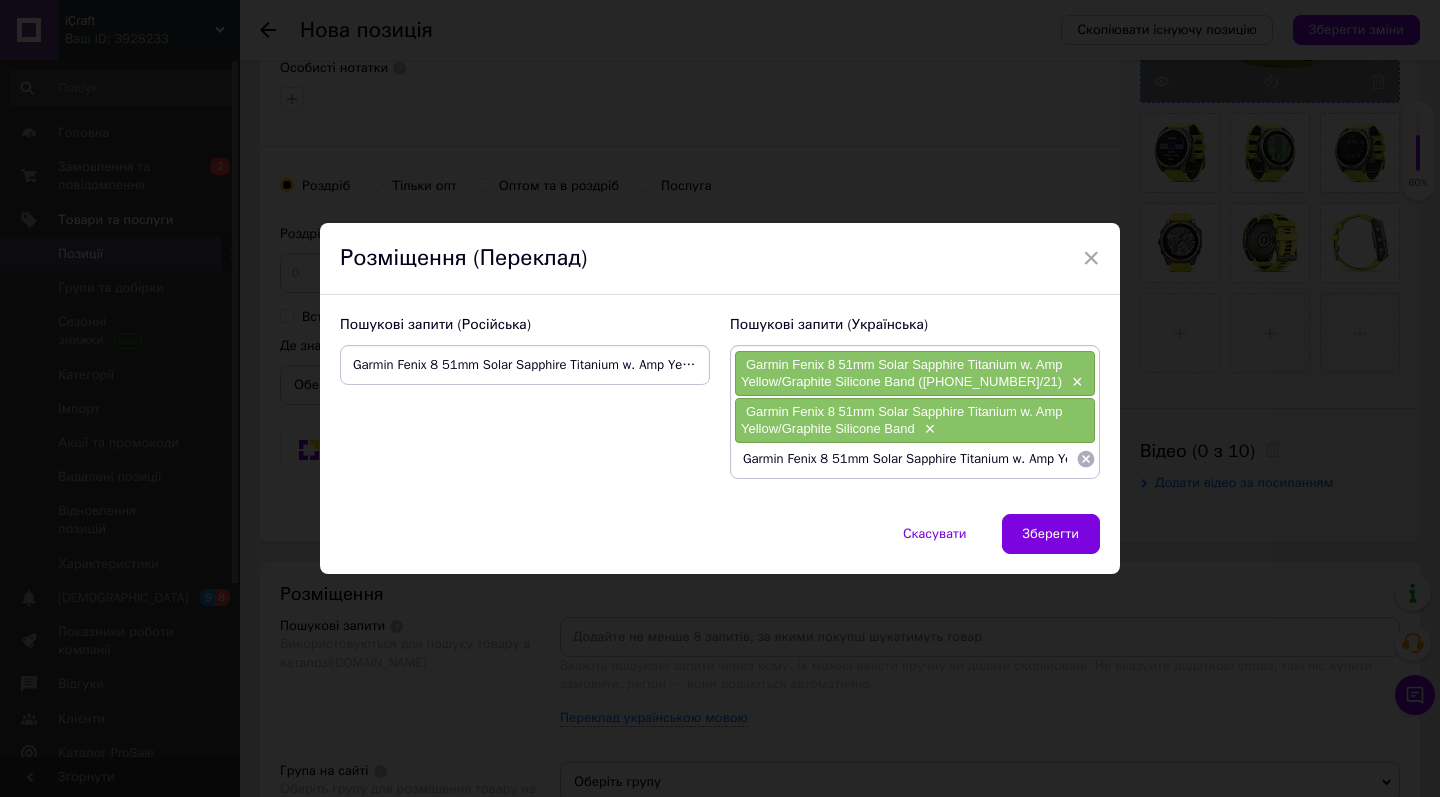 type on "Garmin Fenix 8 51mm Solar Sapphire Titanium w. Amp Yellow/Graphite" 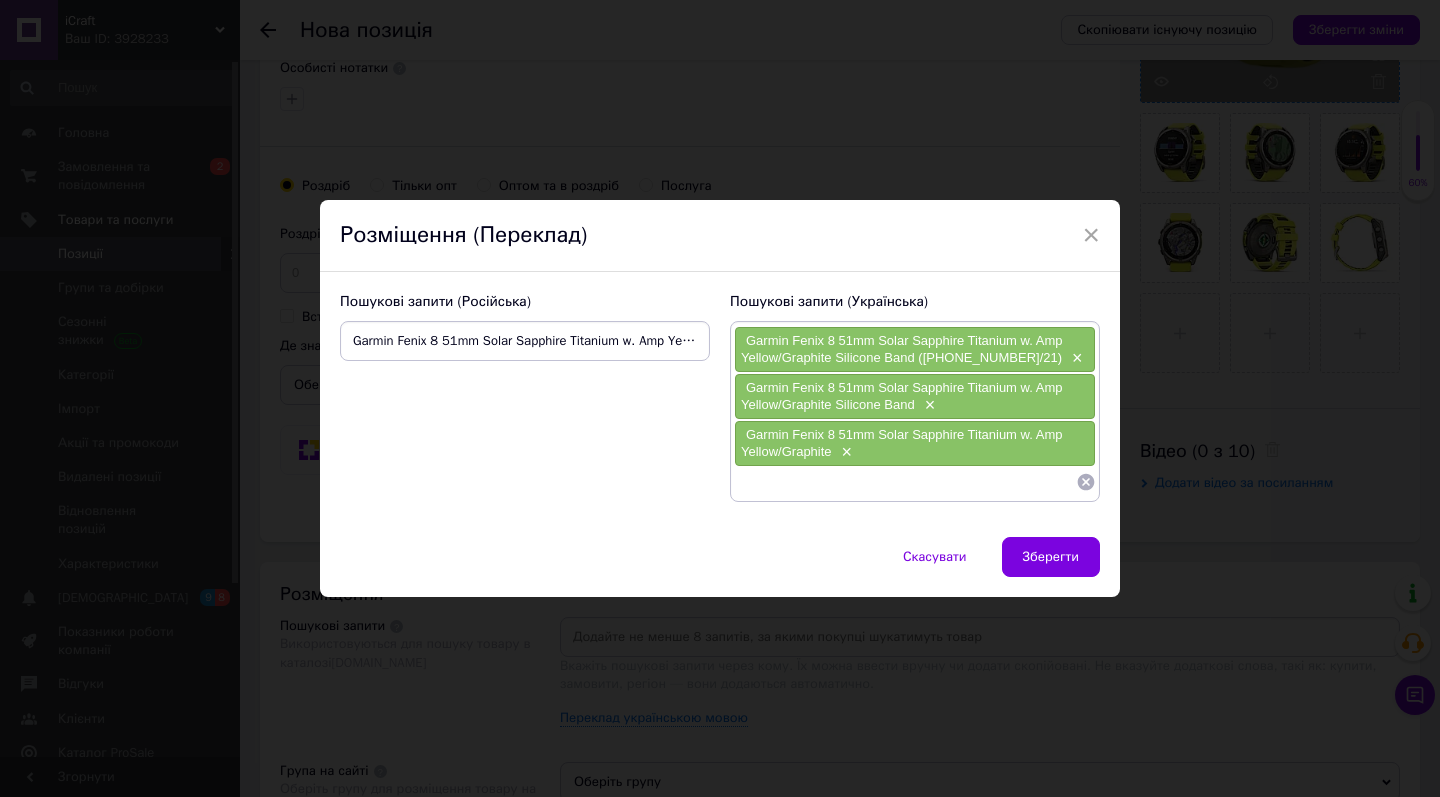 paste on "Garmin Fenix 8 51mm Solar Sapphire Titanium w. Amp Yellow/Graphite Silicone Band ([PHONE_NUMBER]/21)" 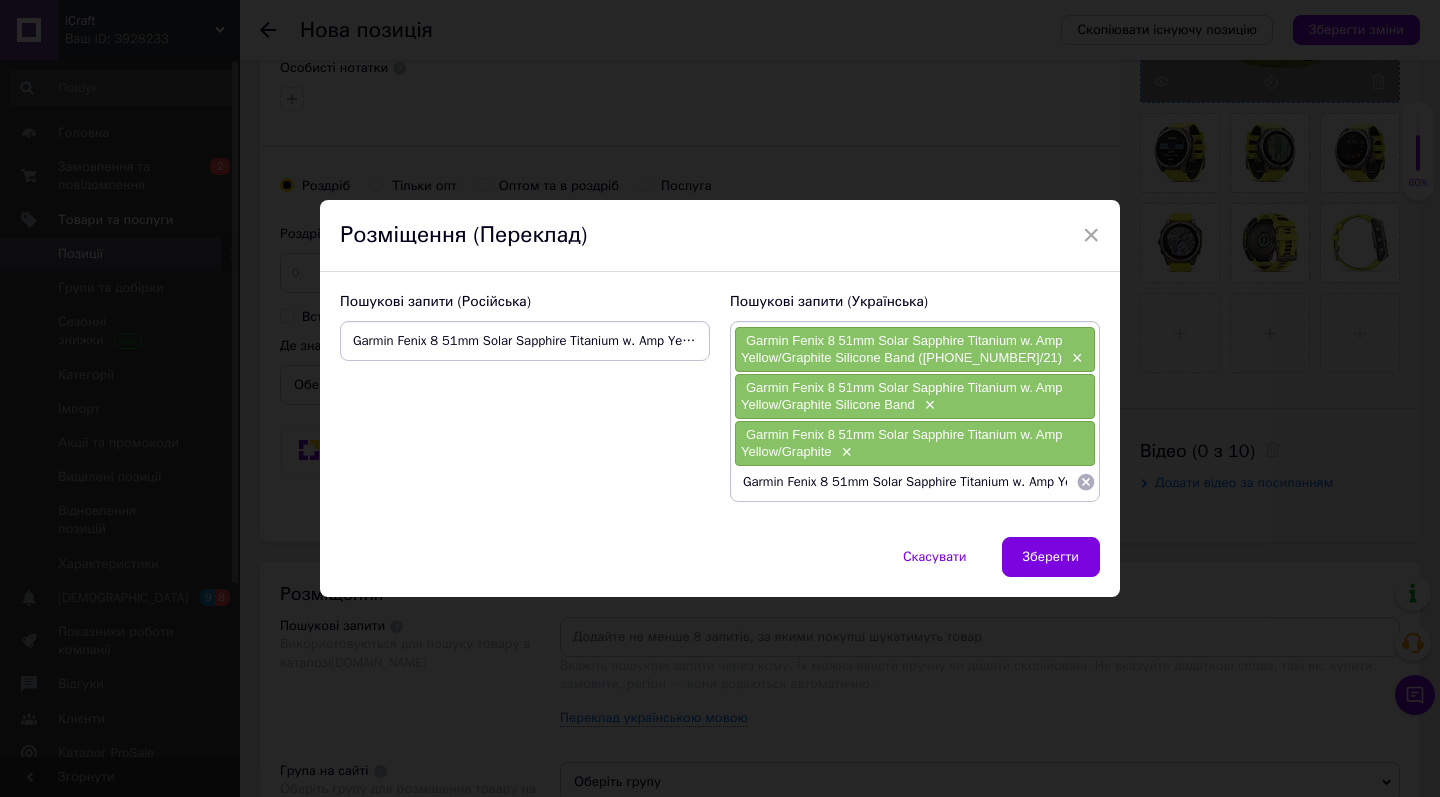type on "Garmin Fenix 8 51mm Solar Sapphire Titanium w. Amp" 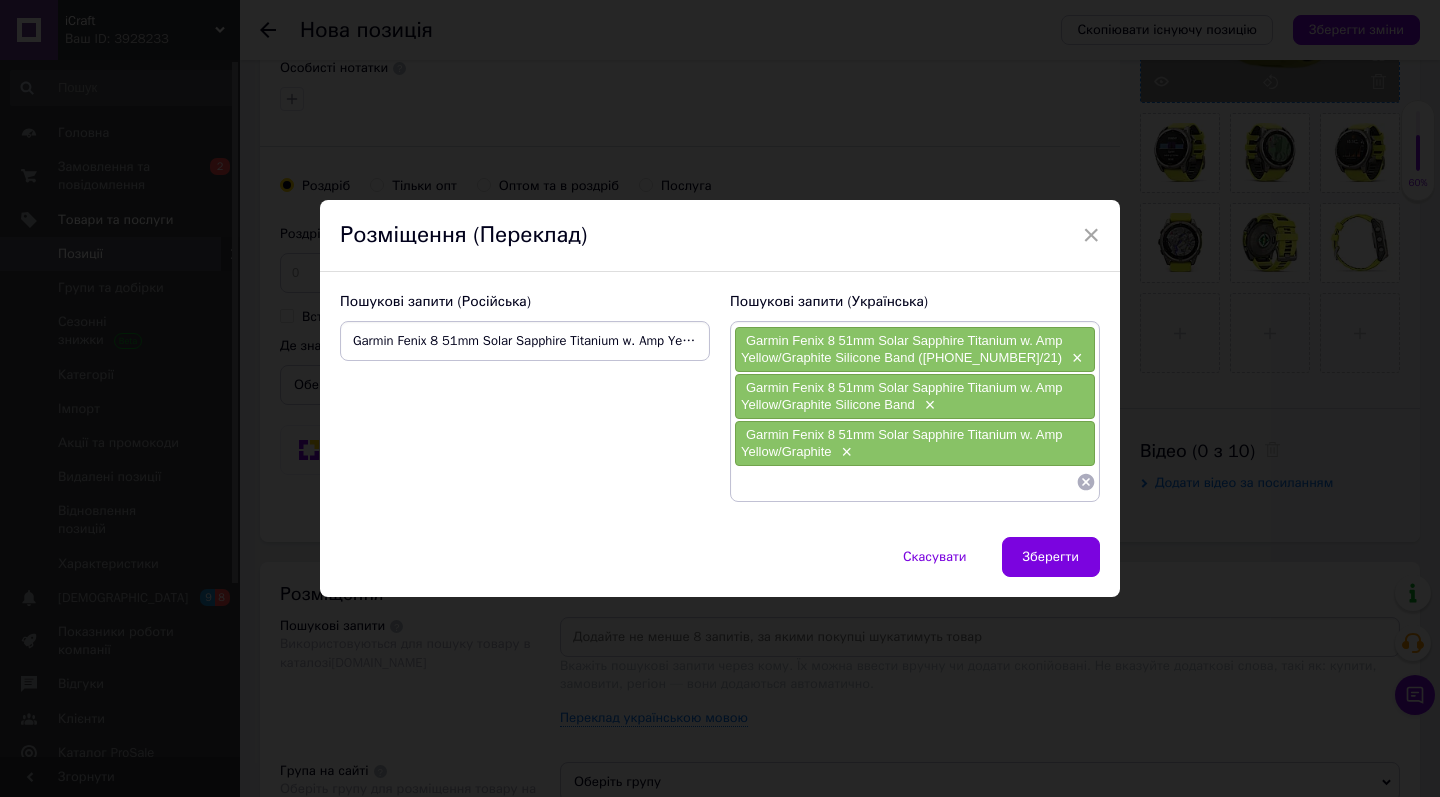 paste on "Garmin Fenix 8 51mm Solar Sapphire Titanium w. Amp Yellow/Graphite Silicone Band ([PHONE_NUMBER]/21)" 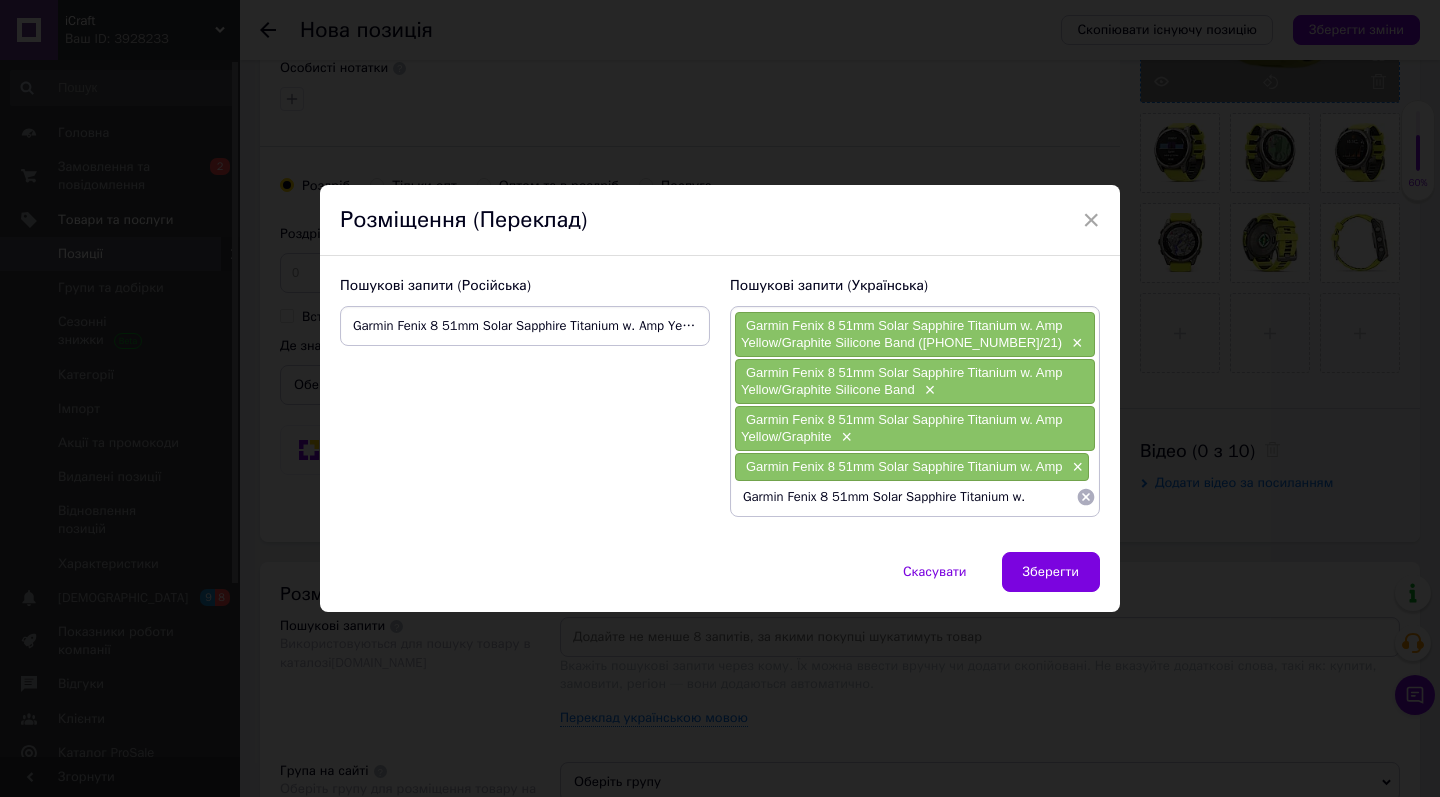 type on "Garmin Fenix 8 51mm Solar Sapphire Titanium" 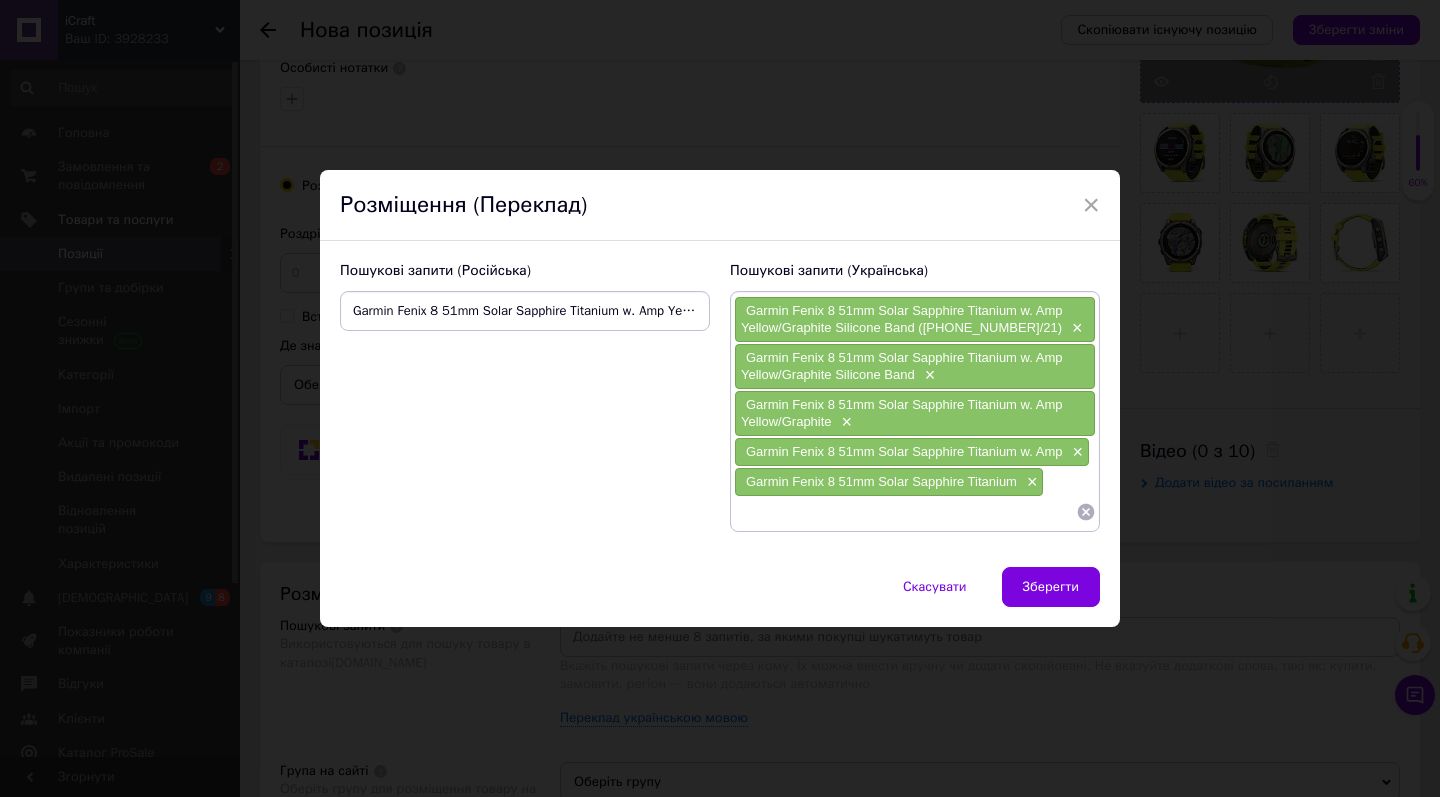 paste on "Garmin Fenix 8 51mm Solar Sapphire Titanium w. Amp Yellow/Graphite Silicone Band ([PHONE_NUMBER]/21)" 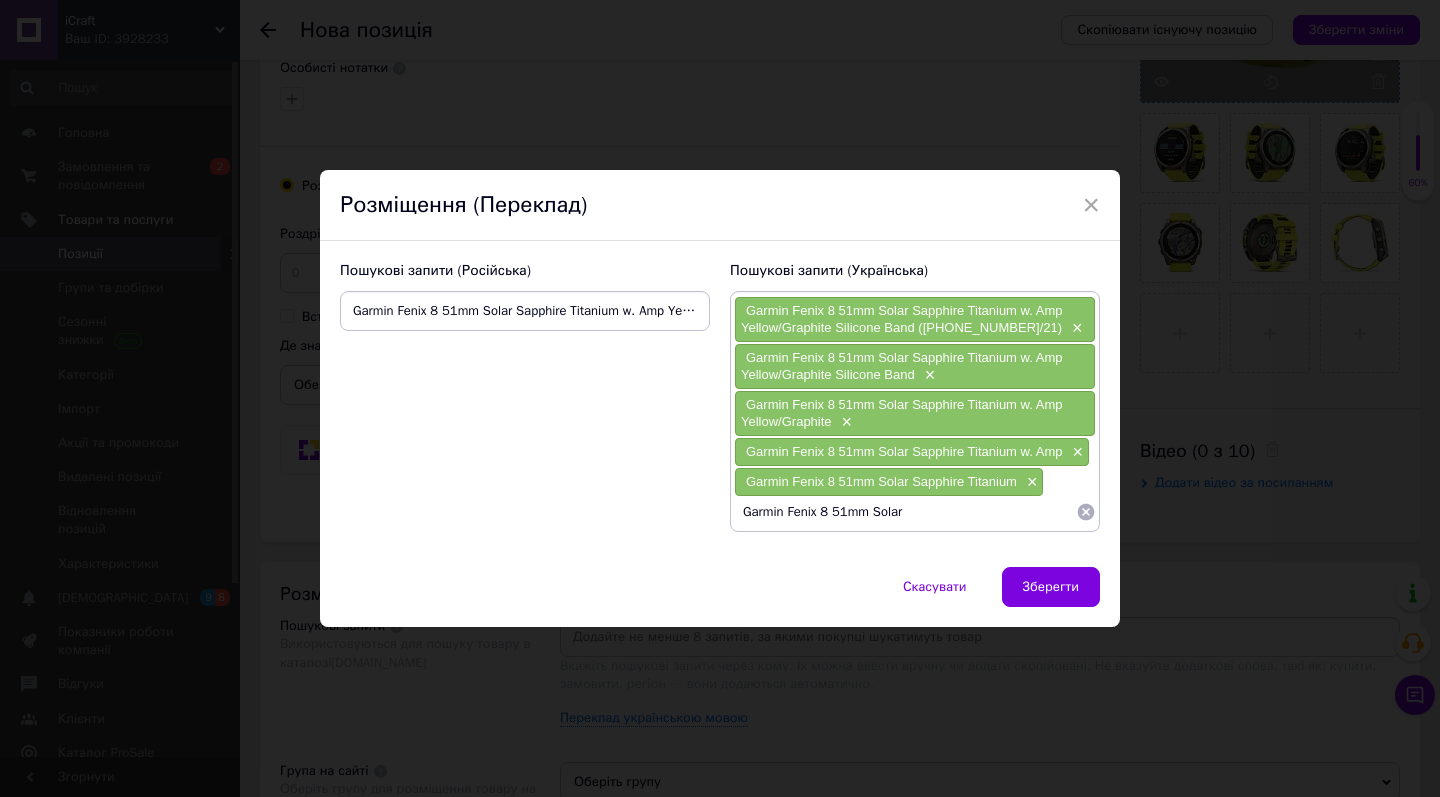 type on "Garmin Fenix 8 51mm Solar Sapphire" 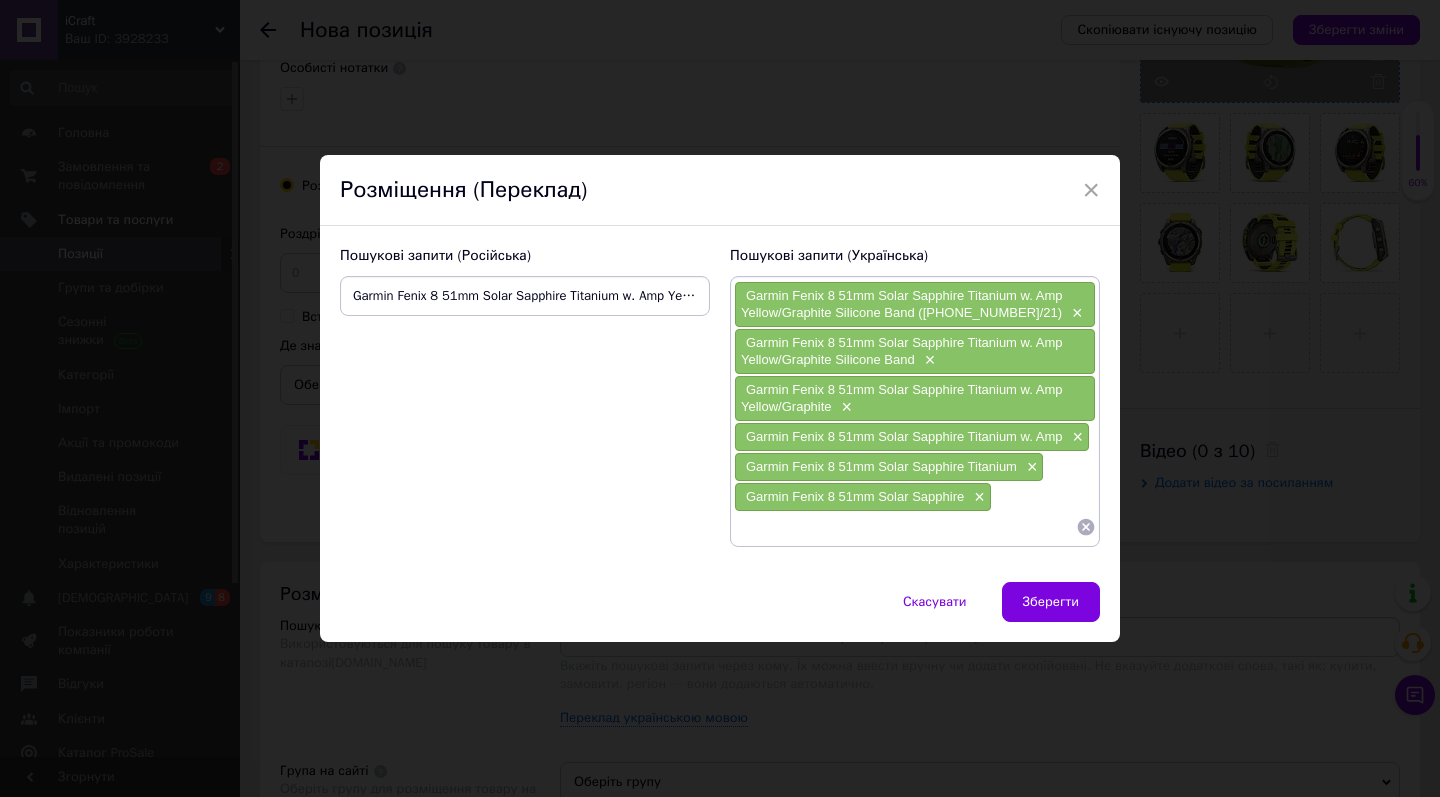 paste on "Garmin Fenix 8 51mm Solar Sapphire Titanium w. Amp Yellow/Graphite Silicone Band ([PHONE_NUMBER]/21)" 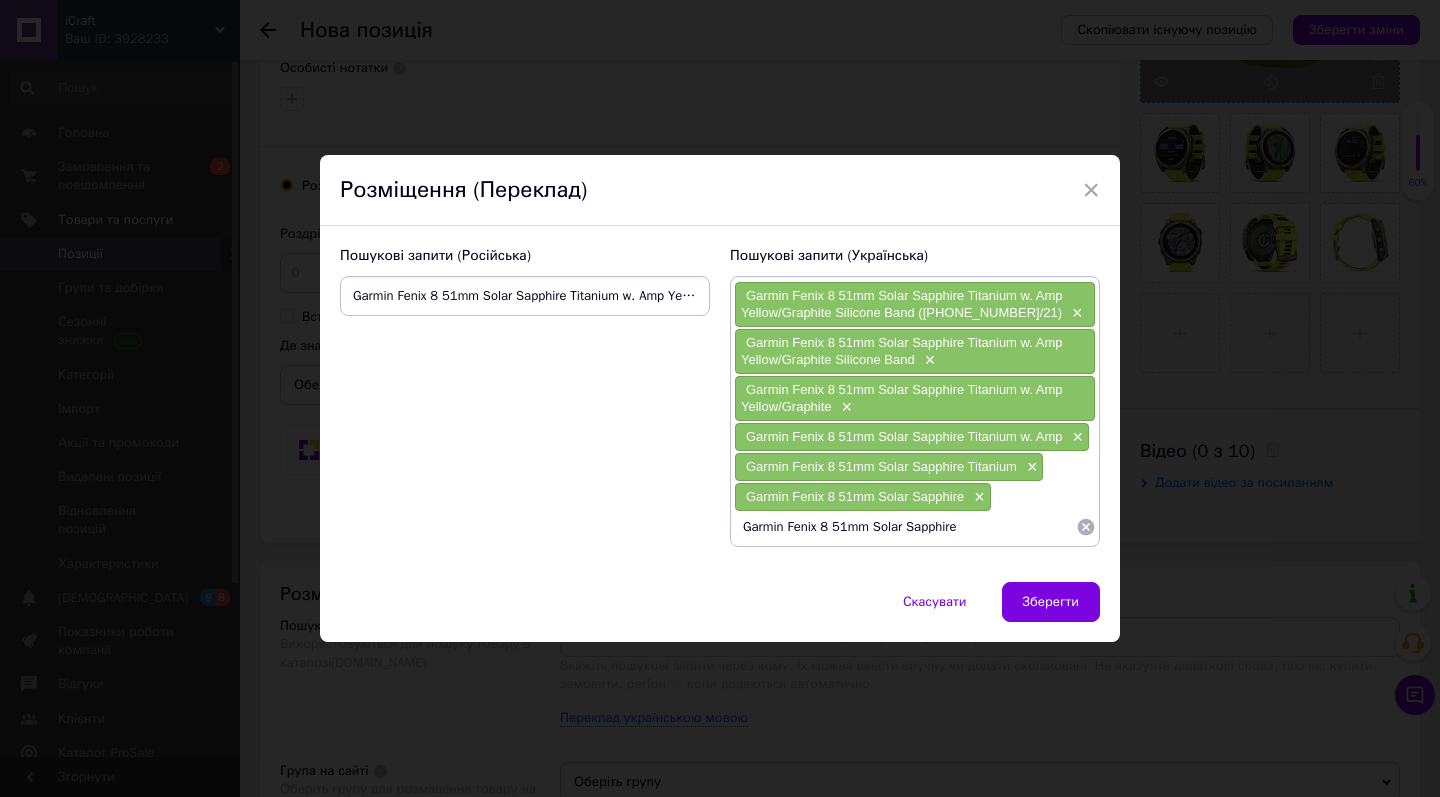 type on "Garmin Fenix 8 51mm Solar" 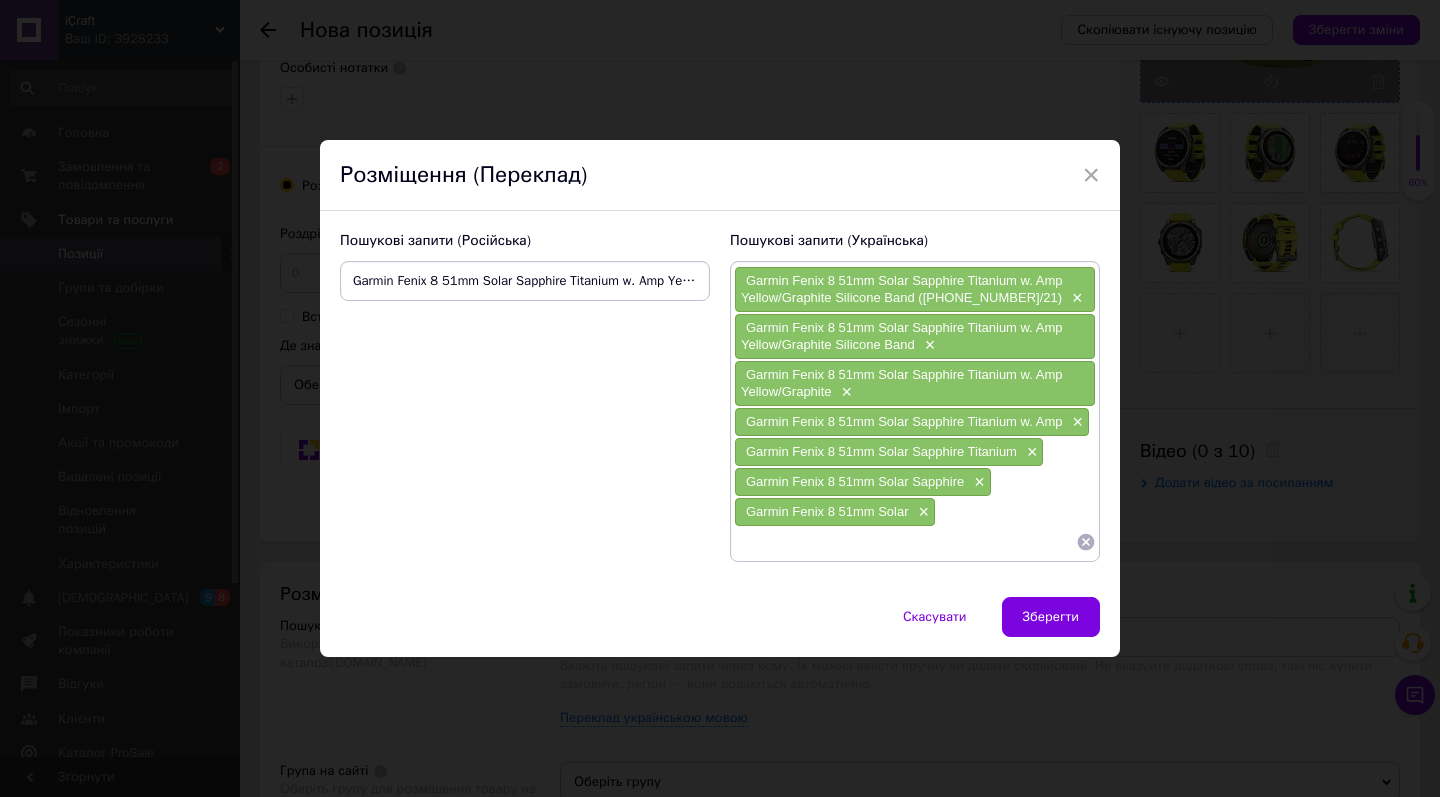 paste on "Garmin Fenix 8 51mm Solar Sapphire Titanium w. Amp Yellow/Graphite Silicone Band ([PHONE_NUMBER]/21)" 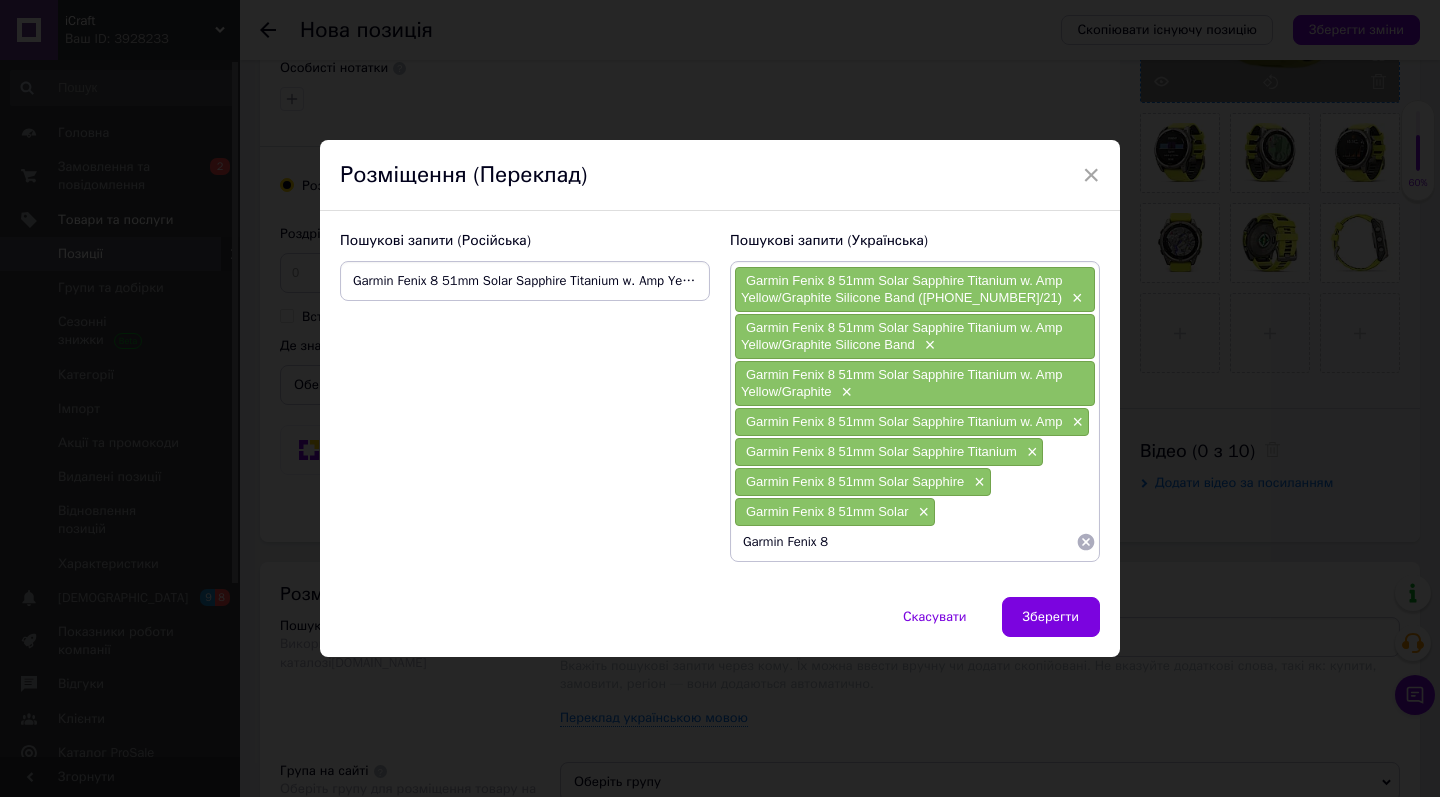 type on "Garmin Fenix 8 51mm" 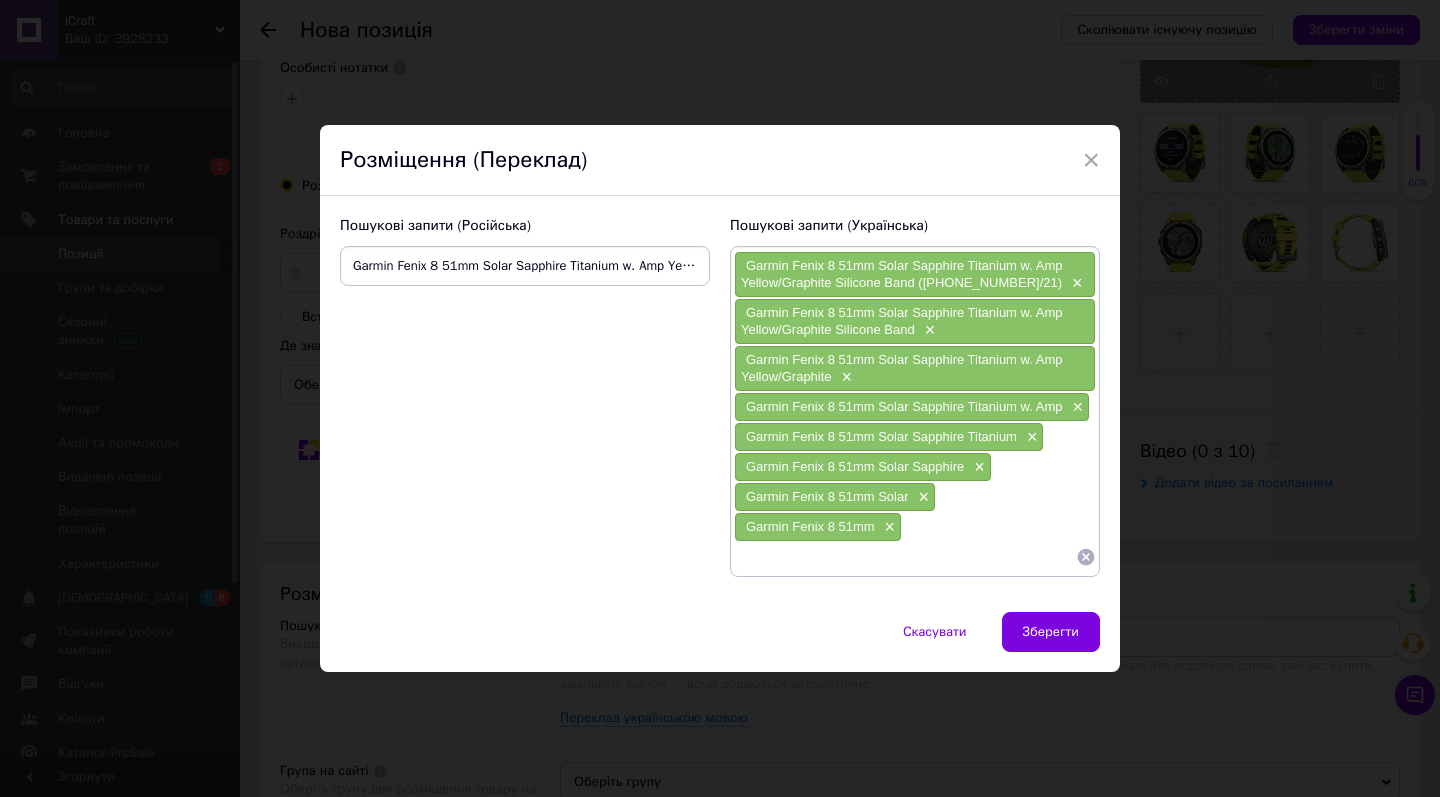 paste on "Garmin Fenix 8 51mm Solar Sapphire Titanium w. Amp Yellow/Graphite Silicone Band ([PHONE_NUMBER]/21)" 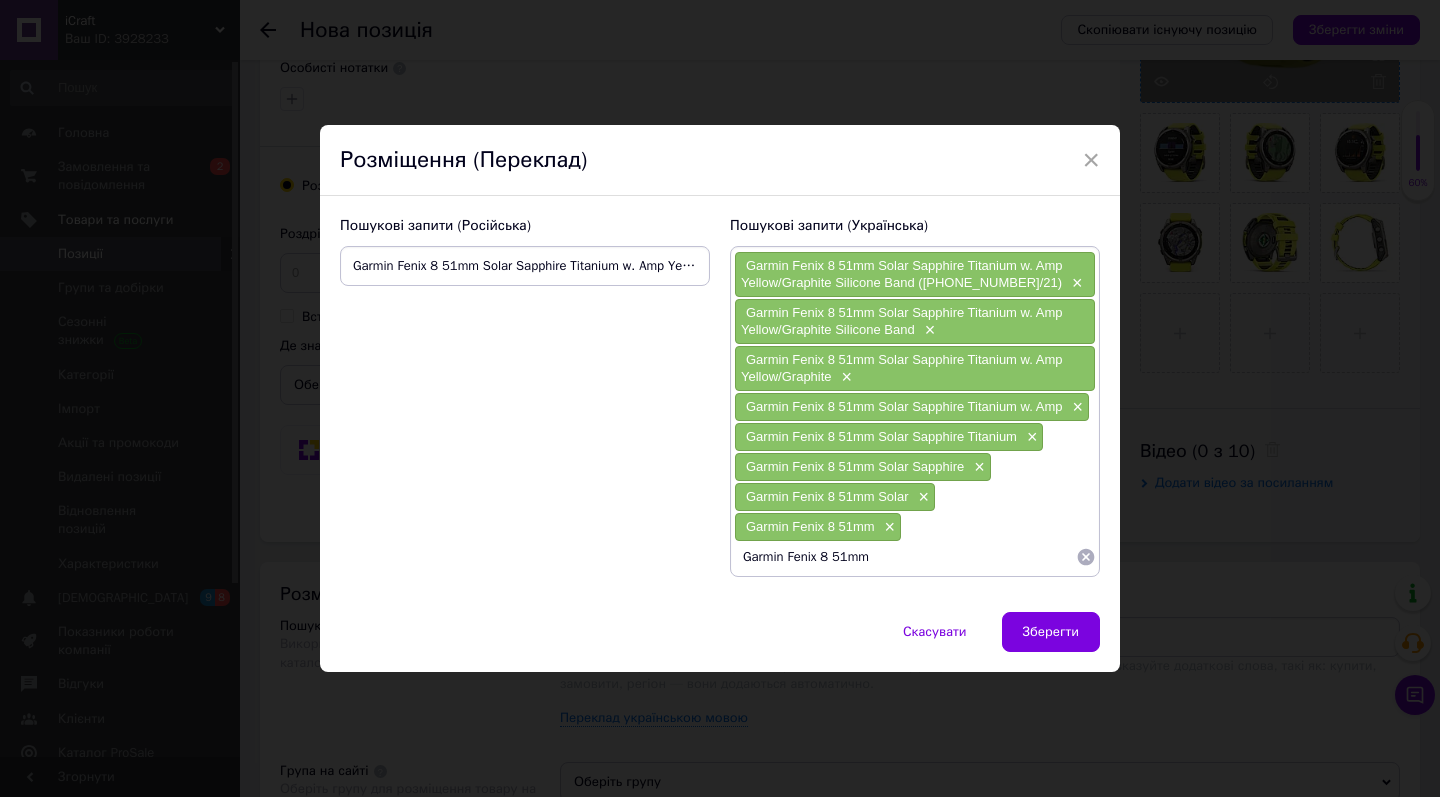 type on "Garmin Fenix 8" 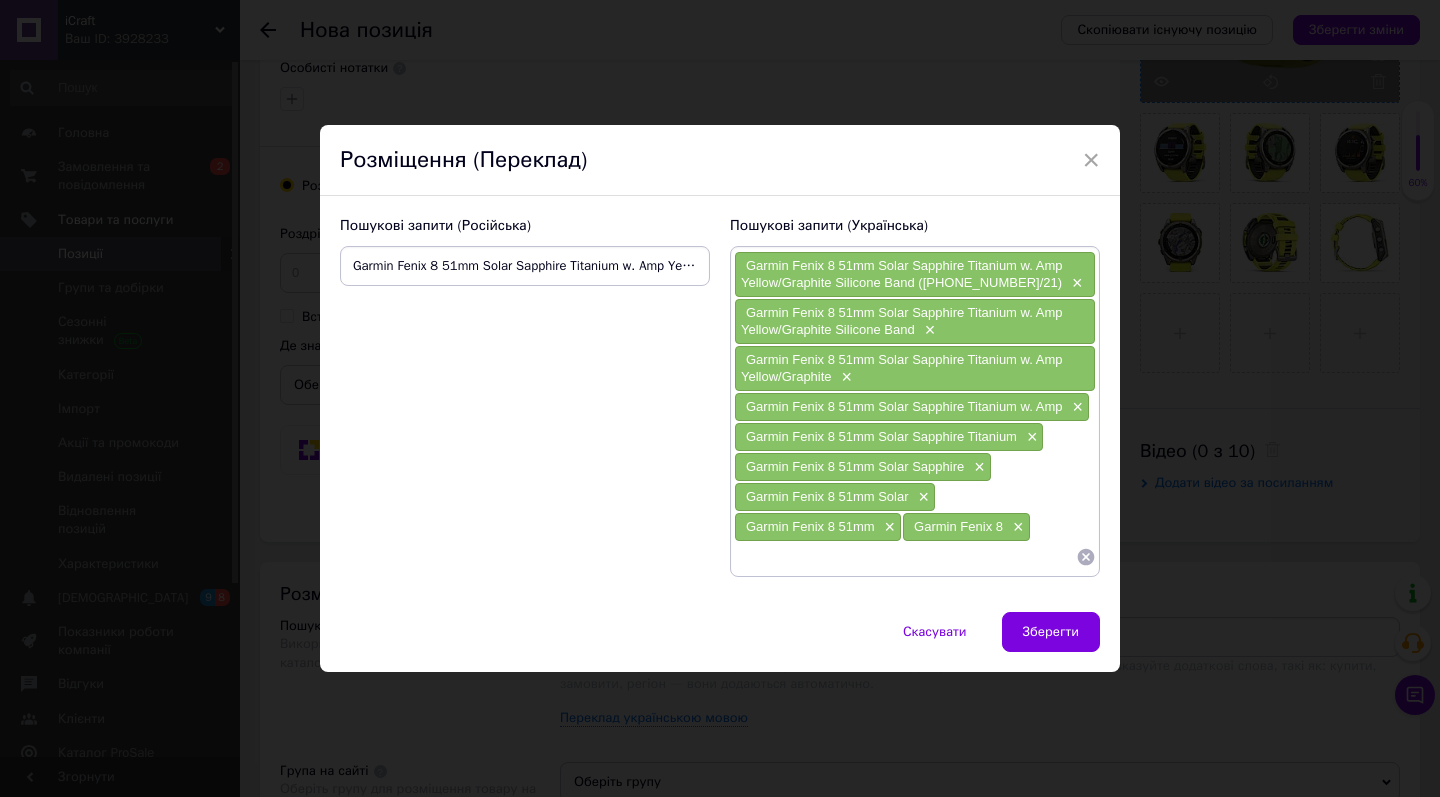 paste on "Garmin Fenix 8 51mm Solar Sapphire Titanium w. Amp Yellow/Graphite Silicone Band ([PHONE_NUMBER]/21)" 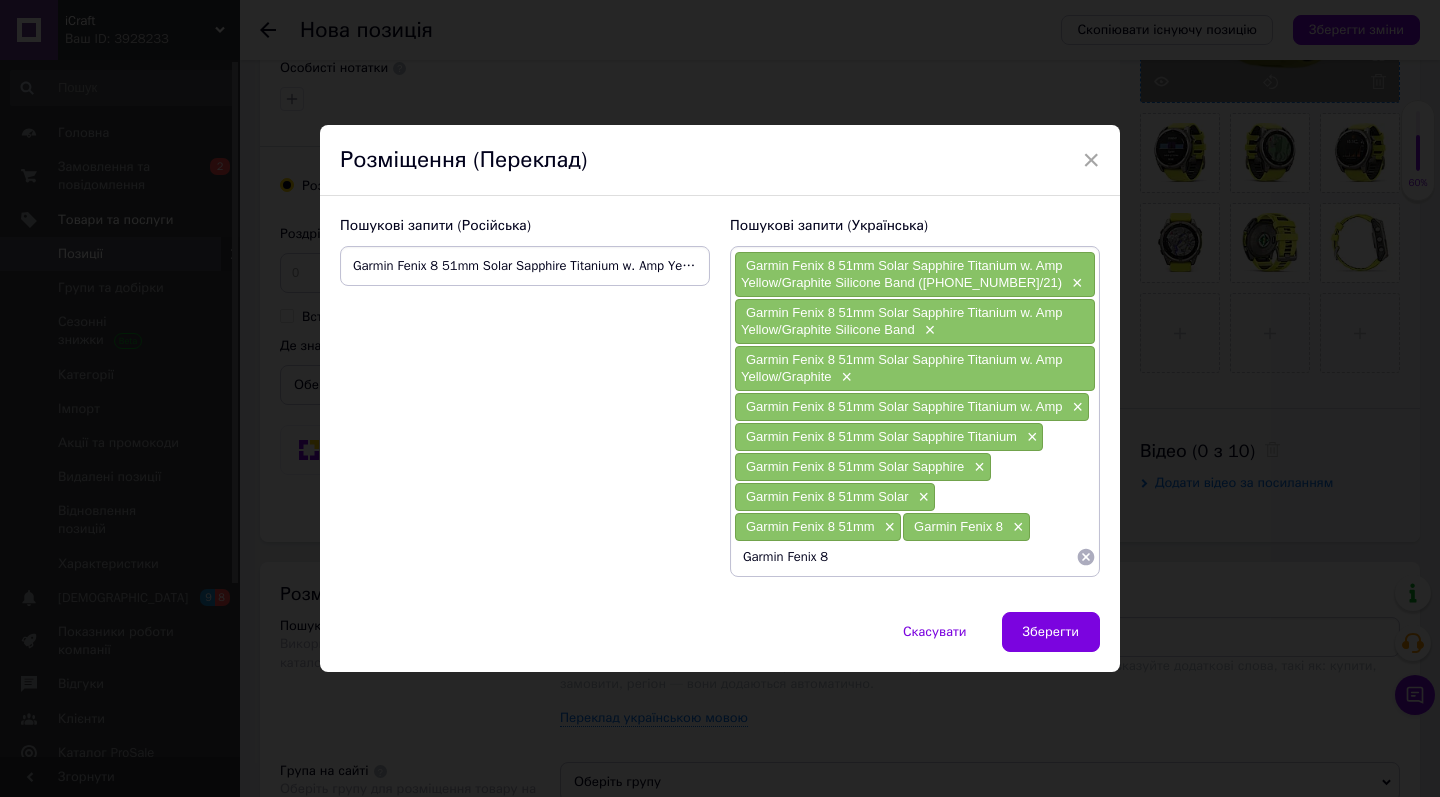 type on "Garmin Fenix" 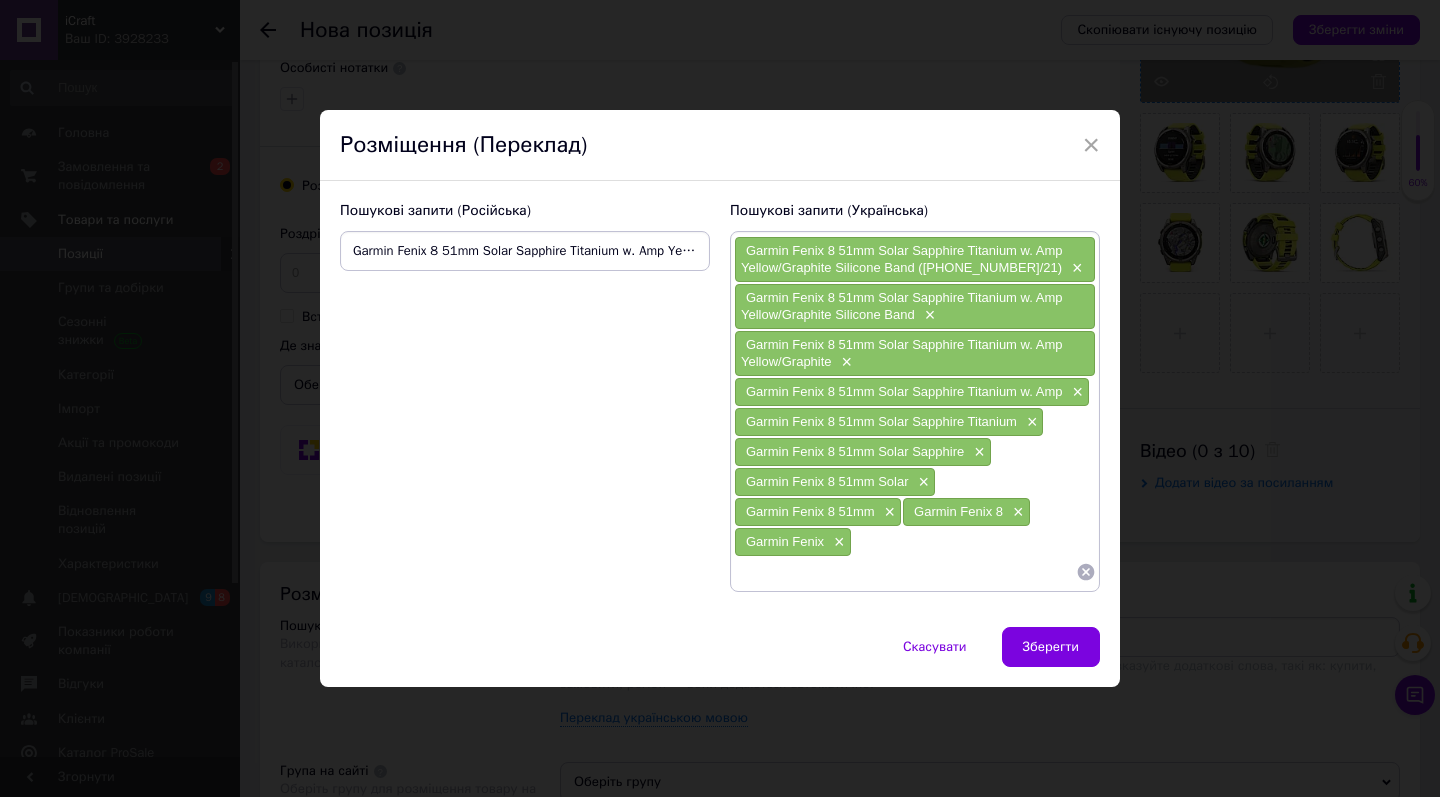 paste on "Garmin Fenix 8 51mm Solar Sapphire Titanium w. Amp Yellow/Graphite Silicone Band ([PHONE_NUMBER]/21)" 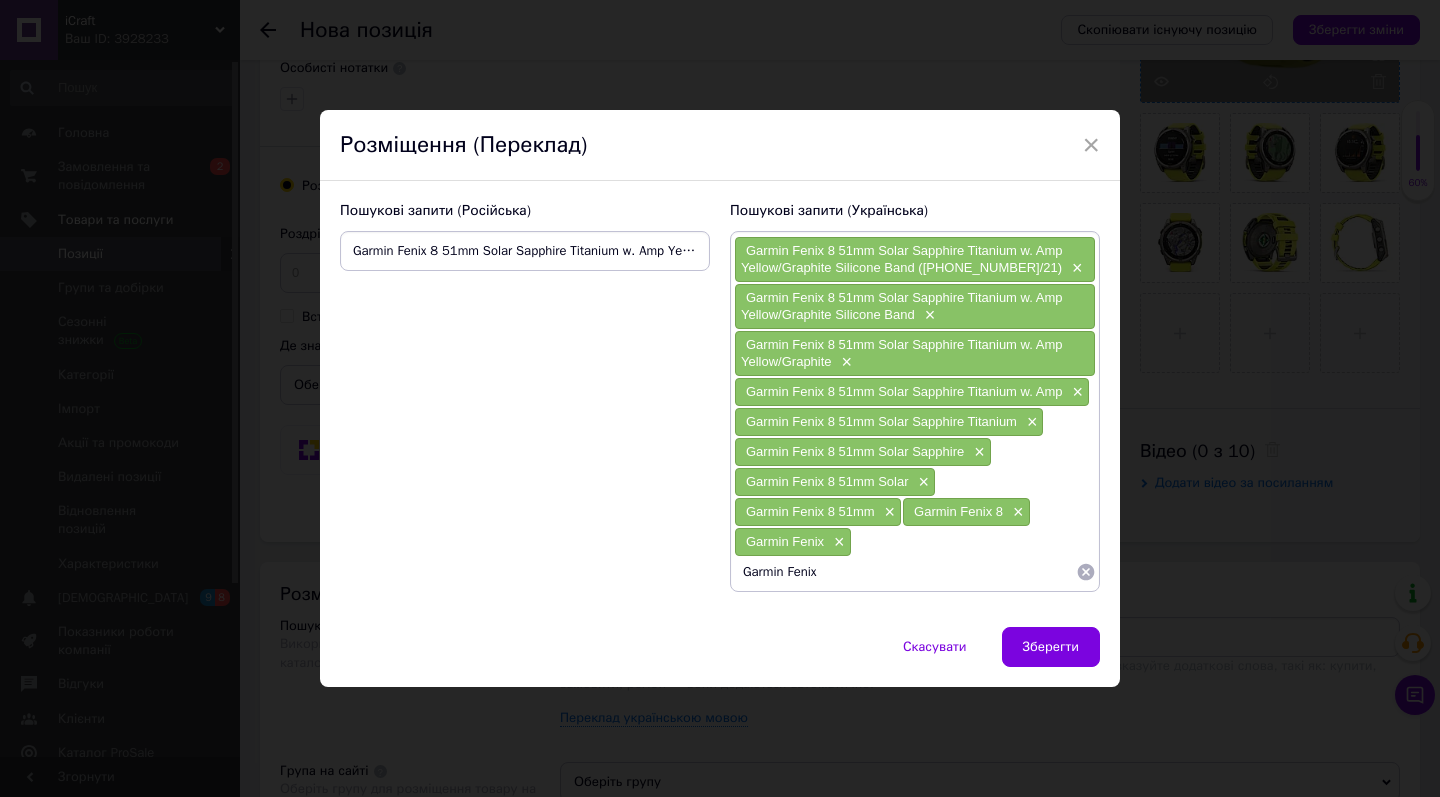 type on "Garmin" 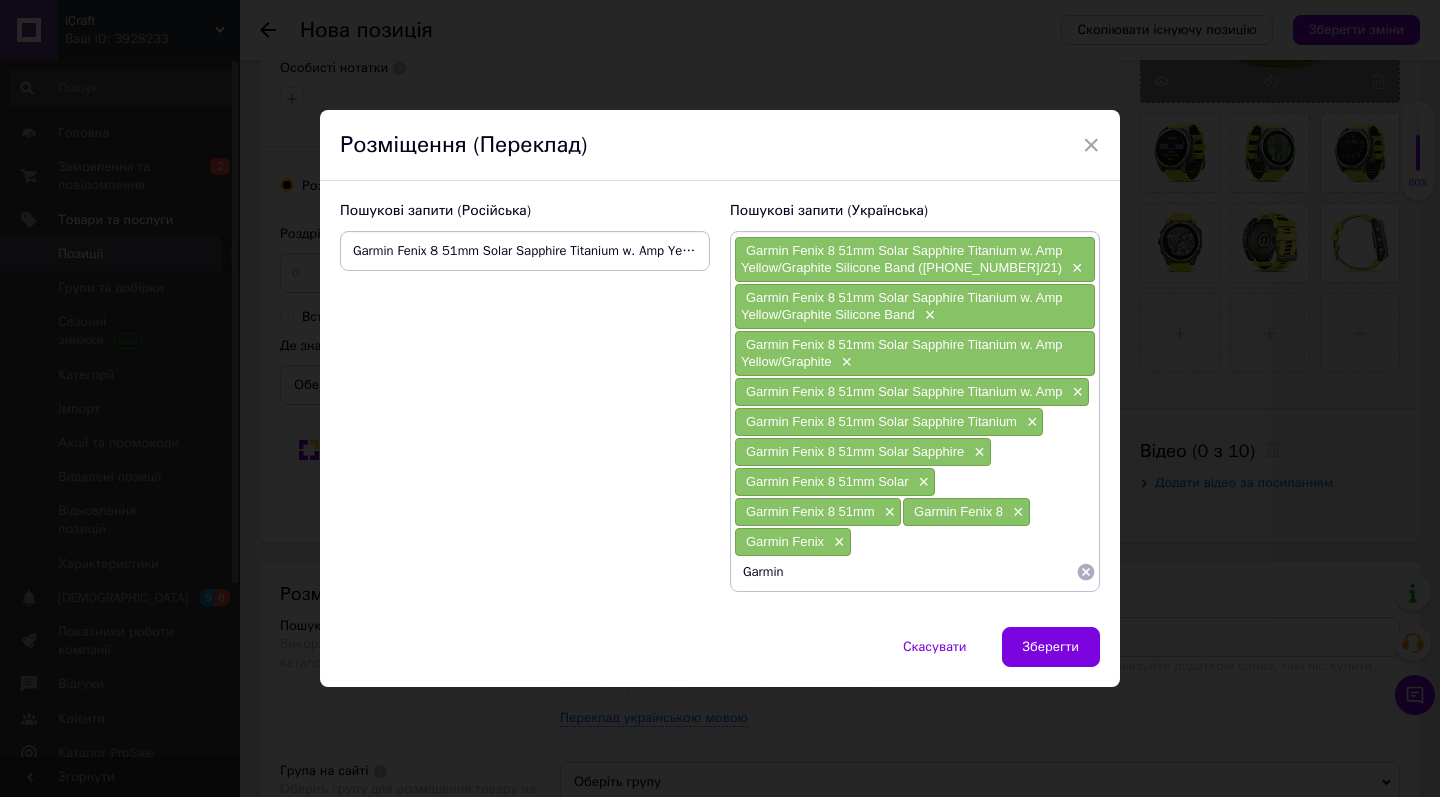 type 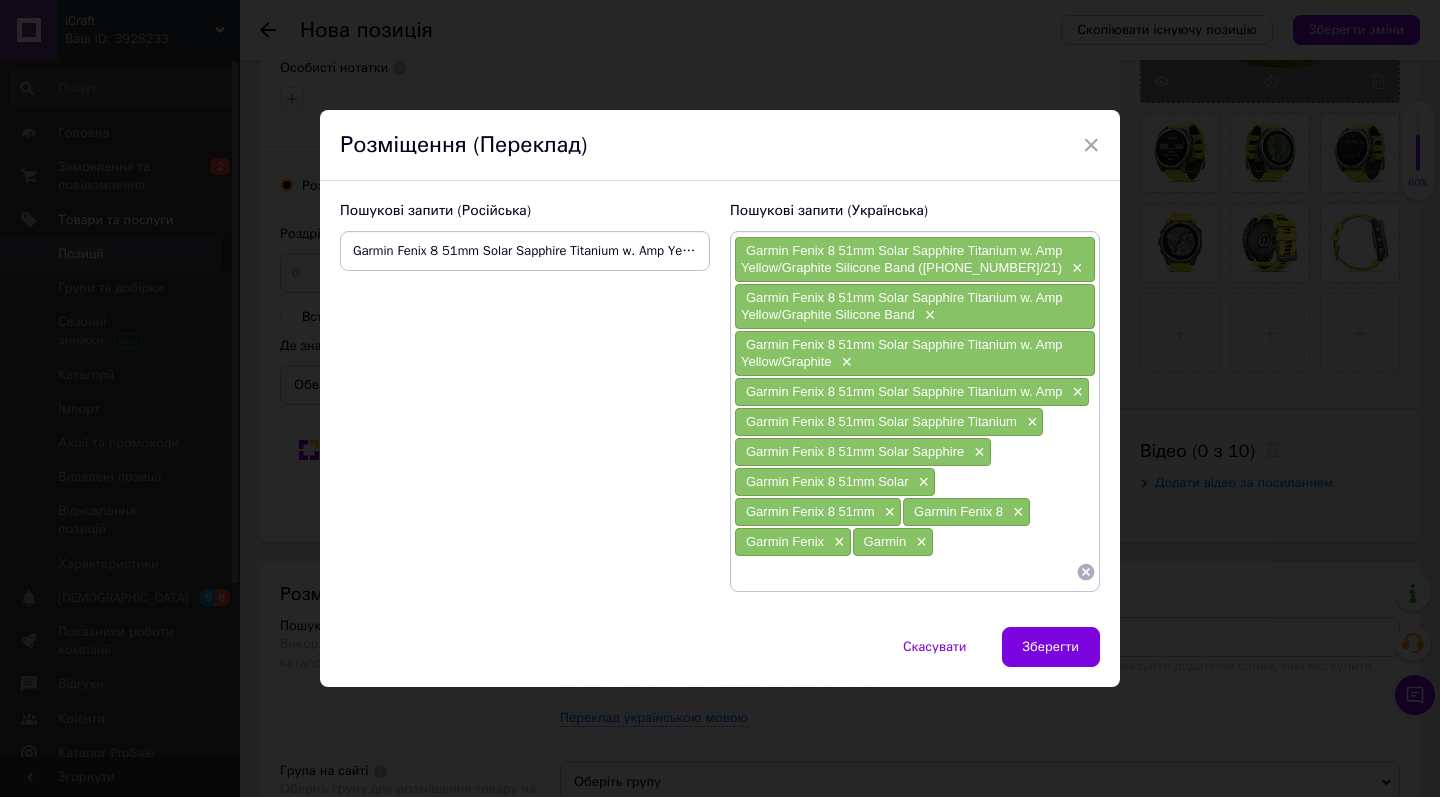 click on "Garmin Fenix 8 51mm Solar Sapphire Titanium w. Amp Yellow/Graphite Silicone Band ([PHONE_NUMBER]/21)" at bounding box center [525, 251] 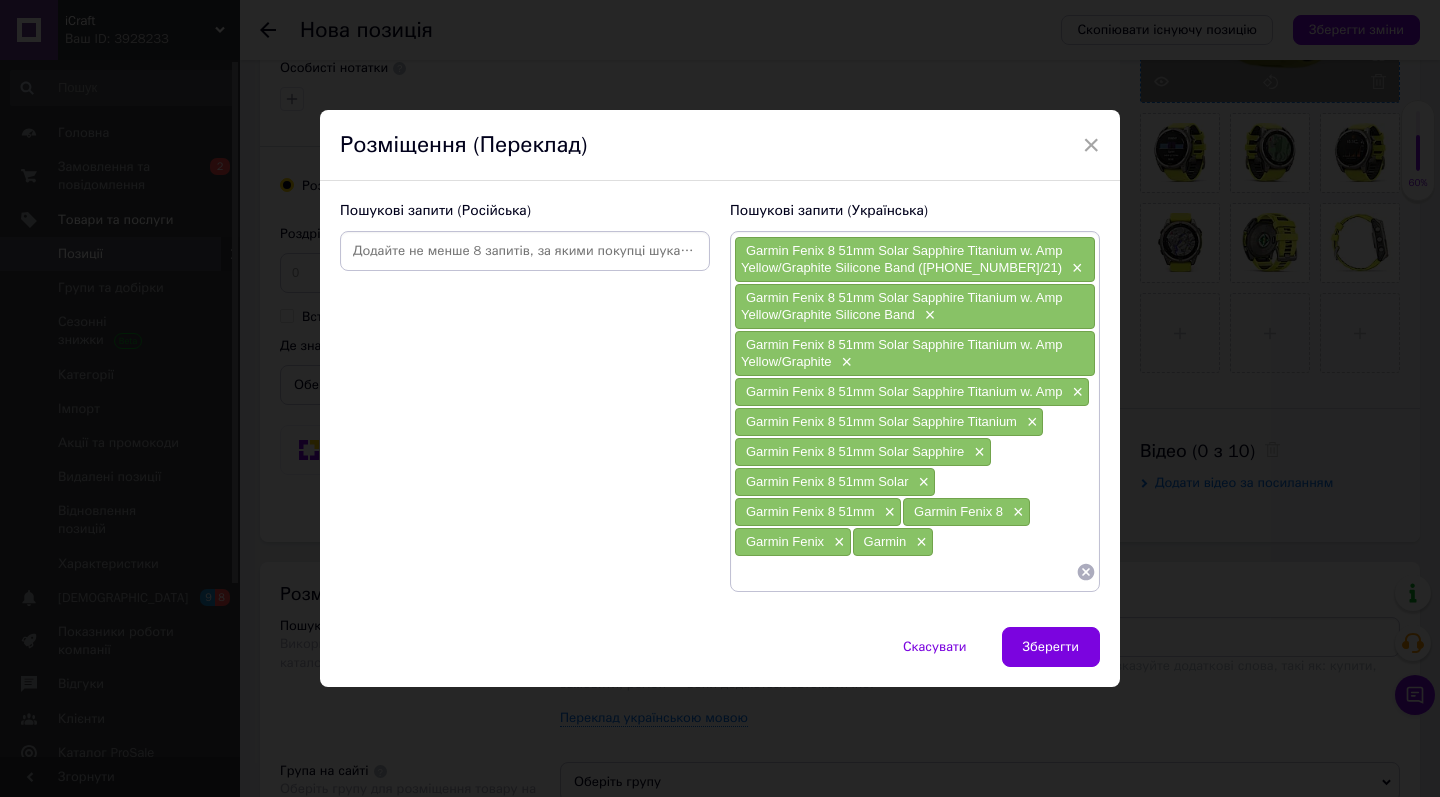paste on "Garmin Fenix 8 51mm Solar Sapphire Titanium w. Amp Yellow/Graphite Silicone Band ([PHONE_NUMBER]/21)" 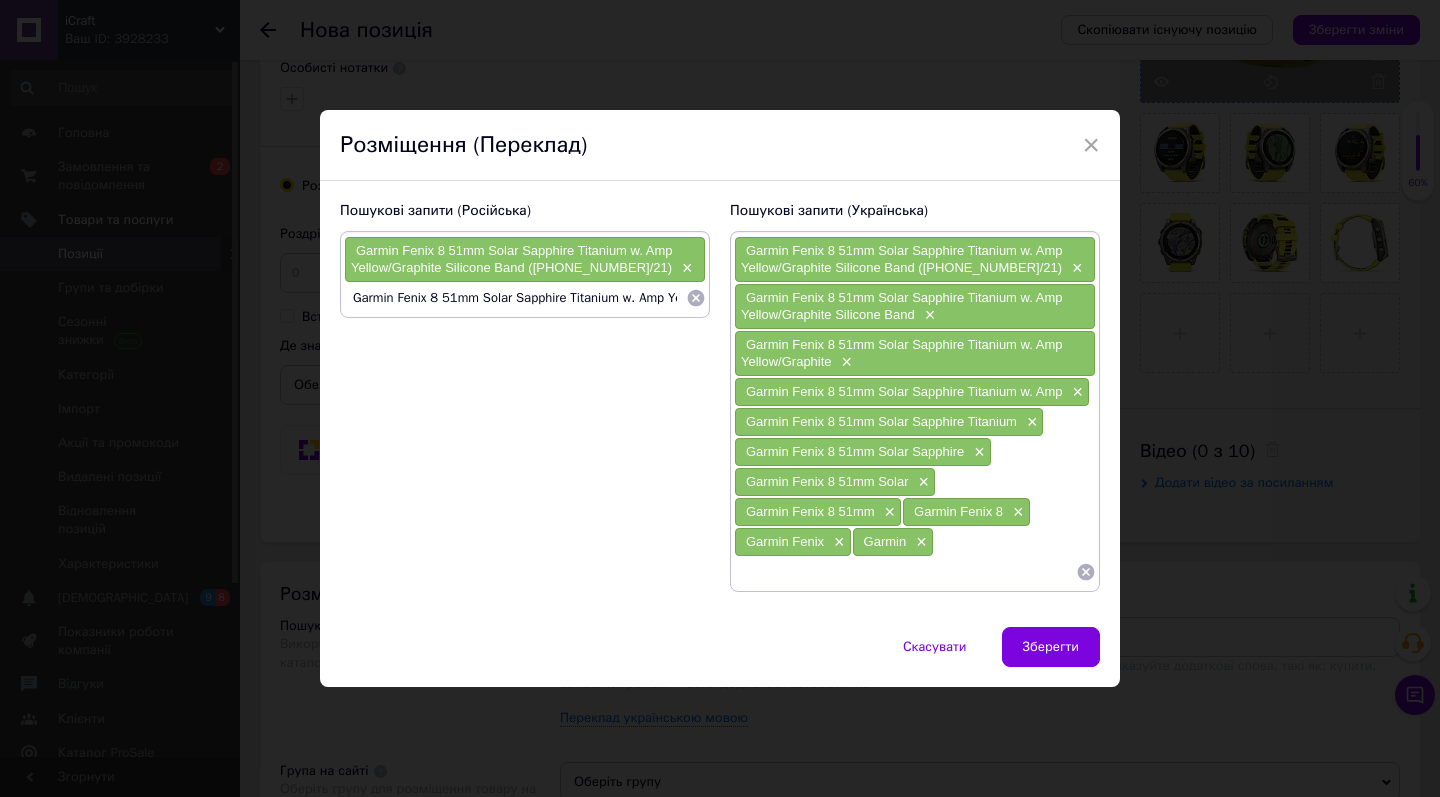 type on "Garmin Fenix 8 51mm Solar Sapphire Titanium w. Amp Yellow/Graphite Silicone Band" 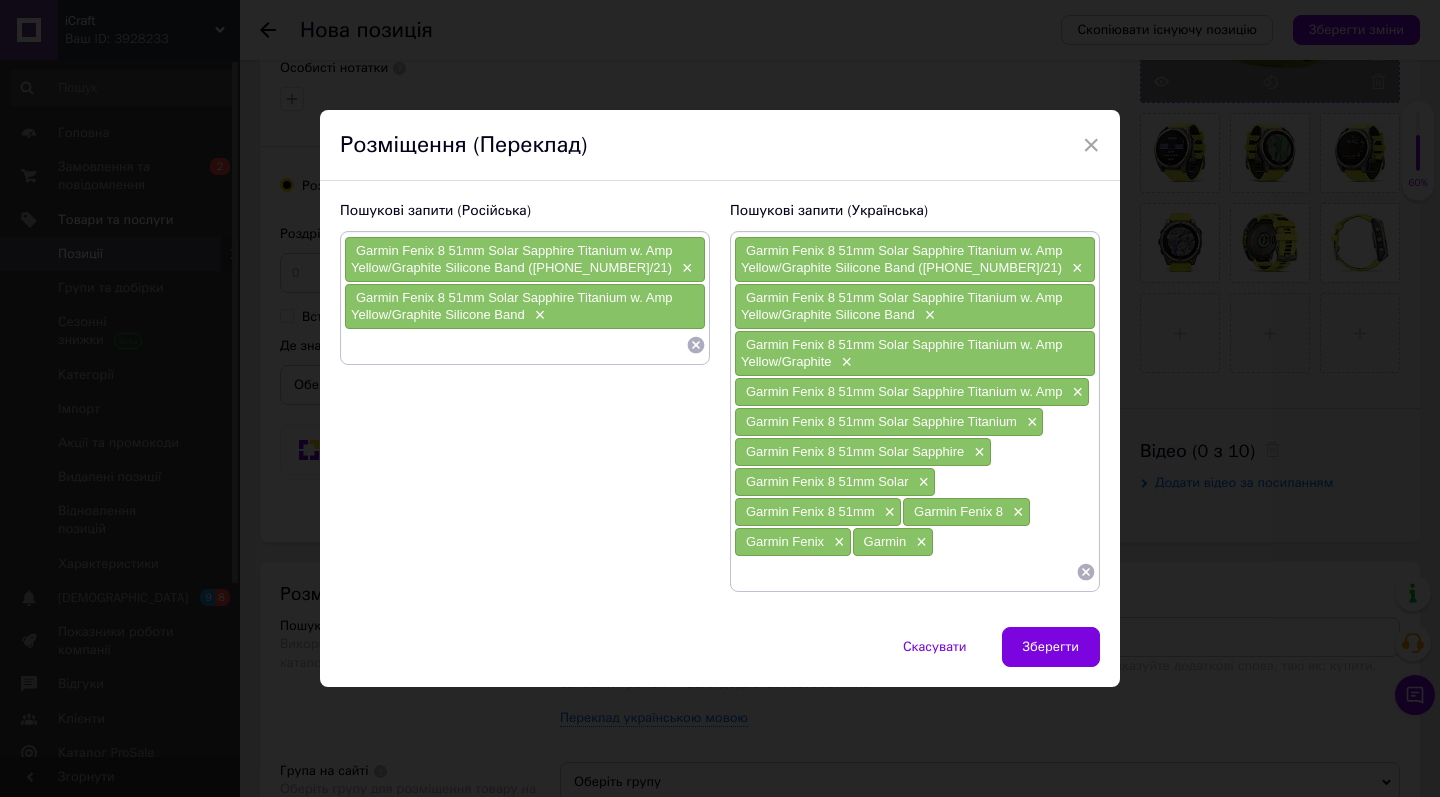 paste on "Garmin Fenix 8 51mm Solar Sapphire Titanium w. Amp Yellow/Graphite Silicone Band ([PHONE_NUMBER]/21)" 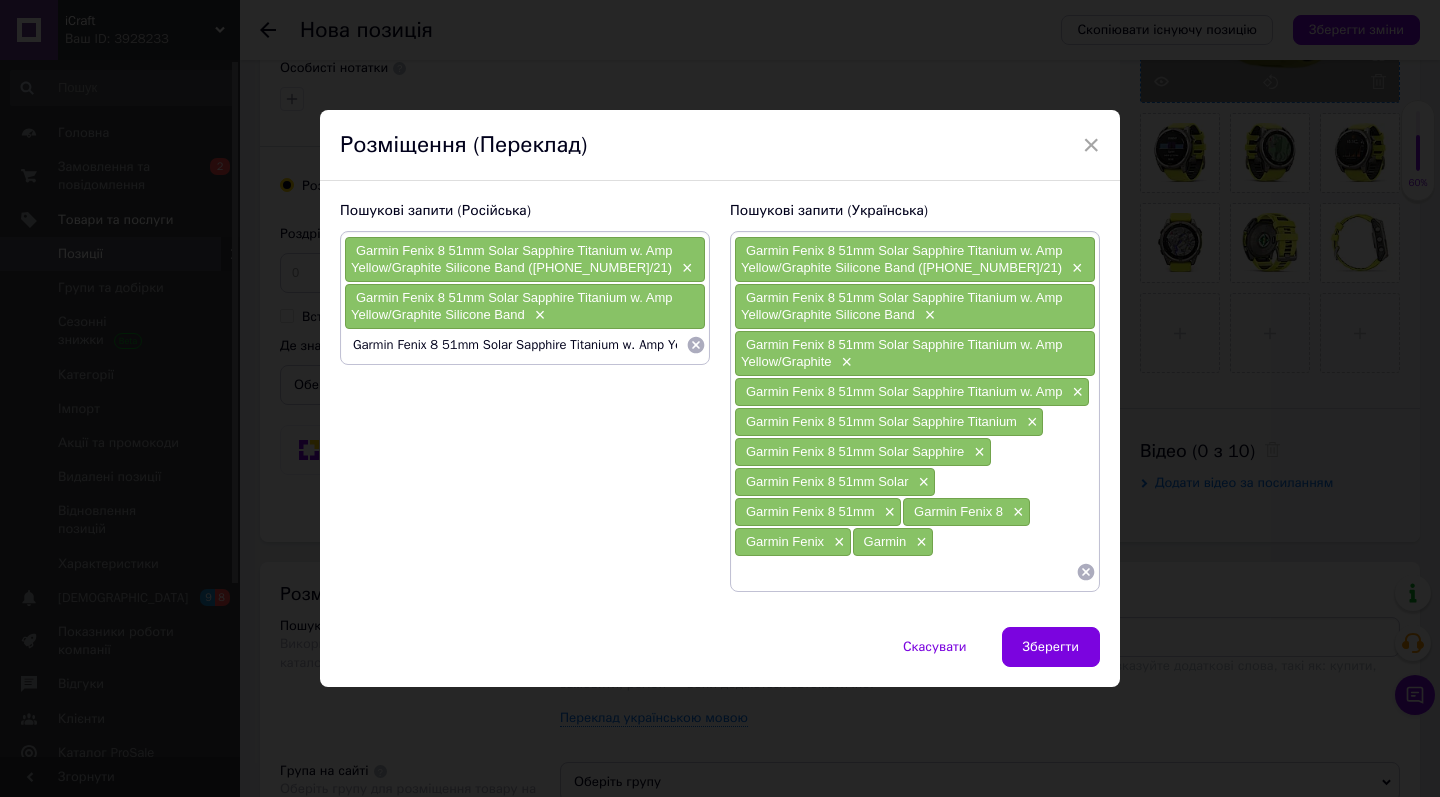 type on "Garmin Fenix 8 51mm Solar Sapphire Titanium w. Amp Yellow/Graphite" 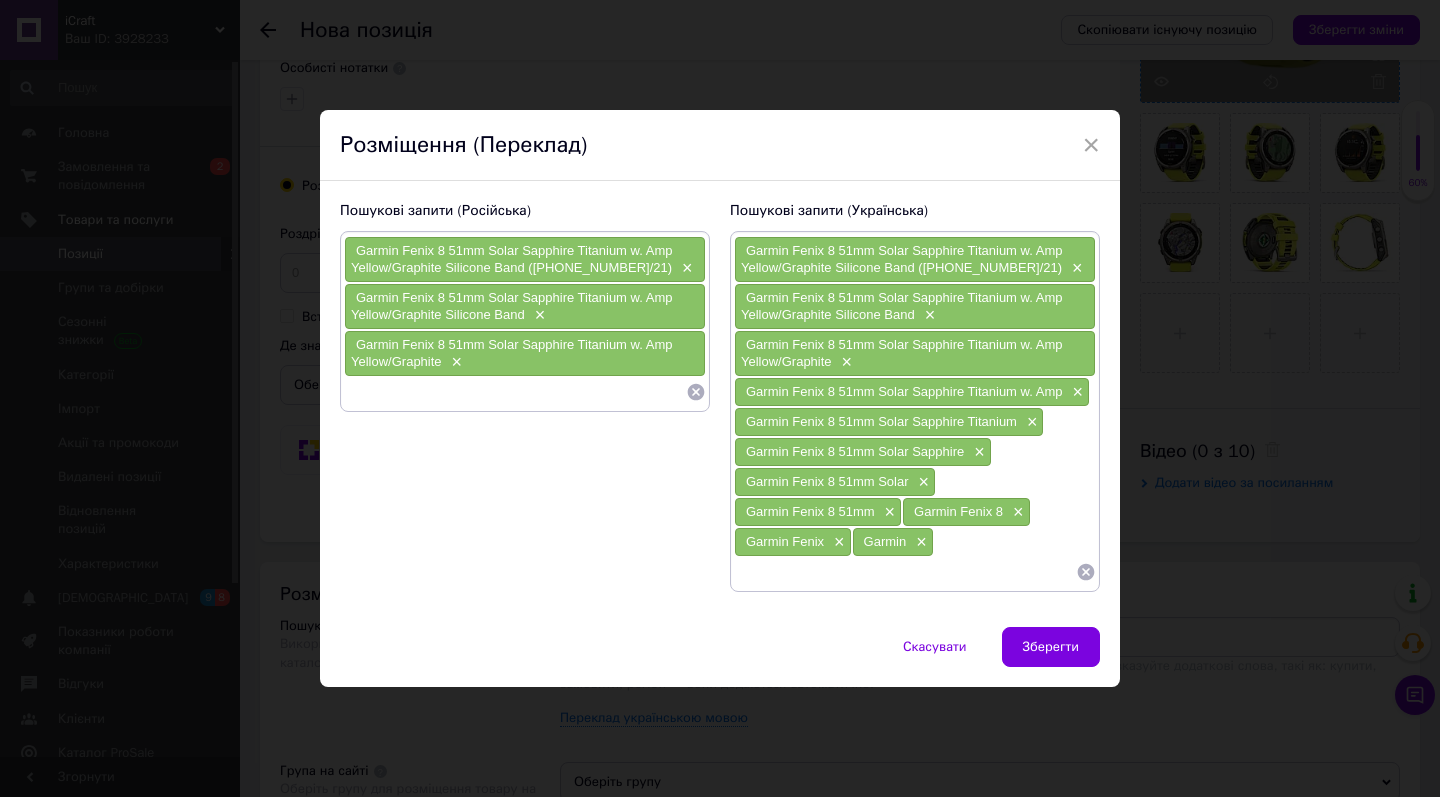 paste on "Garmin Fenix 8 51mm Solar Sapphire Titanium w. Amp Yellow/Graphite Silicone Band ([PHONE_NUMBER]/21)" 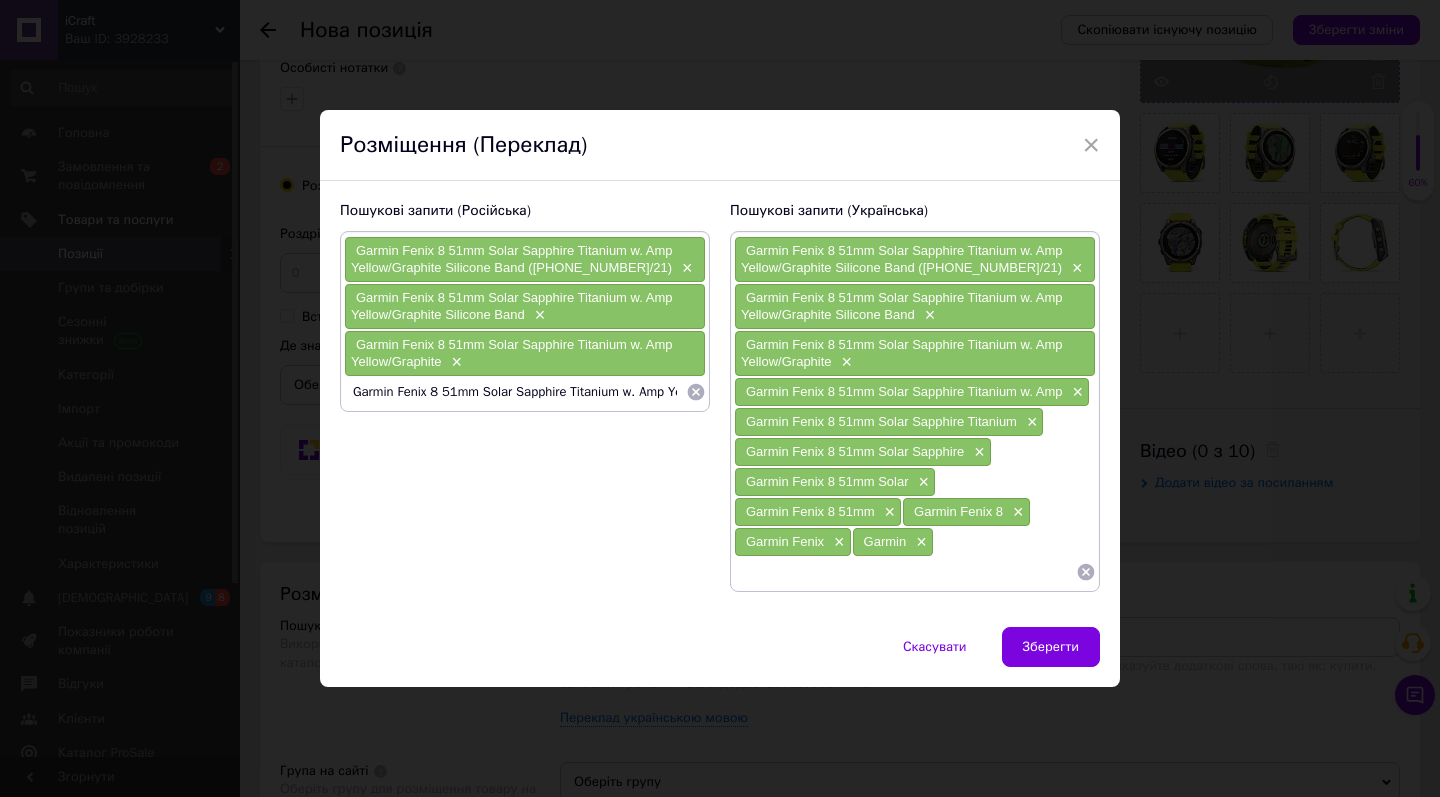 type on "Garmin Fenix 8 51mm Solar Sapphire Titanium w. Amp" 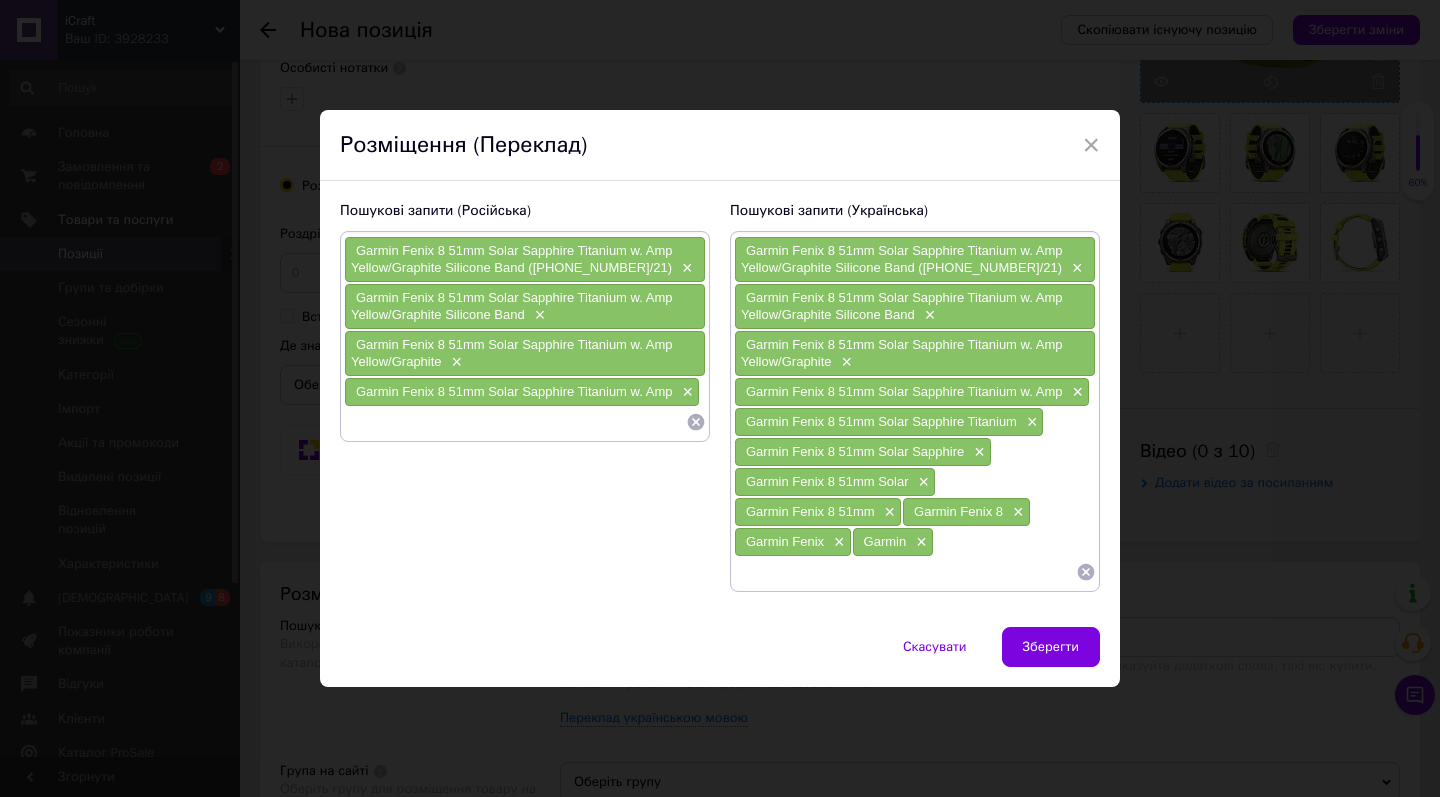paste on "Garmin Fenix 8 51mm Solar Sapphire Titanium w. Amp Yellow/Graphite Silicone Band ([PHONE_NUMBER]/21)" 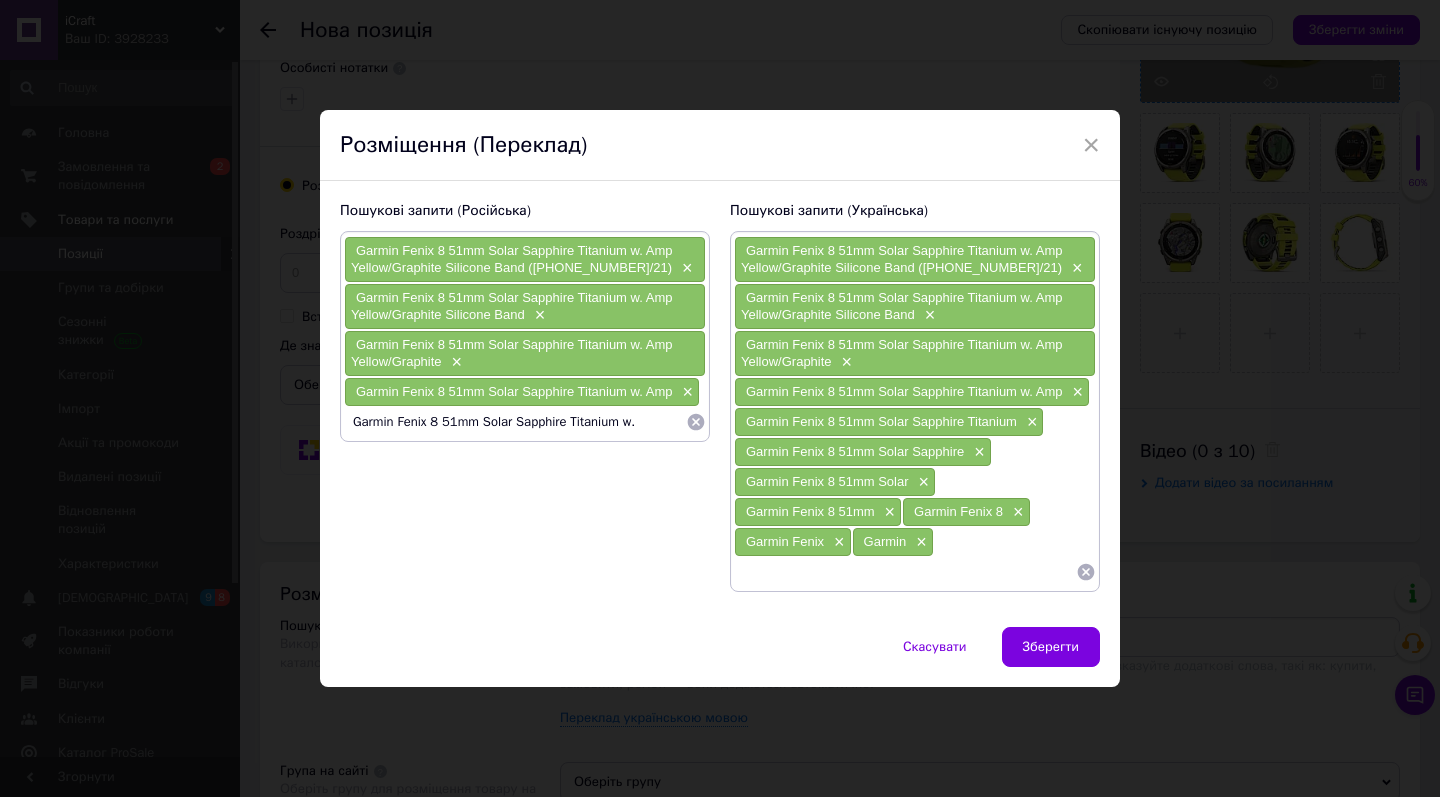type on "Garmin Fenix 8 51mm Solar Sapphire Titanium" 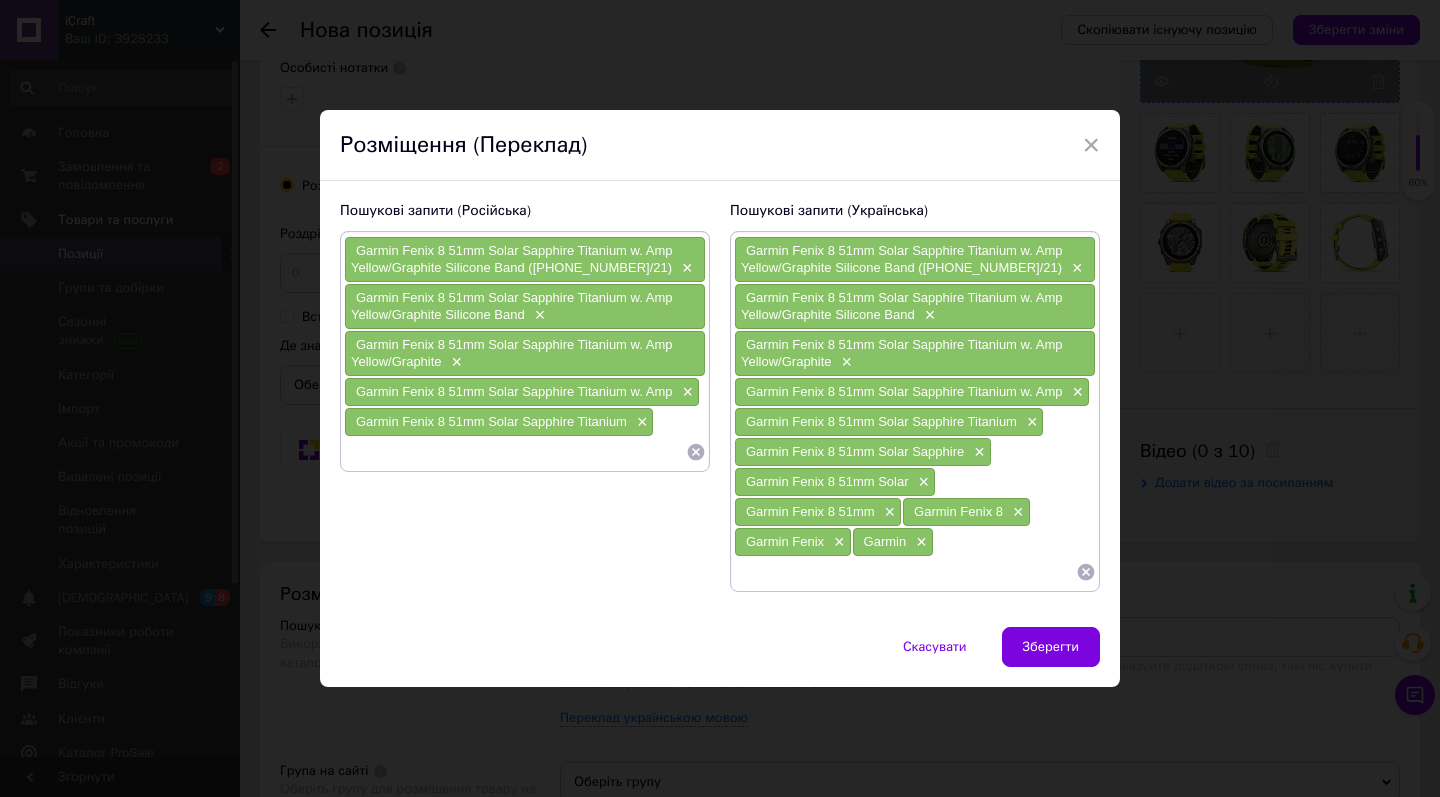 paste on "Garmin Fenix 8 51mm Solar Sapphire Titanium w. Amp Yellow/Graphite Silicone Band ([PHONE_NUMBER]/21)" 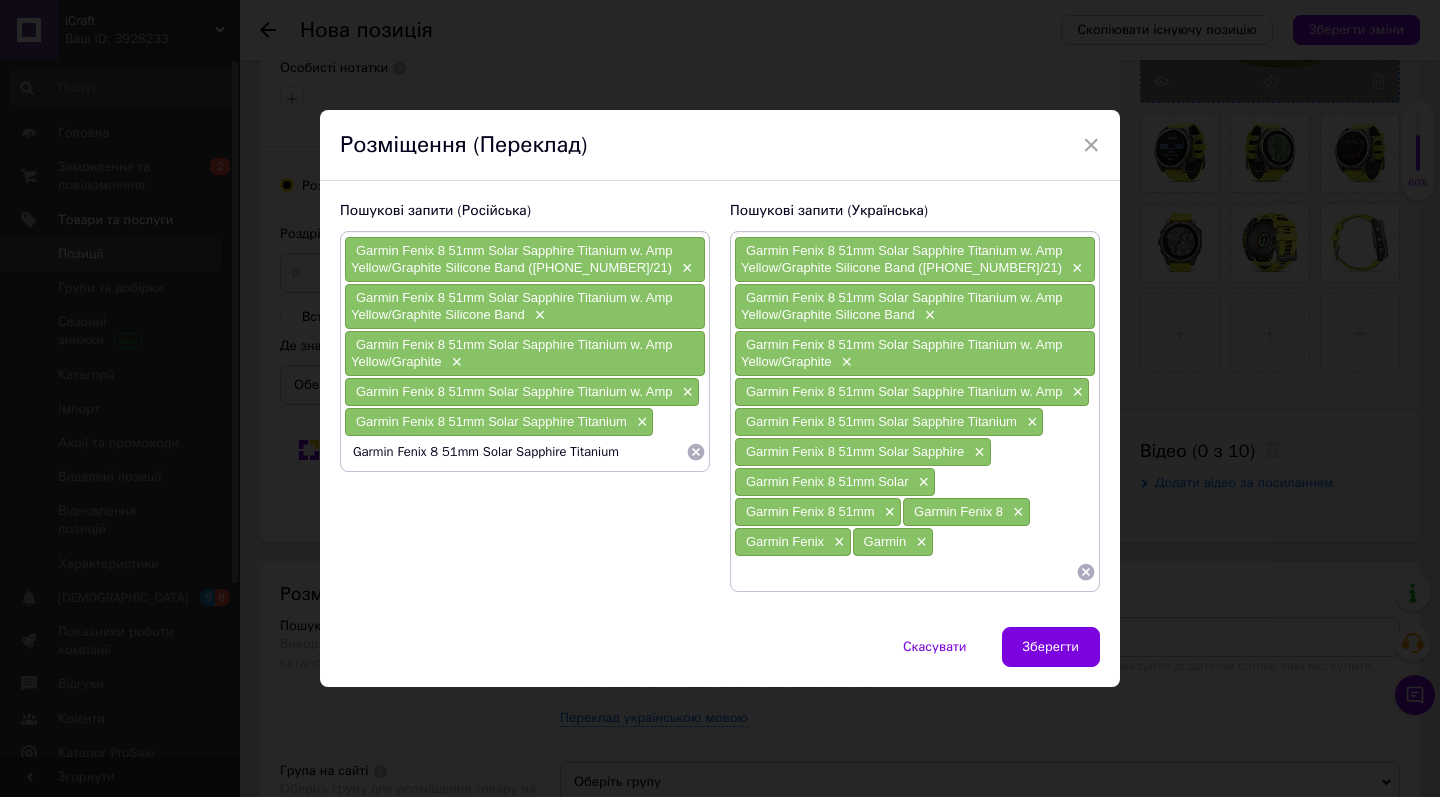 type on "Garmin Fenix 8 51mm Solar Sapphire" 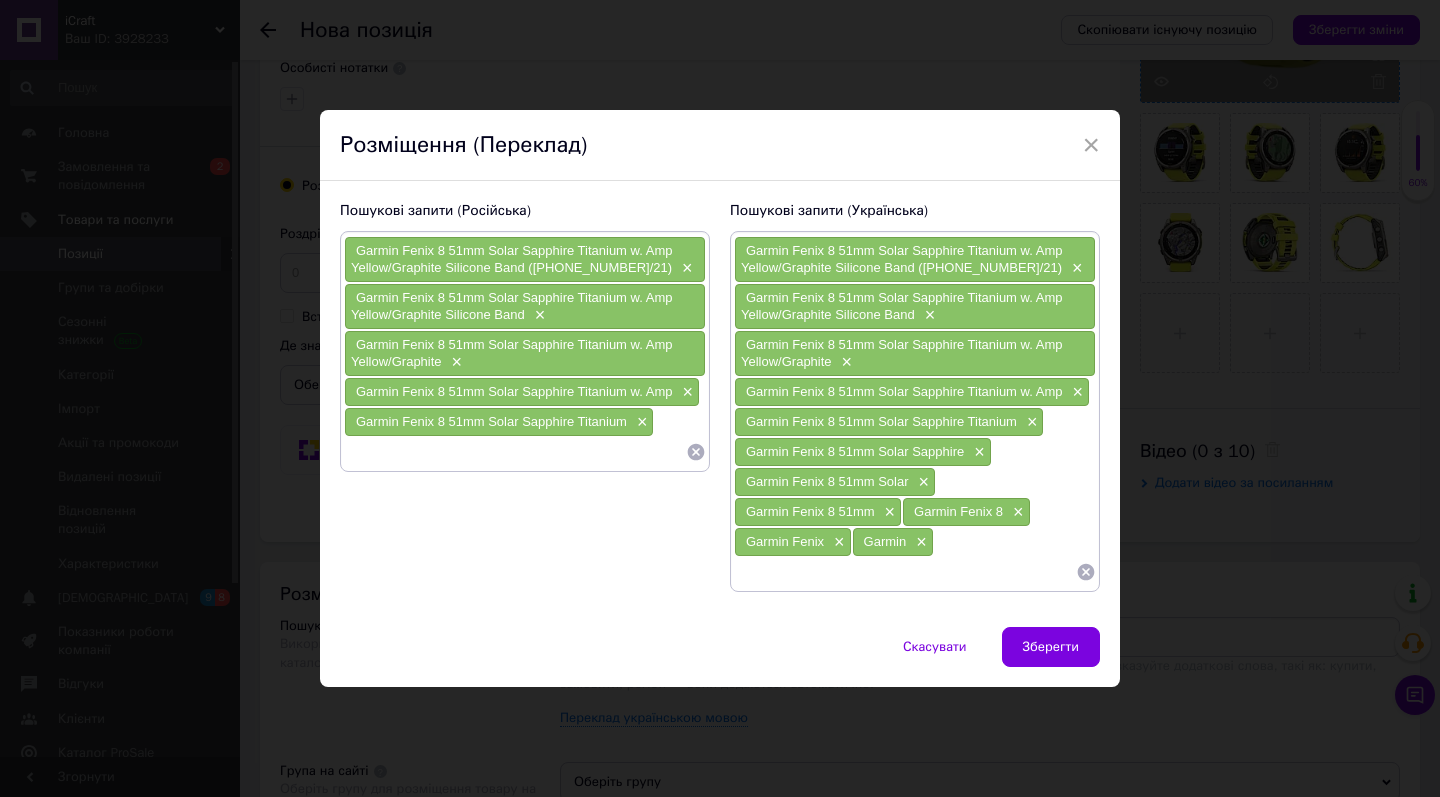 paste on "Garmin Fenix 8 51mm Solar Sapphire Titanium w. Amp Yellow/Graphite Silicone Band ([PHONE_NUMBER]/21)" 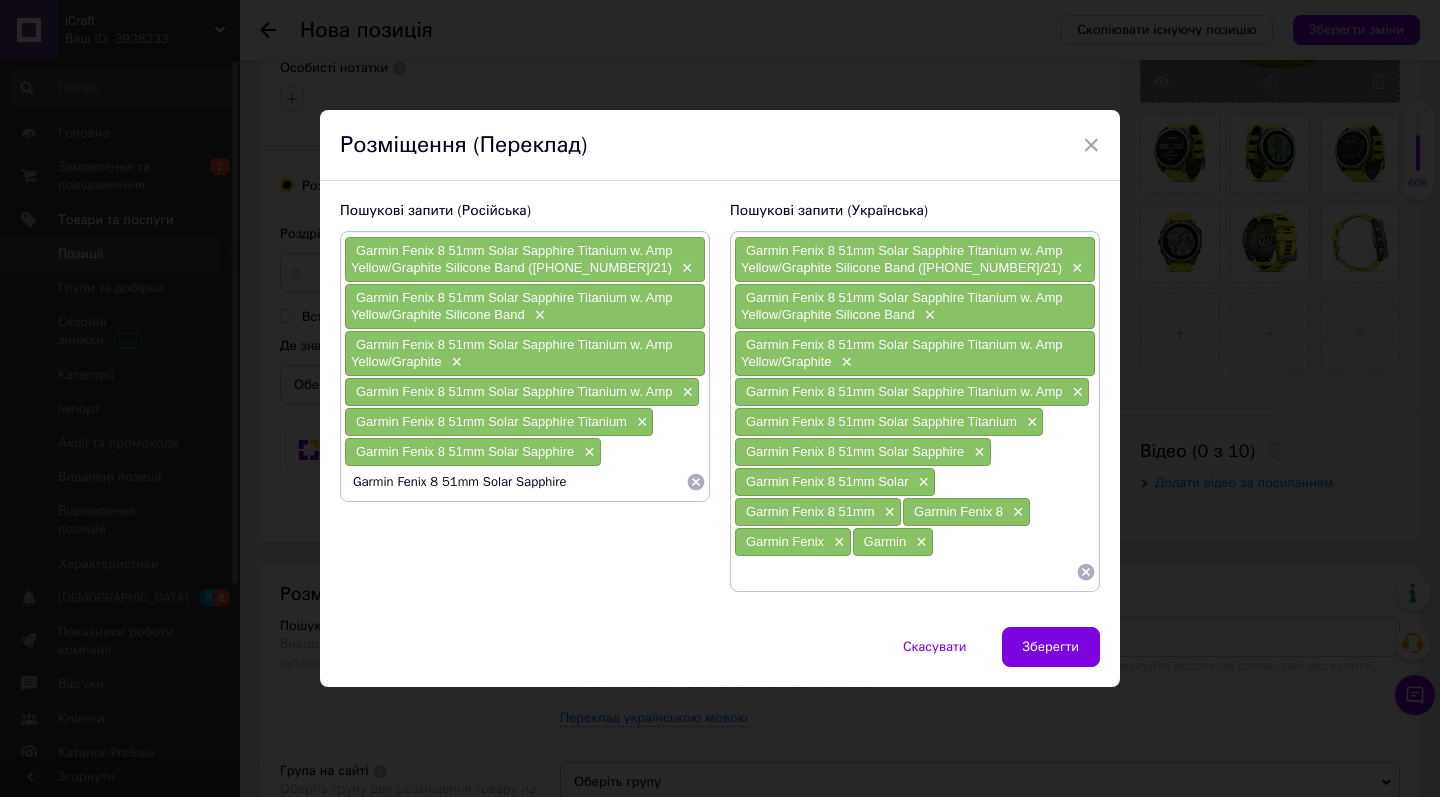 type on "Garmin Fenix 8 51mm Solar" 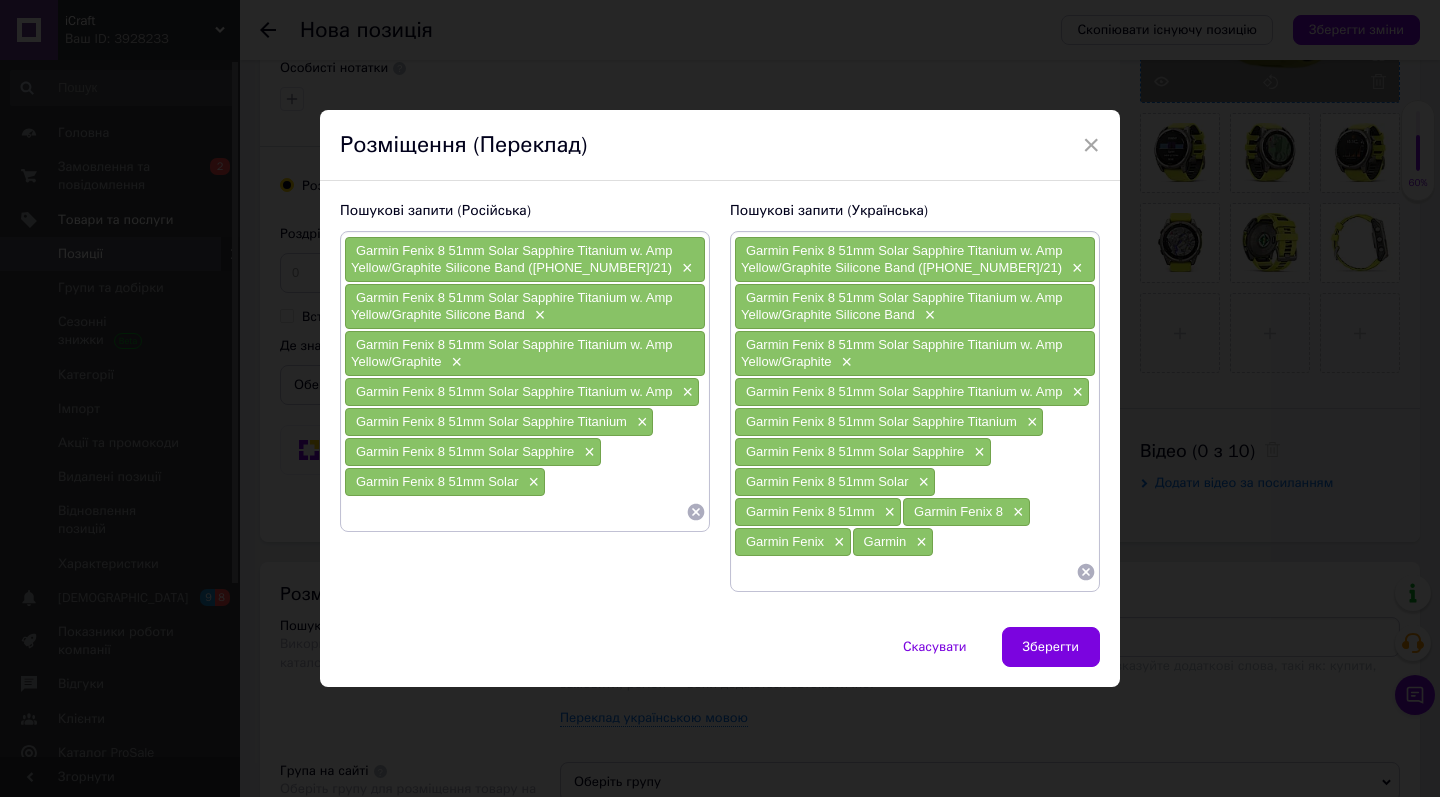 paste on "Garmin Fenix 8 51mm Solar Sapphire Titanium w. Amp Yellow/Graphite Silicone Band ([PHONE_NUMBER]/21)" 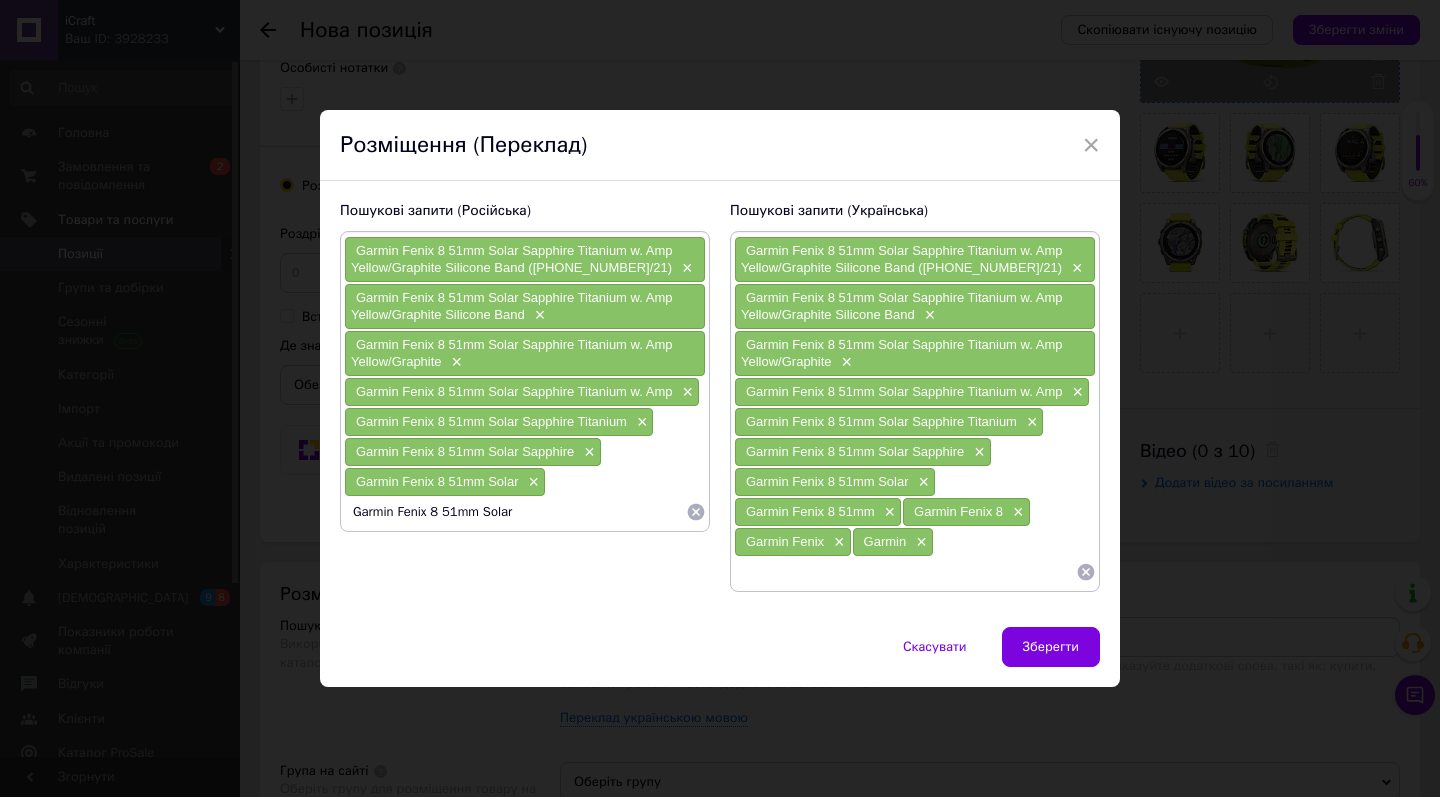 type on "Garmin Fenix 8 51mm" 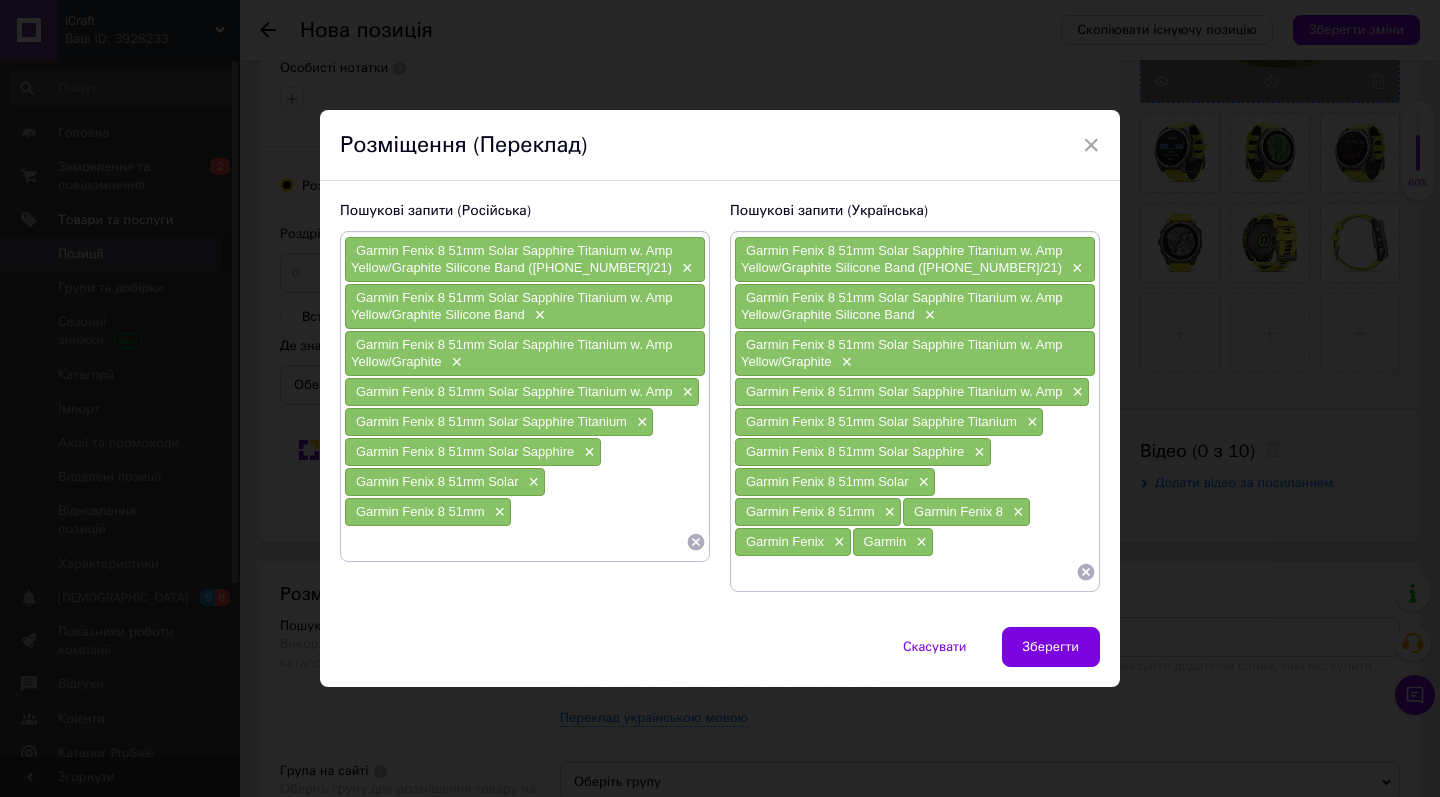 paste on "Garmin Fenix 8 51mm Solar Sapphire Titanium w. Amp Yellow/Graphite Silicone Band ([PHONE_NUMBER]/21)" 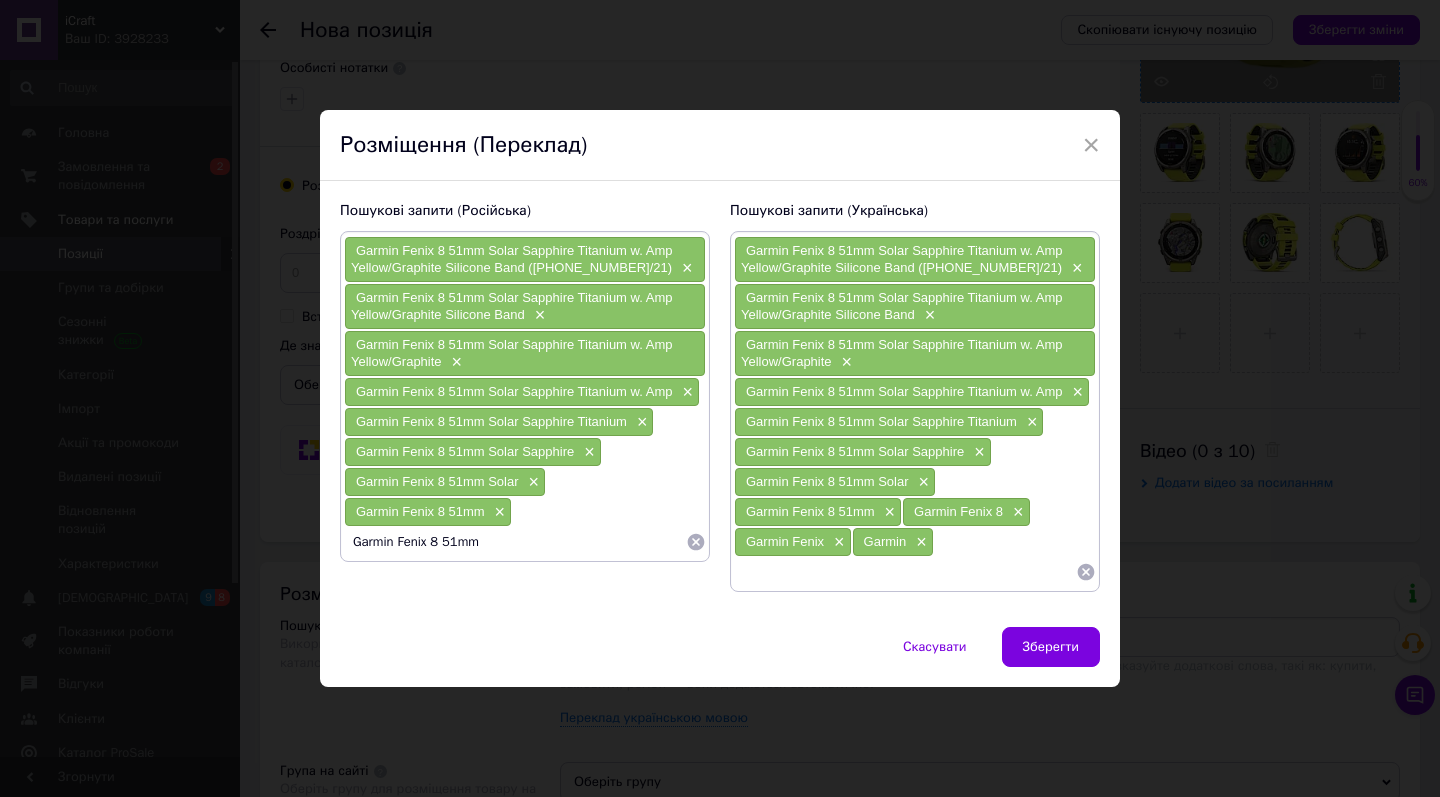 type on "Garmin Fenix 8" 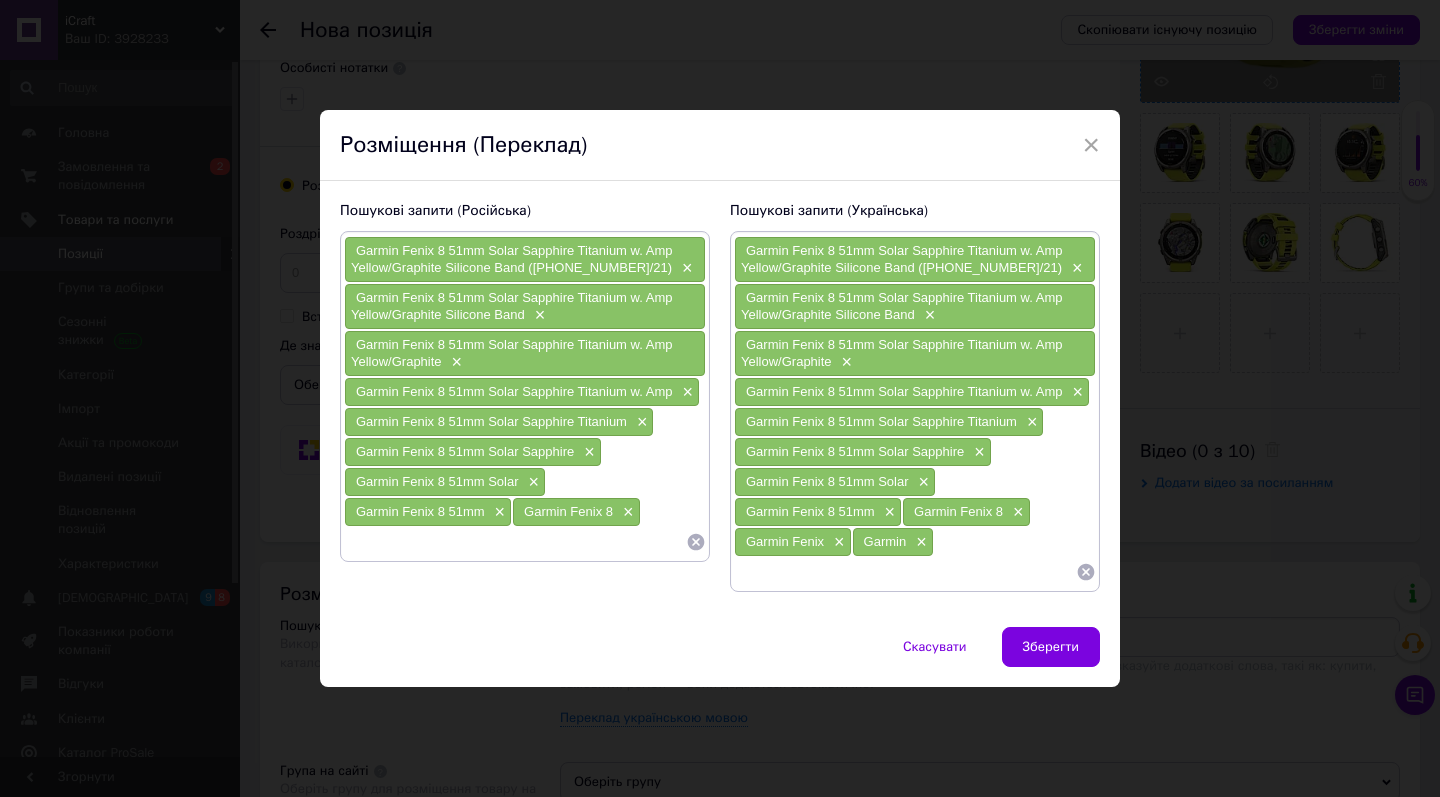 paste on "Garmin Fenix 8 51mm Solar Sapphire Titanium w. Amp Yellow/Graphite Silicone Band ([PHONE_NUMBER]/21)" 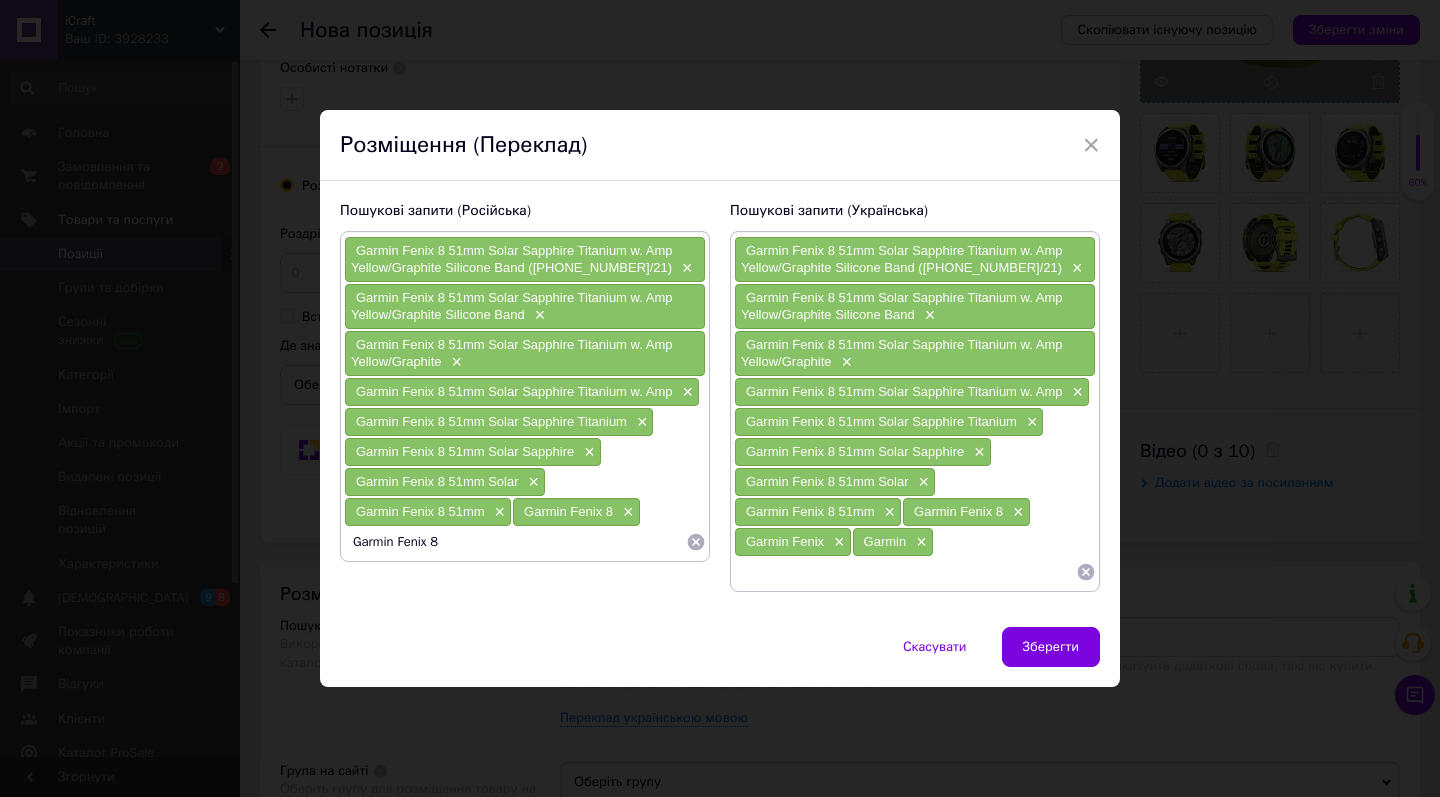 type on "Garmin Fenix" 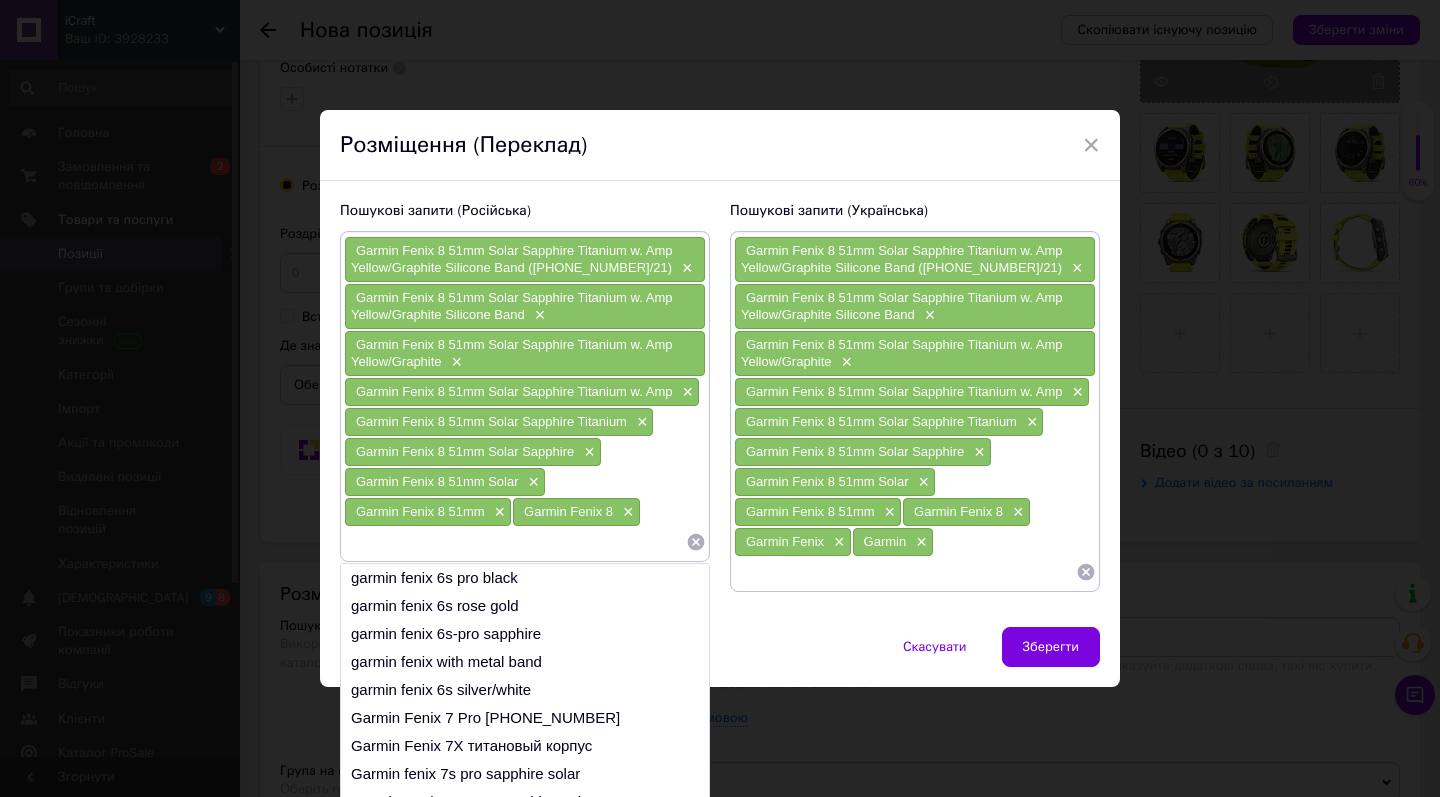 type on "Garmin Fenix" 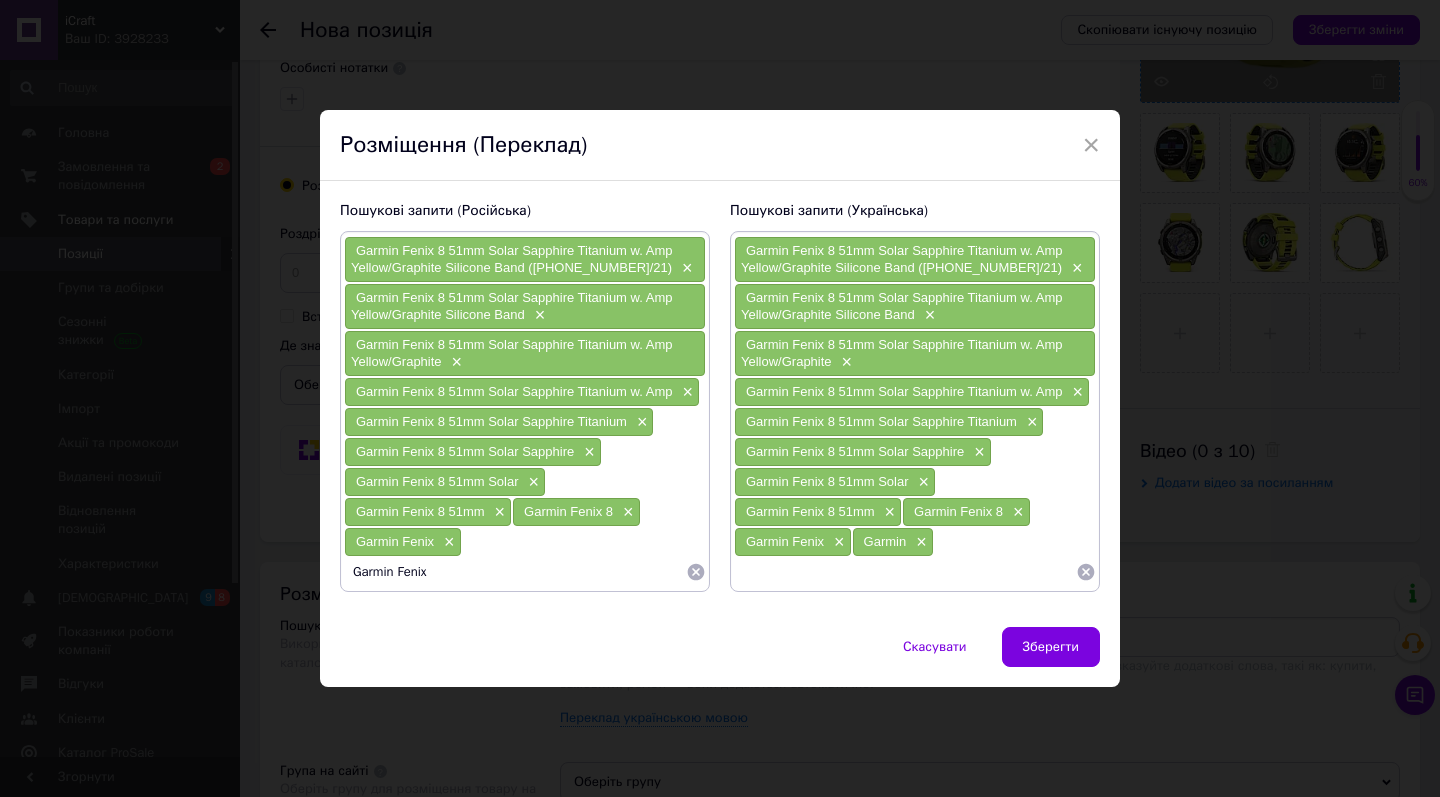 type on "Garmin" 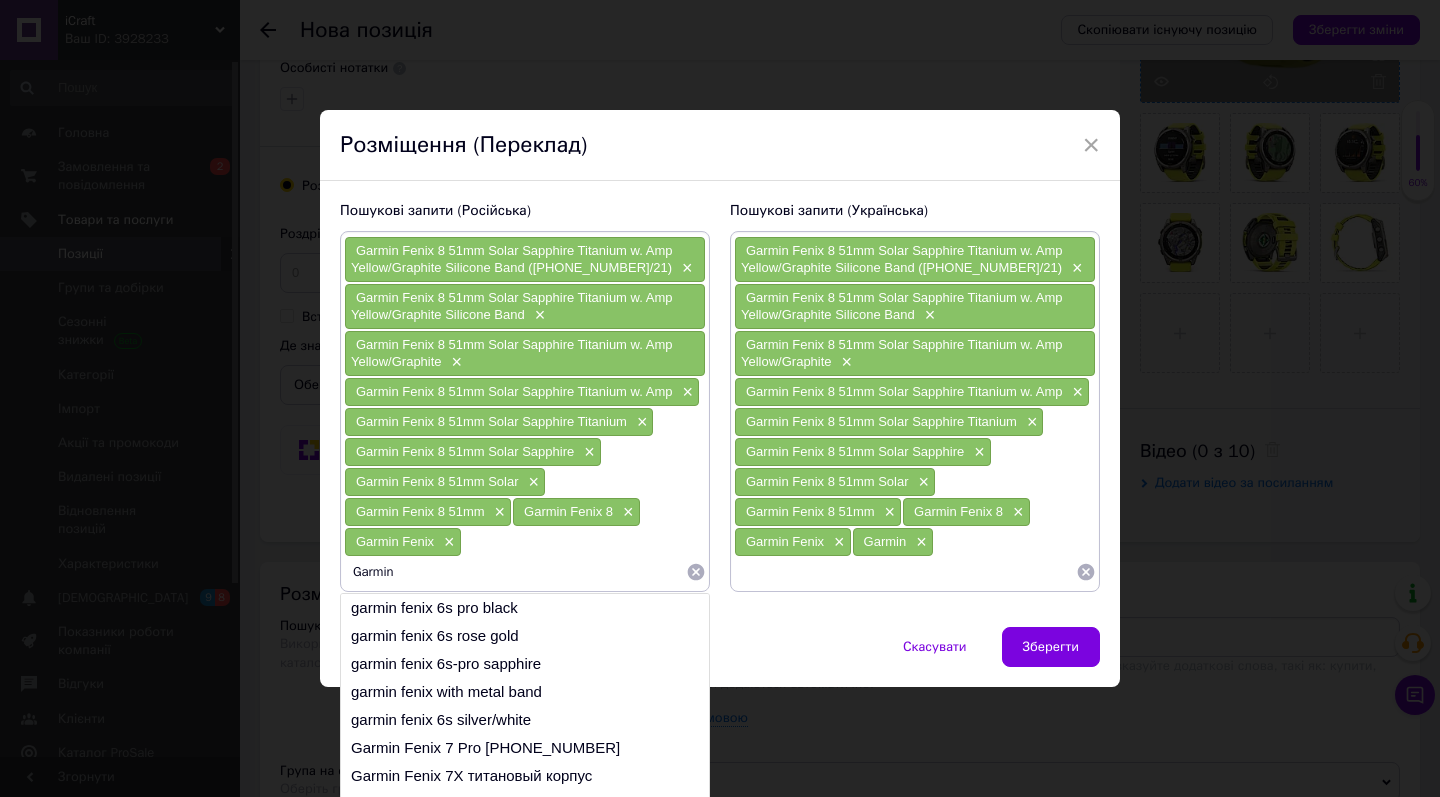 type 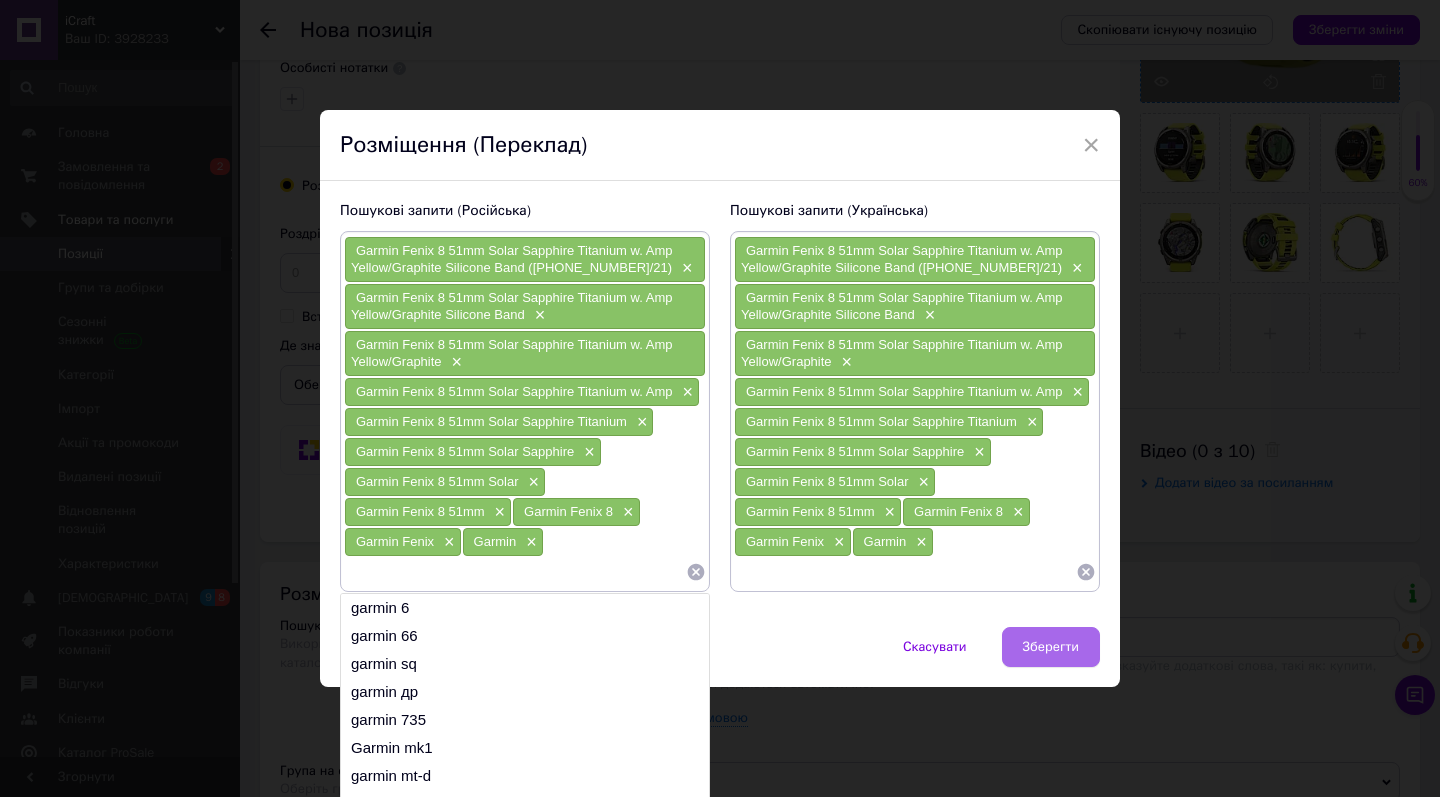 click on "Зберегти" at bounding box center [1051, 647] 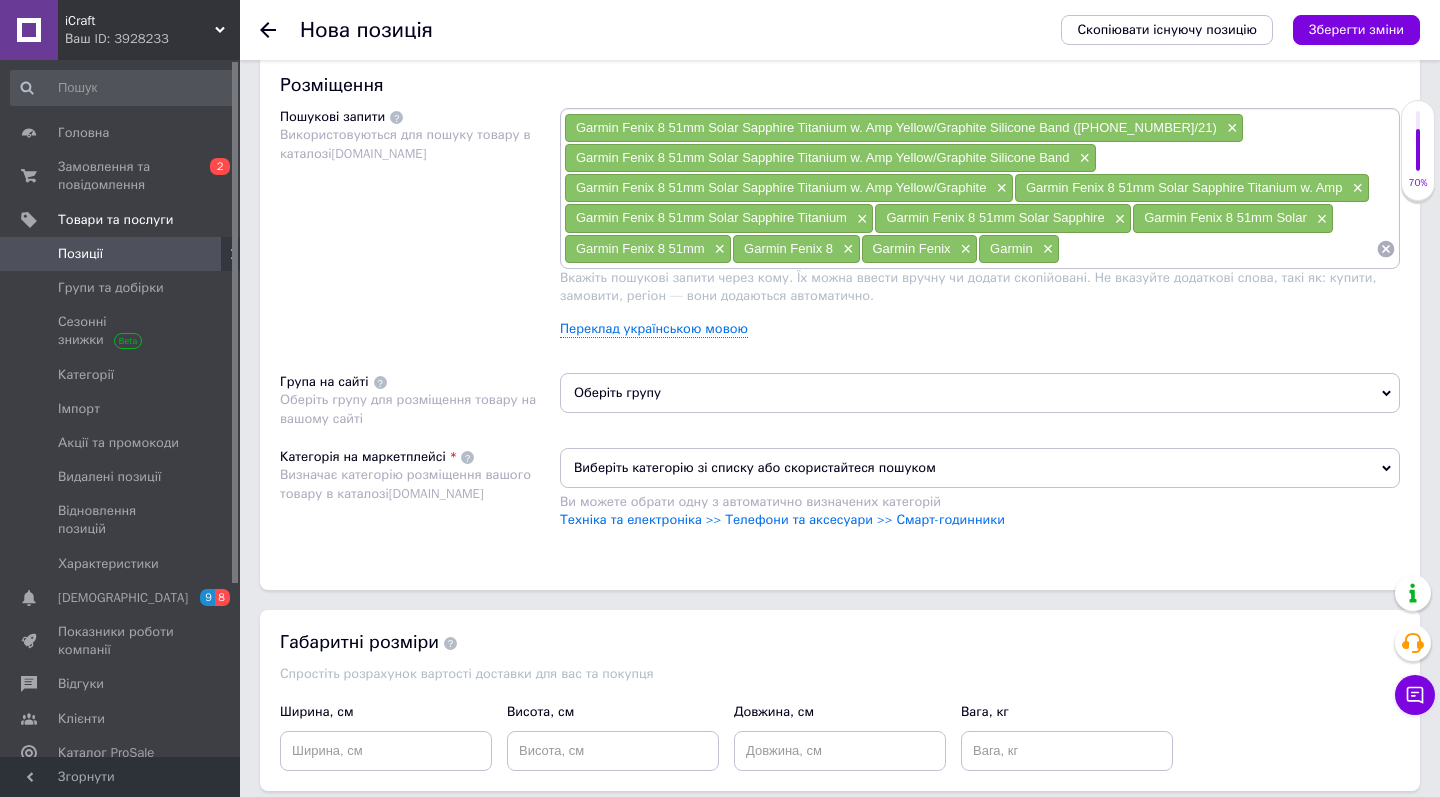 scroll, scrollTop: 1166, scrollLeft: 0, axis: vertical 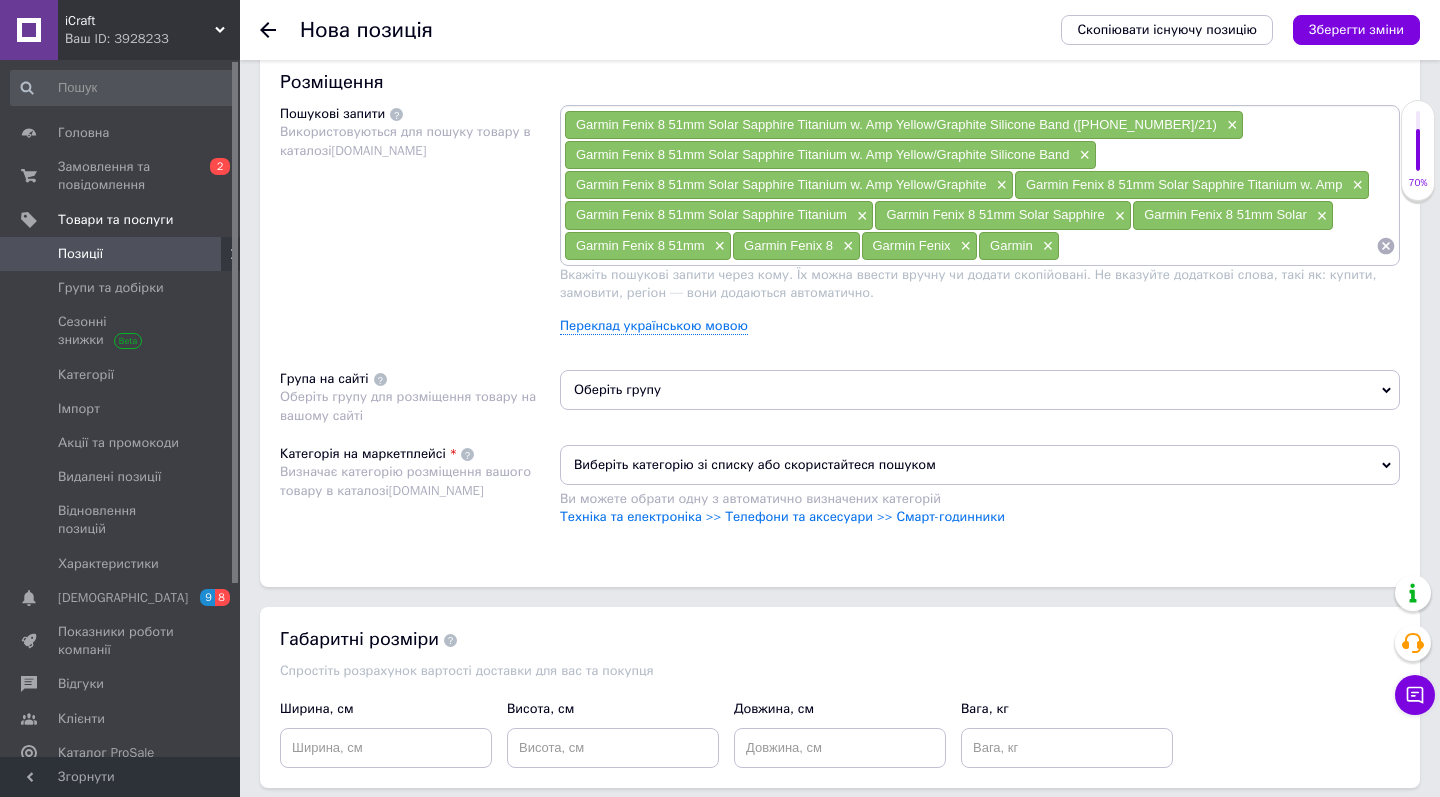 click on "Оберіть групу" at bounding box center [980, 390] 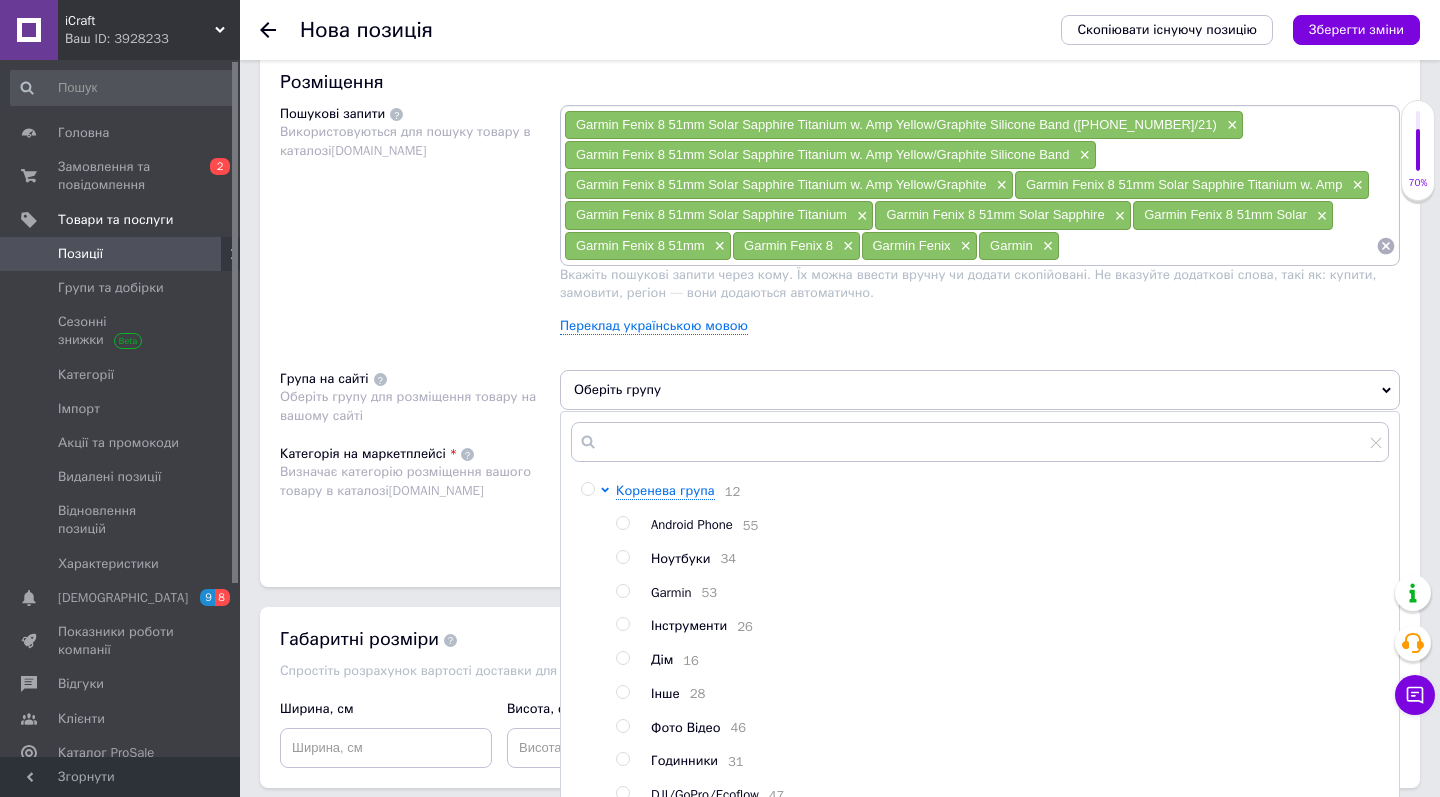 click at bounding box center (622, 591) 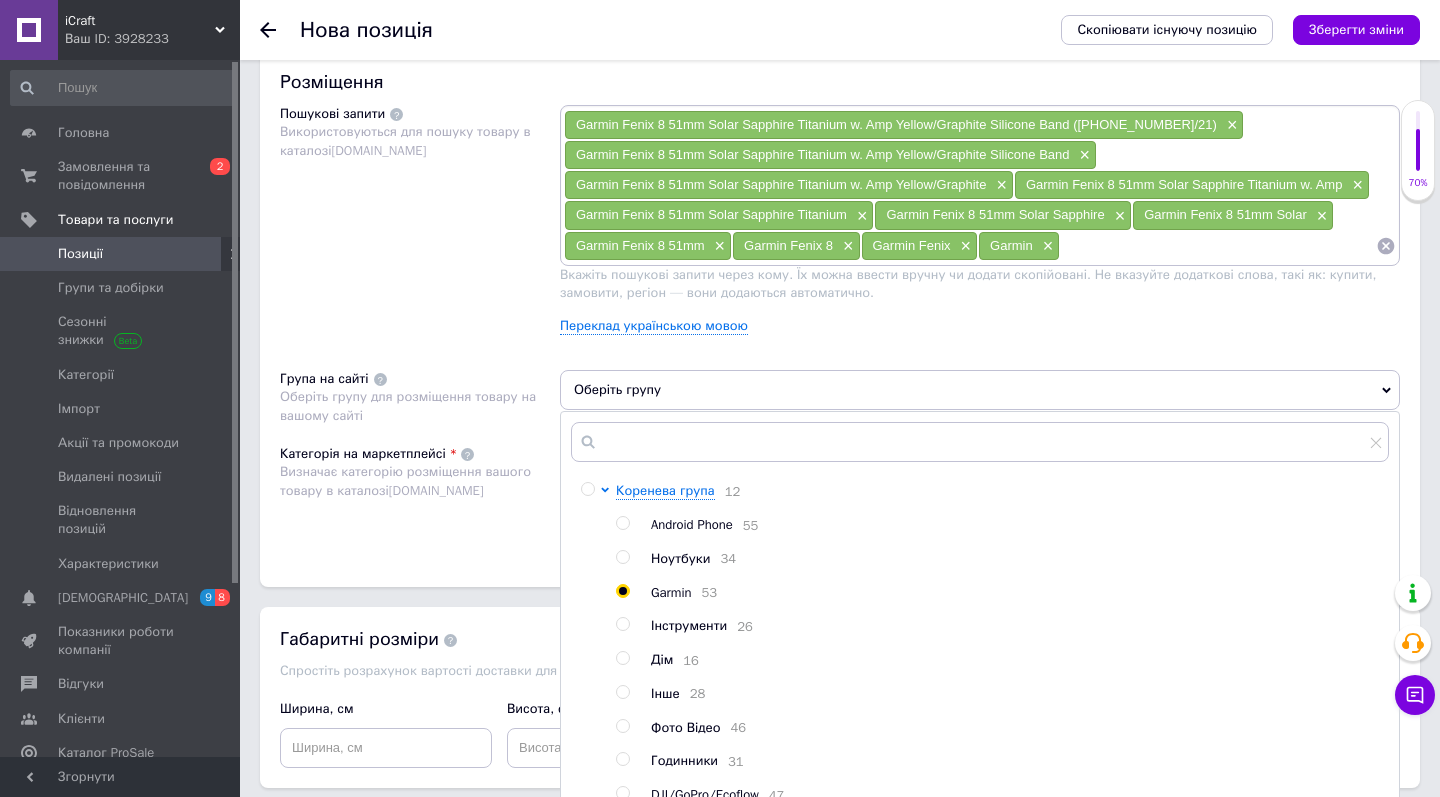 radio on "true" 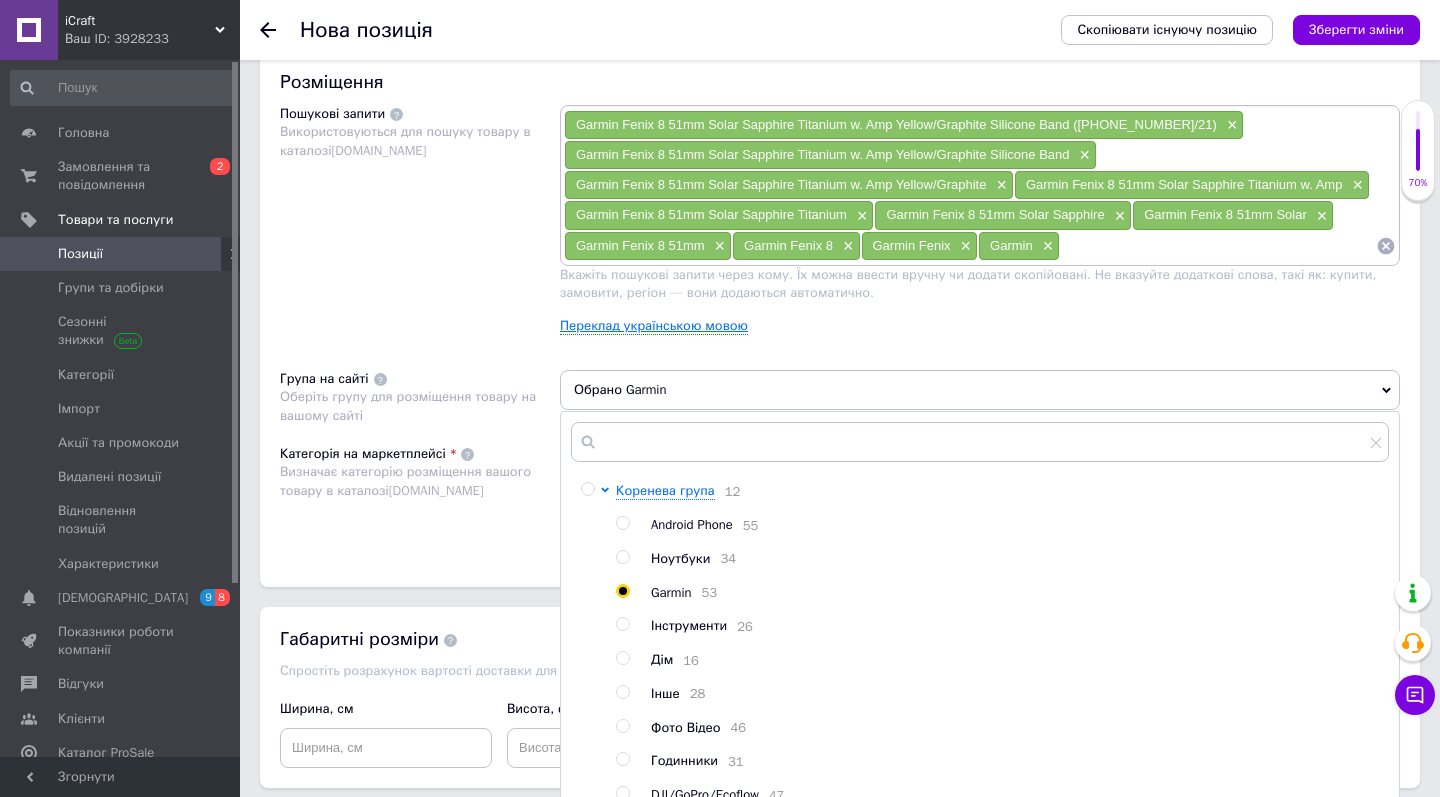 click on "Переклад українською мовою" at bounding box center [654, 326] 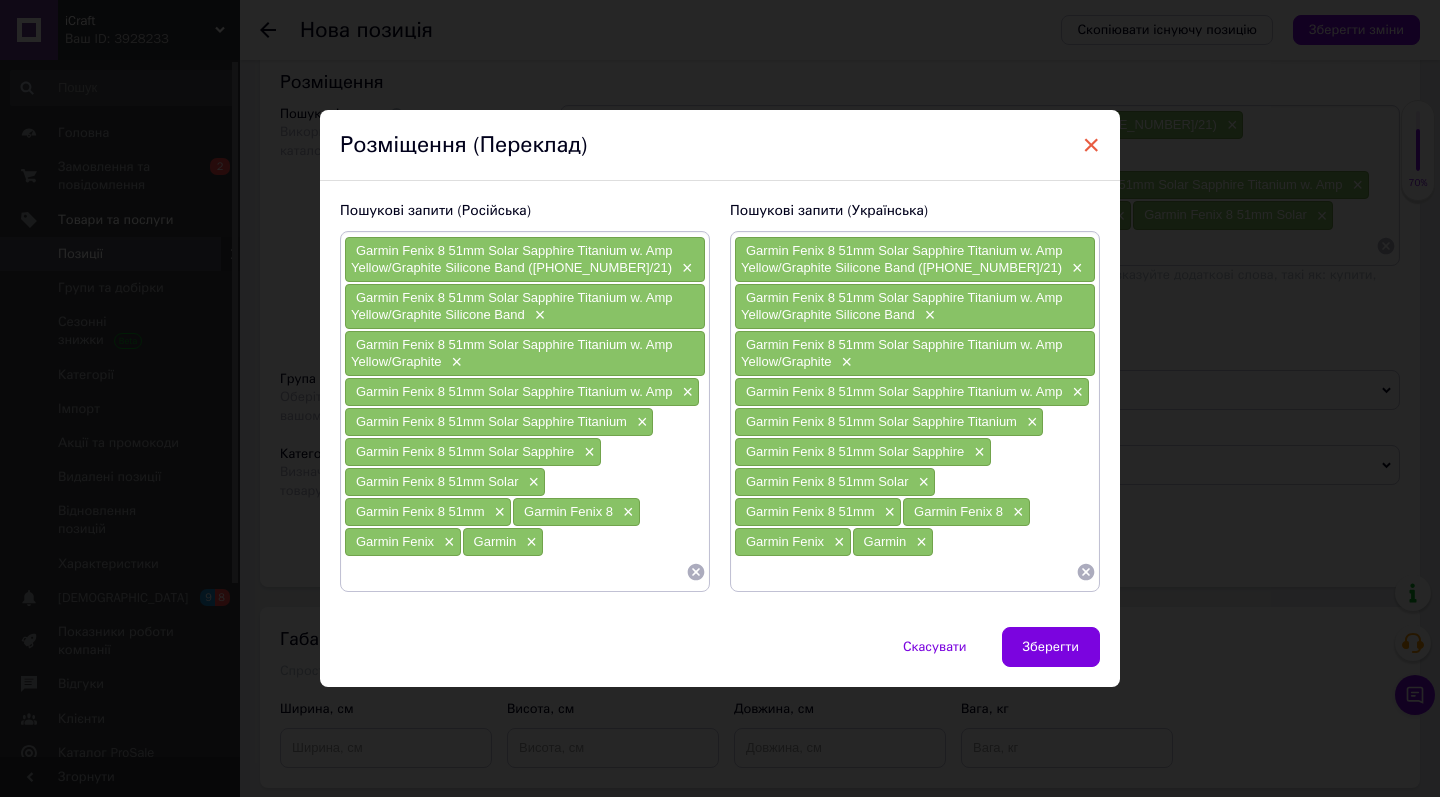 click on "×" at bounding box center [1091, 145] 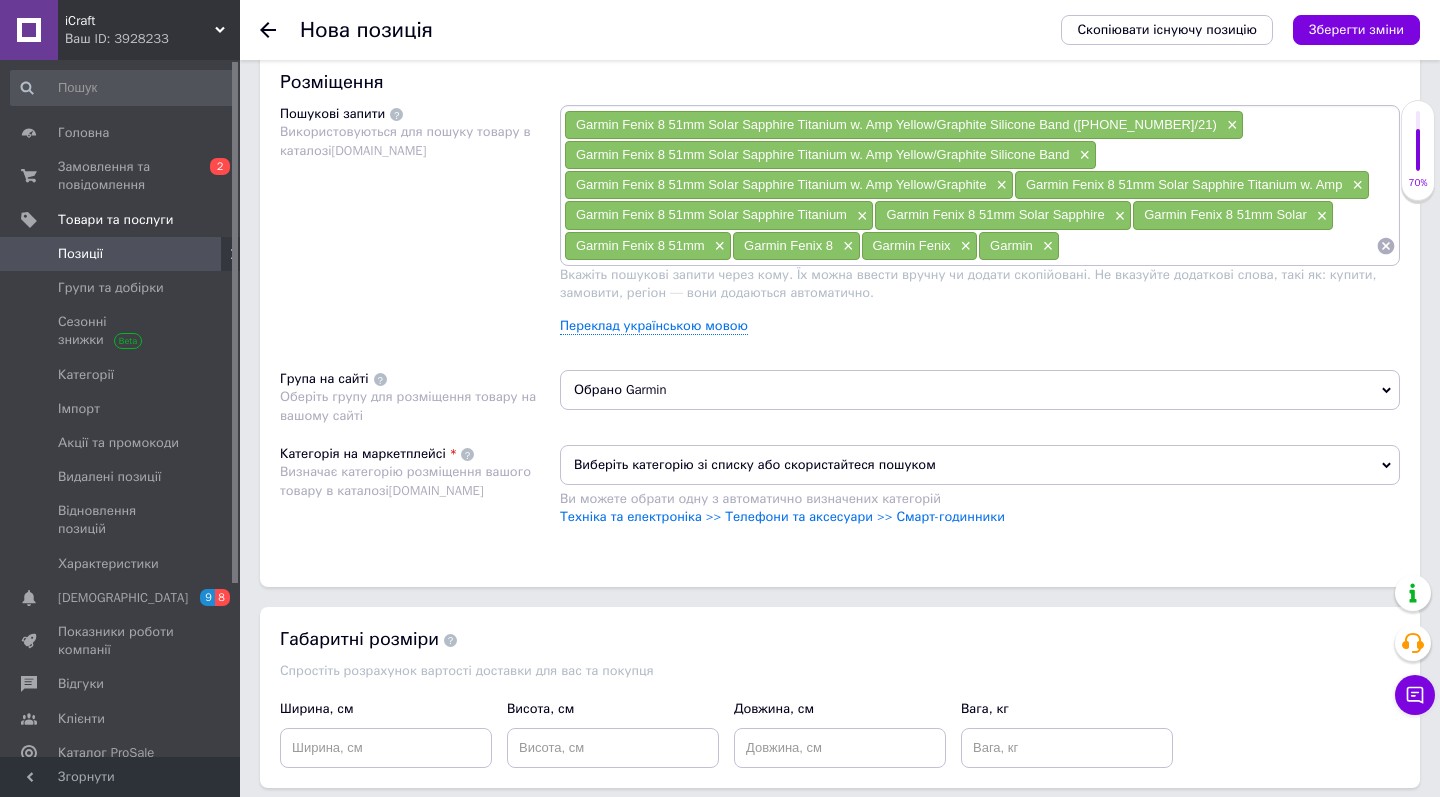 click on "Розміщення Пошукові запити Використовуються для пошуку товару в каталозі  [DOMAIN_NAME] Garmin Fenix 8 51mm Solar Sapphire Titanium w. Amp Yellow/Graphite Silicone Band ([PHONE_NUMBER]/21) × Garmin Fenix 8 51mm Solar Sapphire Titanium w. Amp Yellow/Graphite Silicone Band × Garmin Fenix 8 51mm Solar Sapphire Titanium w. Amp Yellow/Graphite × Garmin Fenix 8 51mm Solar Sapphire Titanium w. Amp × Garmin Fenix 8 51mm Solar Sapphire Titanium × Garmin Fenix 8 51mm Solar Sapphire × Garmin Fenix 8 51mm Solar × Garmin Fenix 8 51mm × Garmin Fenix 8 × Garmin Fenix × Garmin × Вкажіть пошукові запити через кому. Їх можна ввести вручну чи додати скопійовані. Не вказуйте додаткові слова, такі як: купити, замовити, регіон — вони додаються автоматично. Переклад українською мовою [DOMAIN_NAME]" at bounding box center [840, 318] 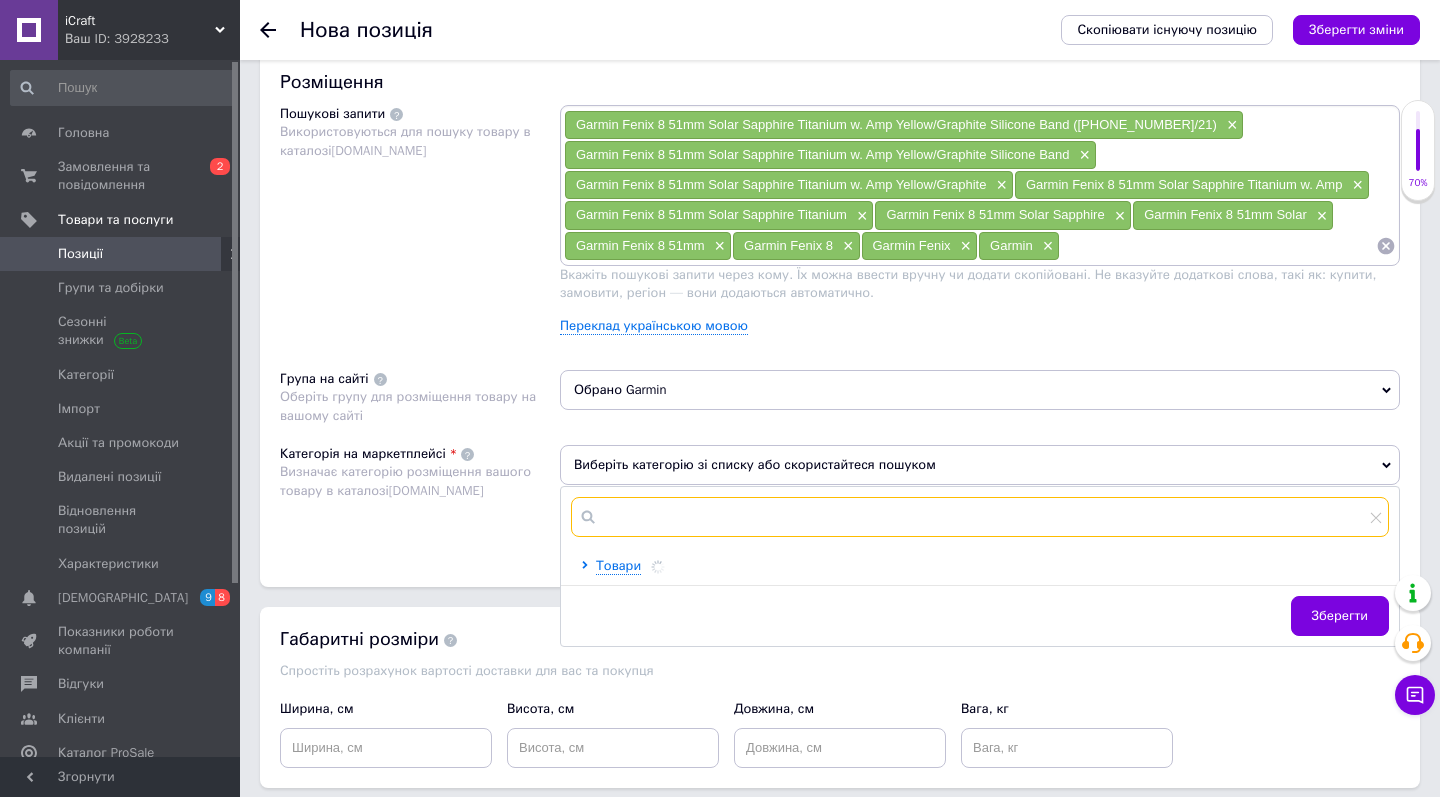 click at bounding box center [980, 517] 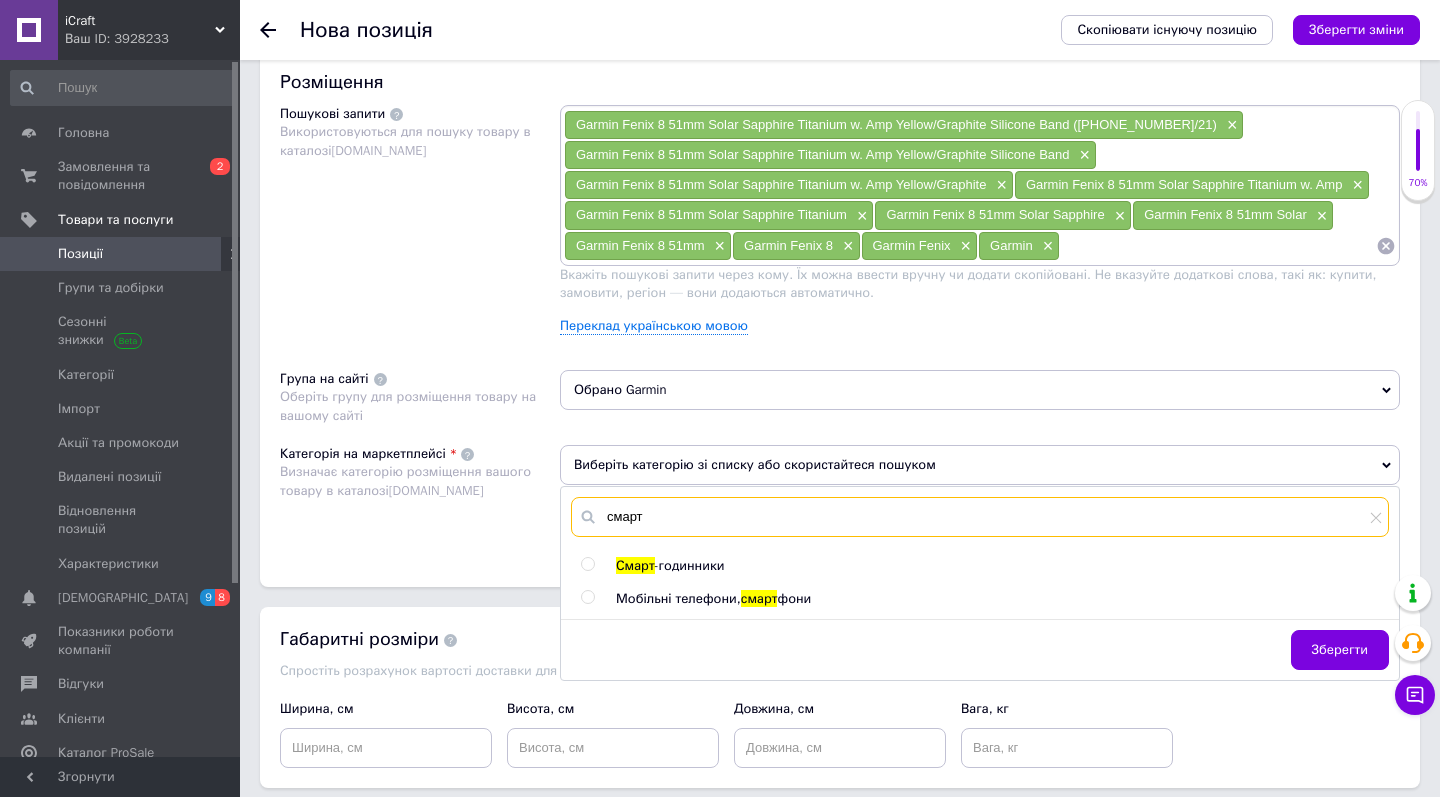 type on "смарт" 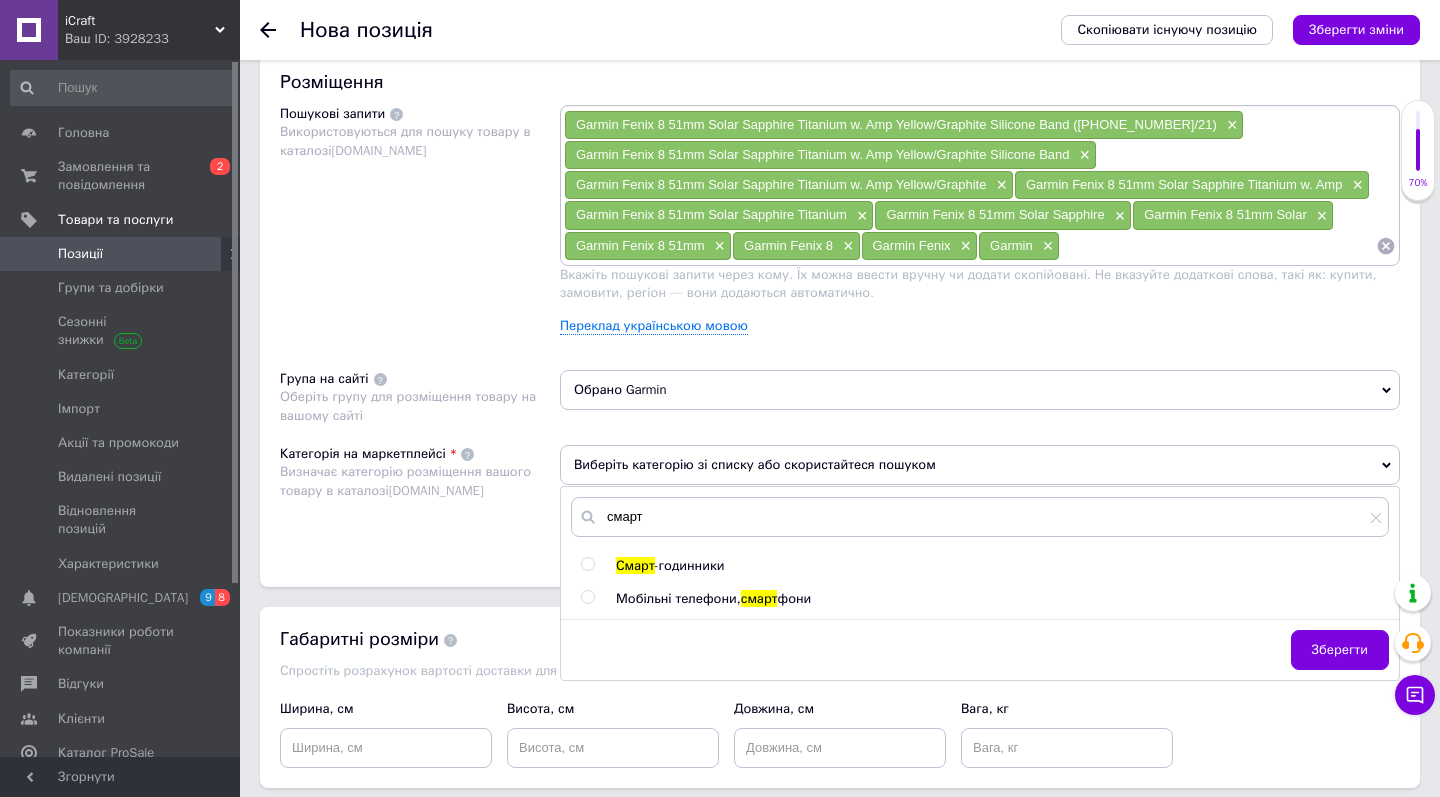 click at bounding box center (587, 564) 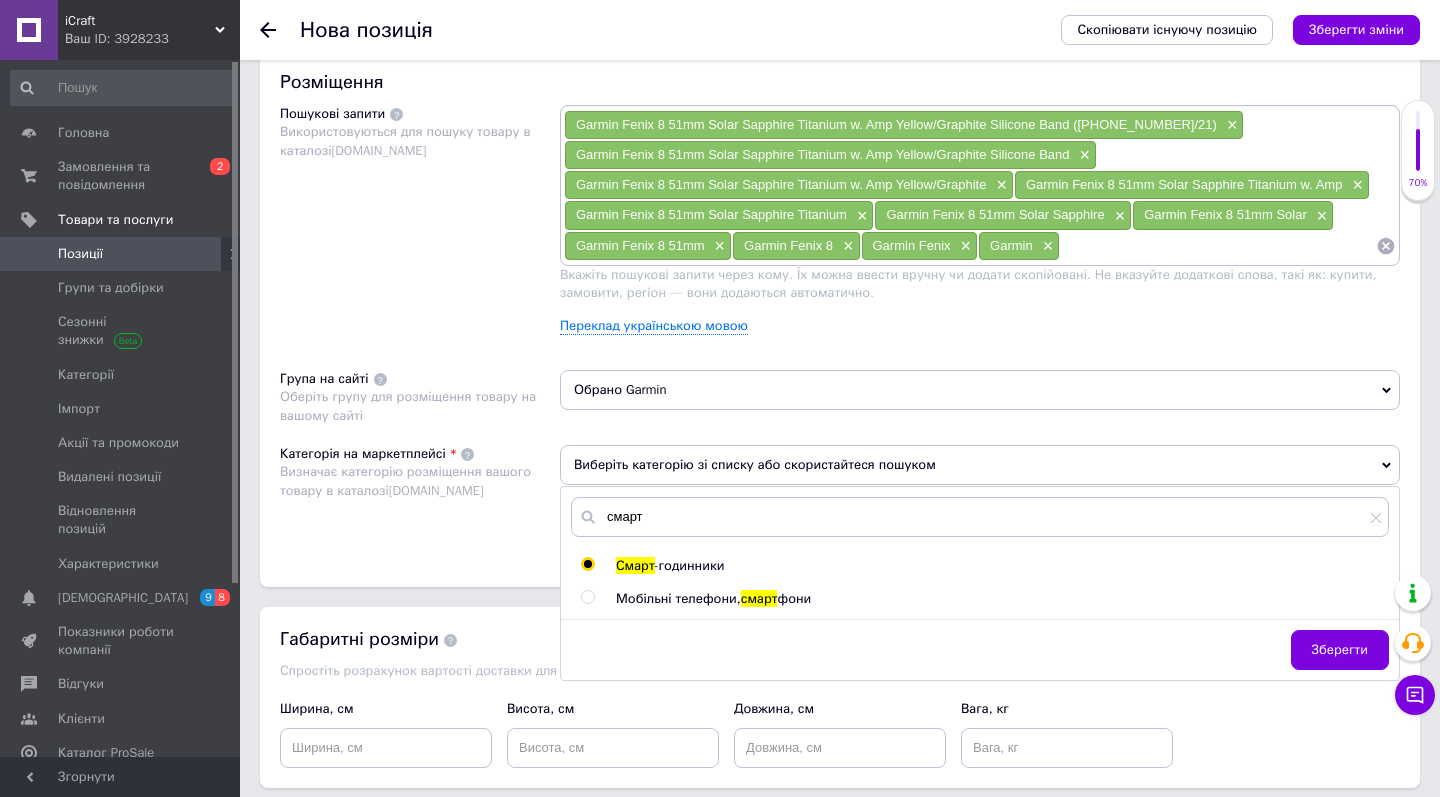 radio on "true" 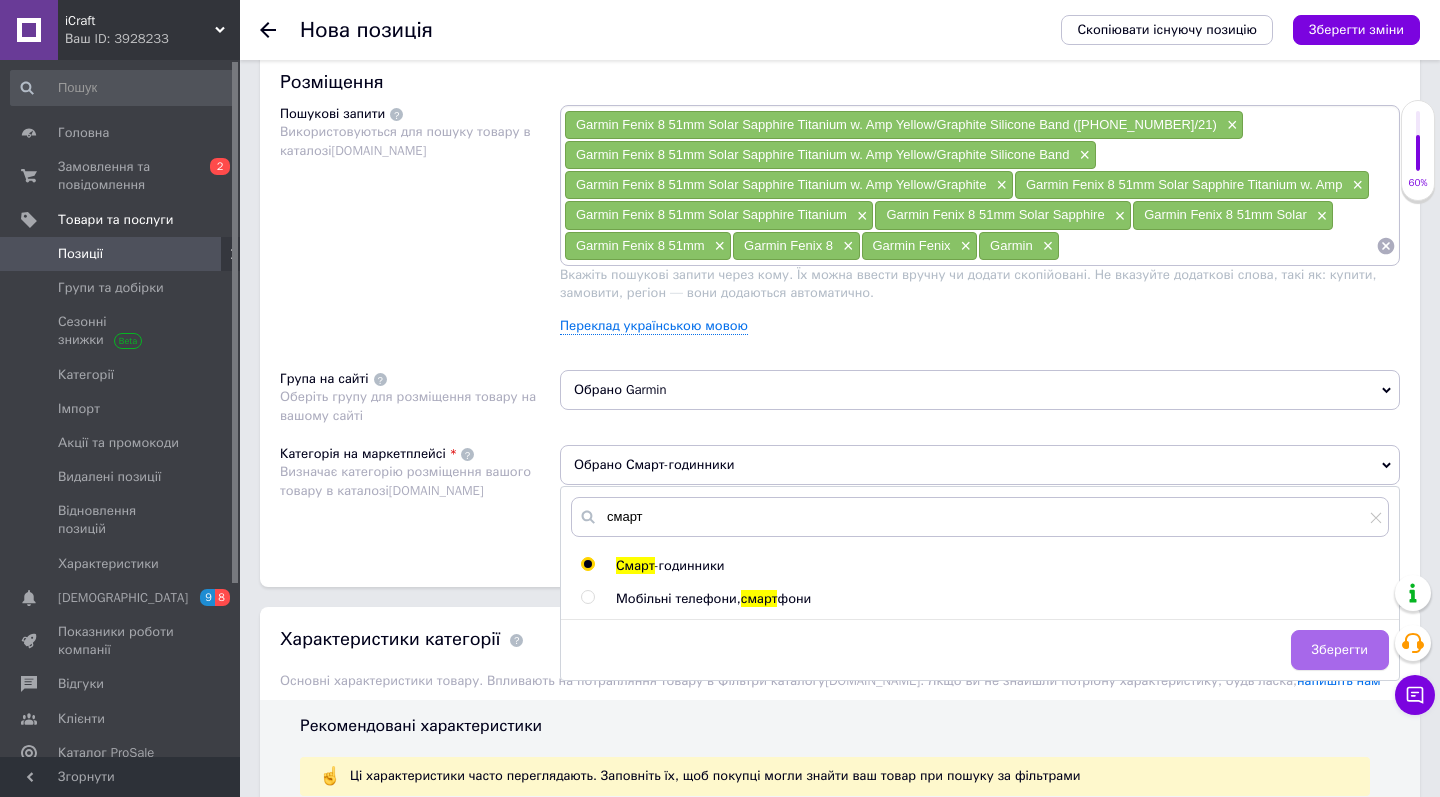 click on "Зберегти" at bounding box center [1340, 650] 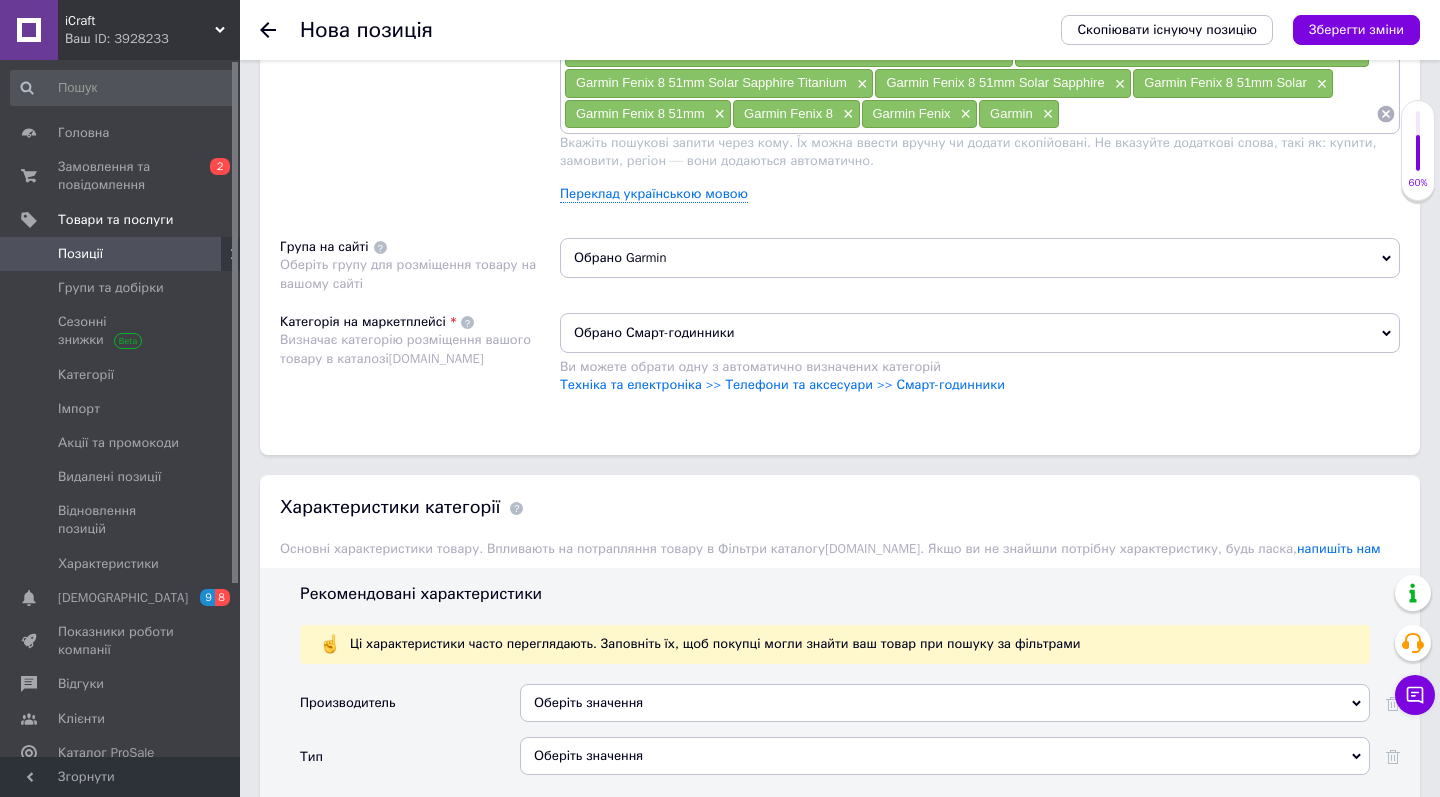 scroll, scrollTop: 1487, scrollLeft: 0, axis: vertical 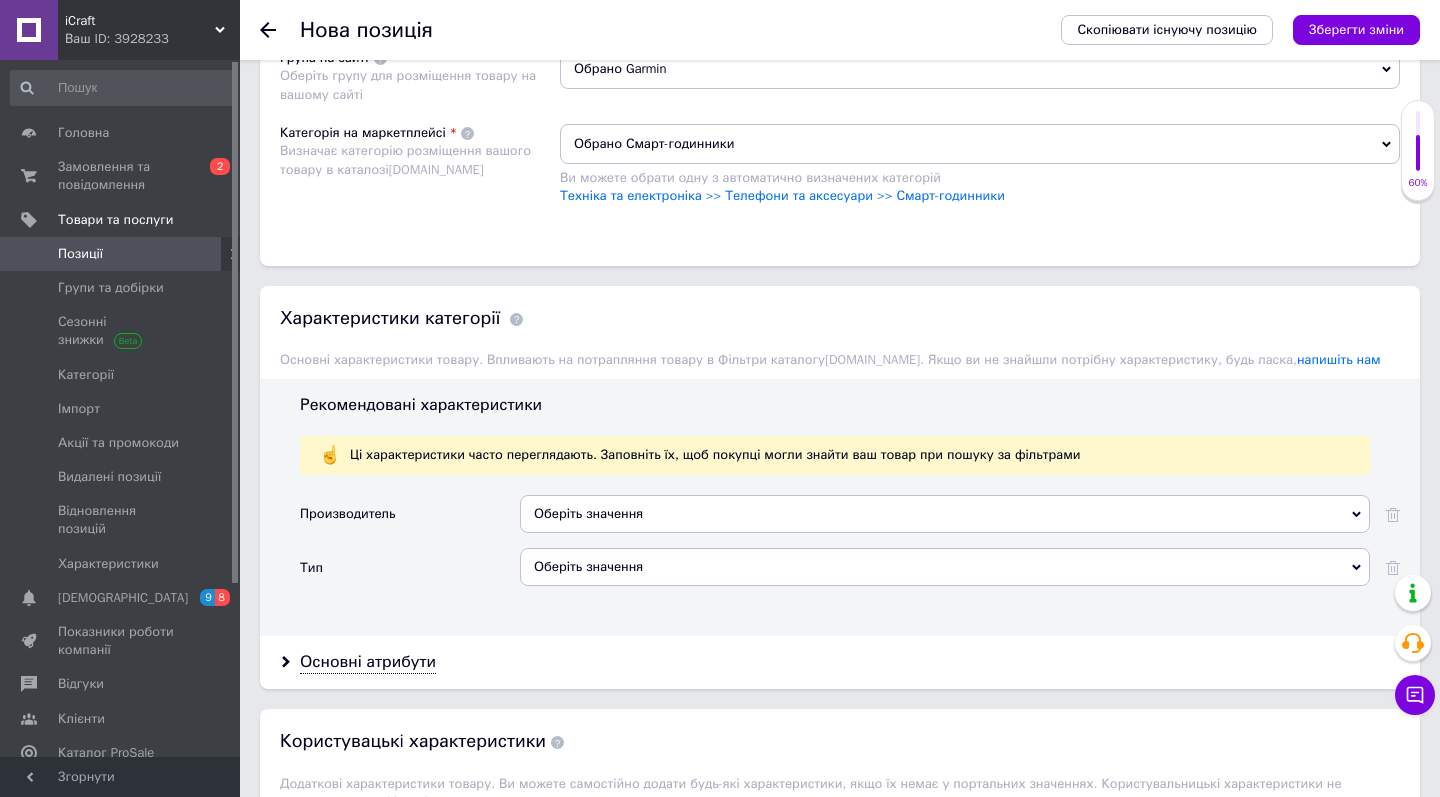 click on "Оберіть значення" at bounding box center (945, 514) 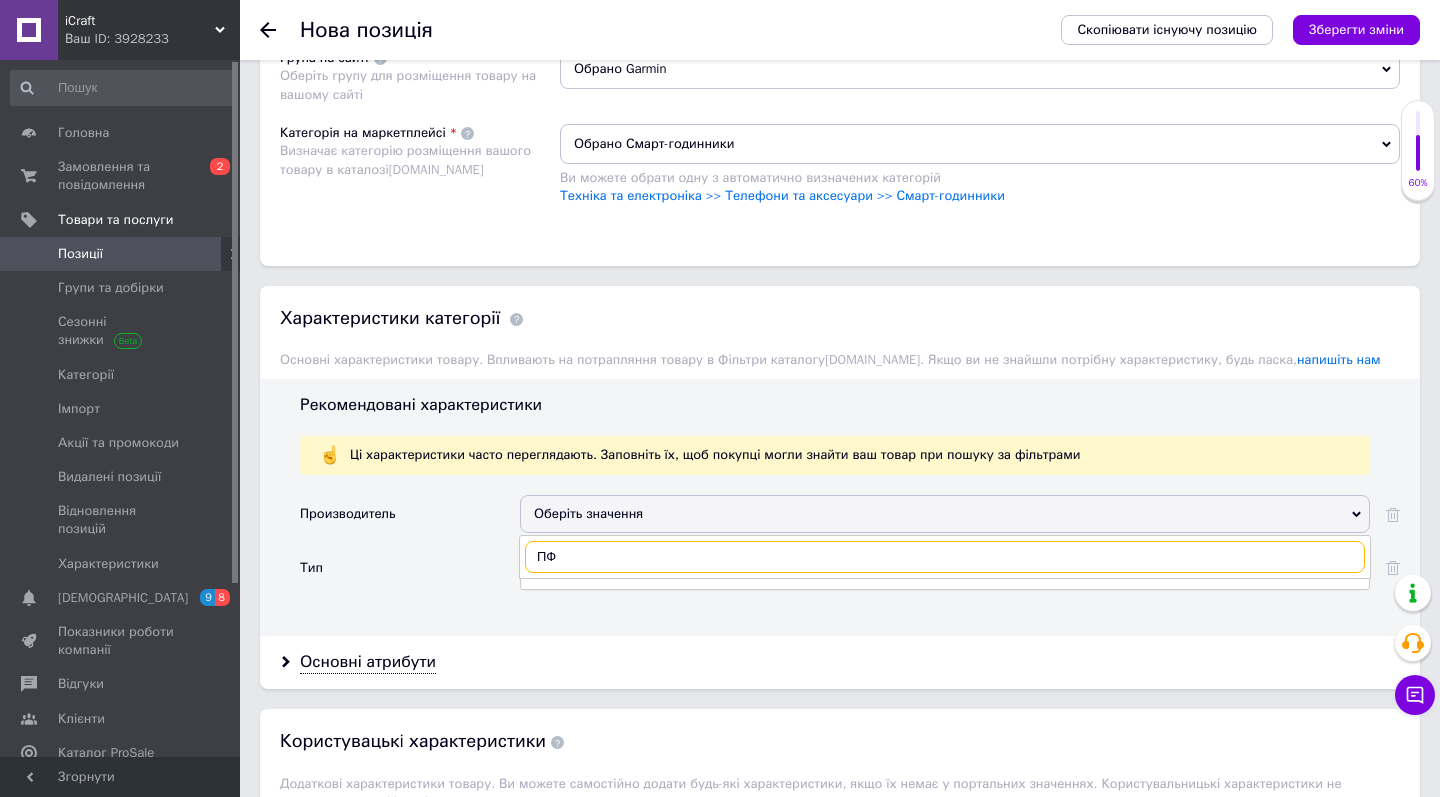 type on "П" 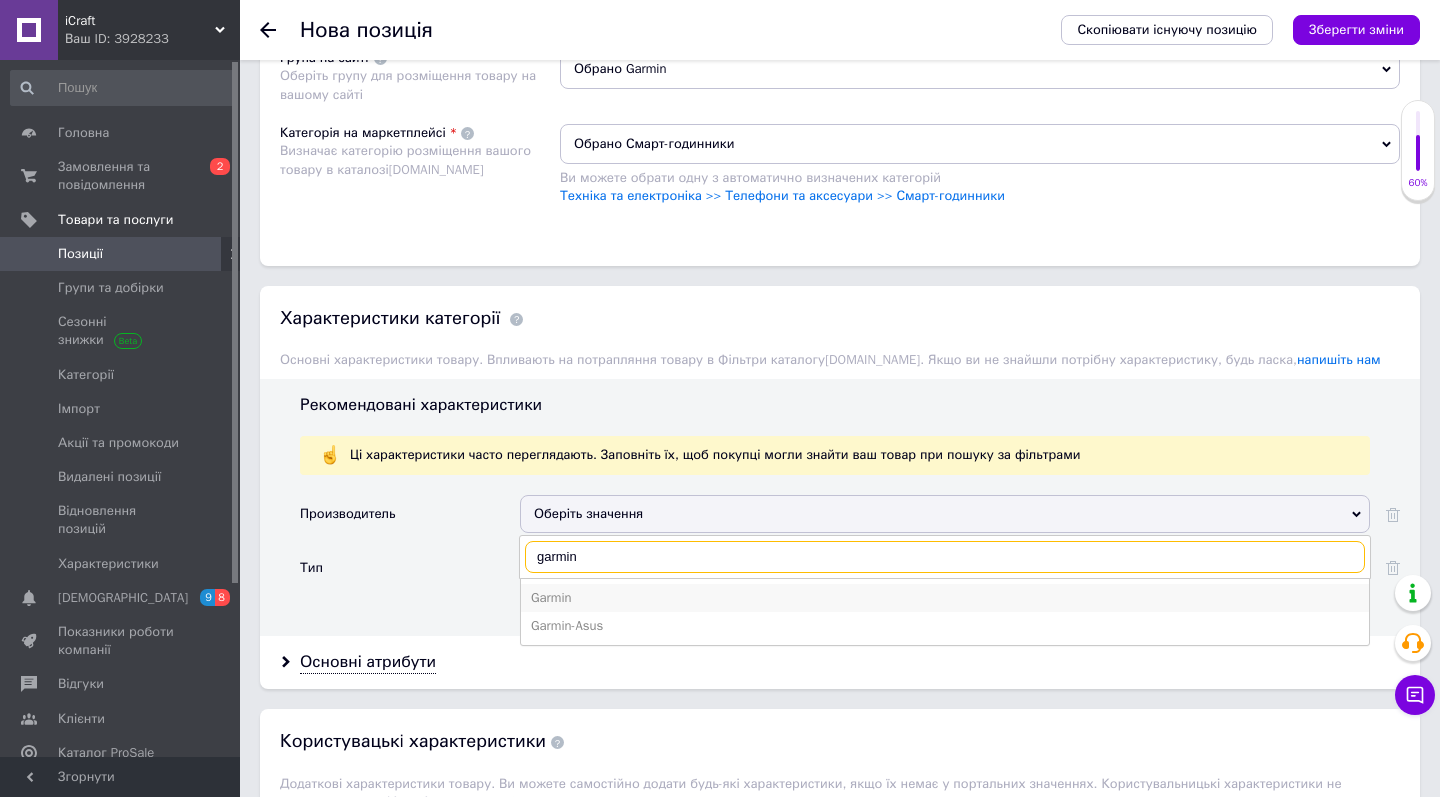 type on "garmin" 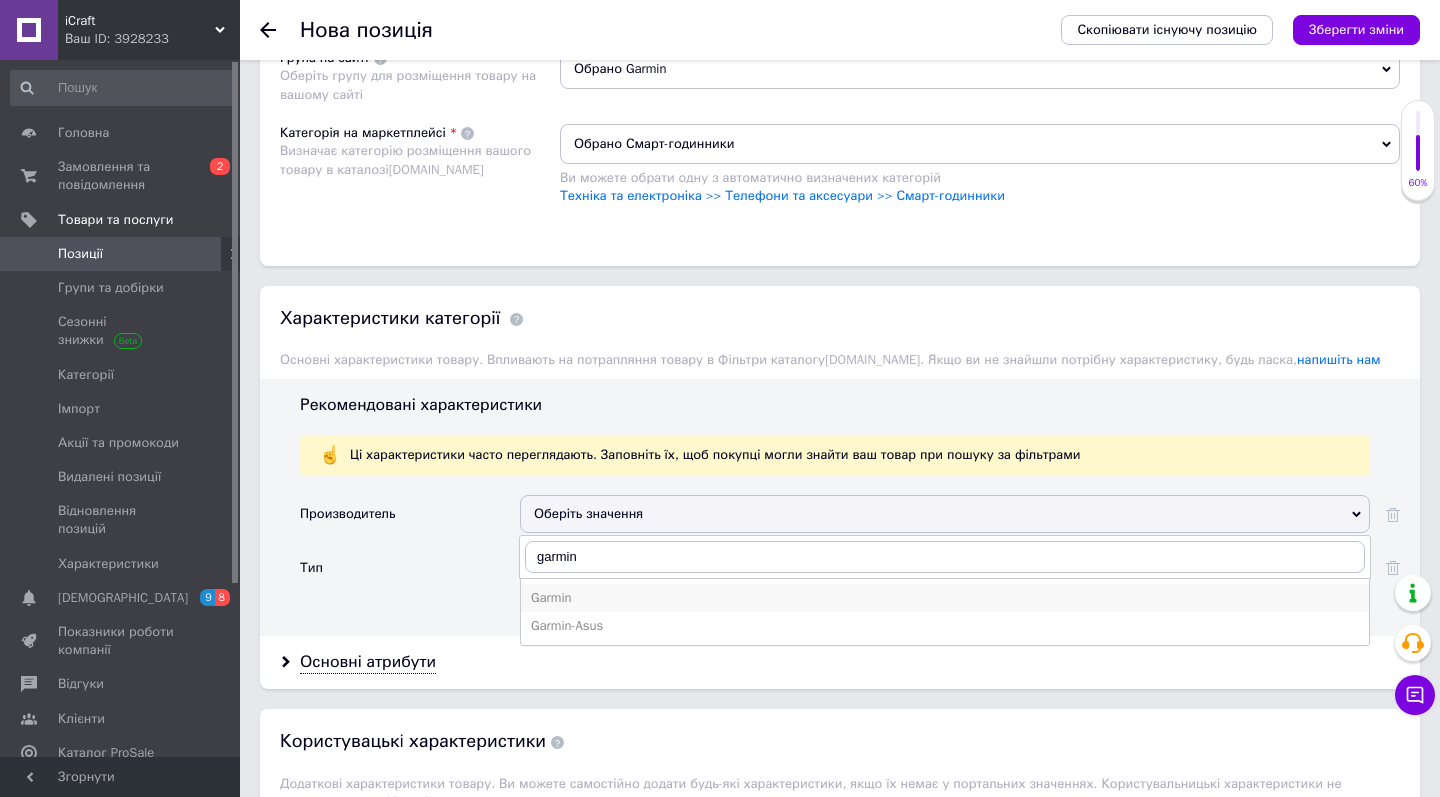 click on "Garmin" at bounding box center (945, 598) 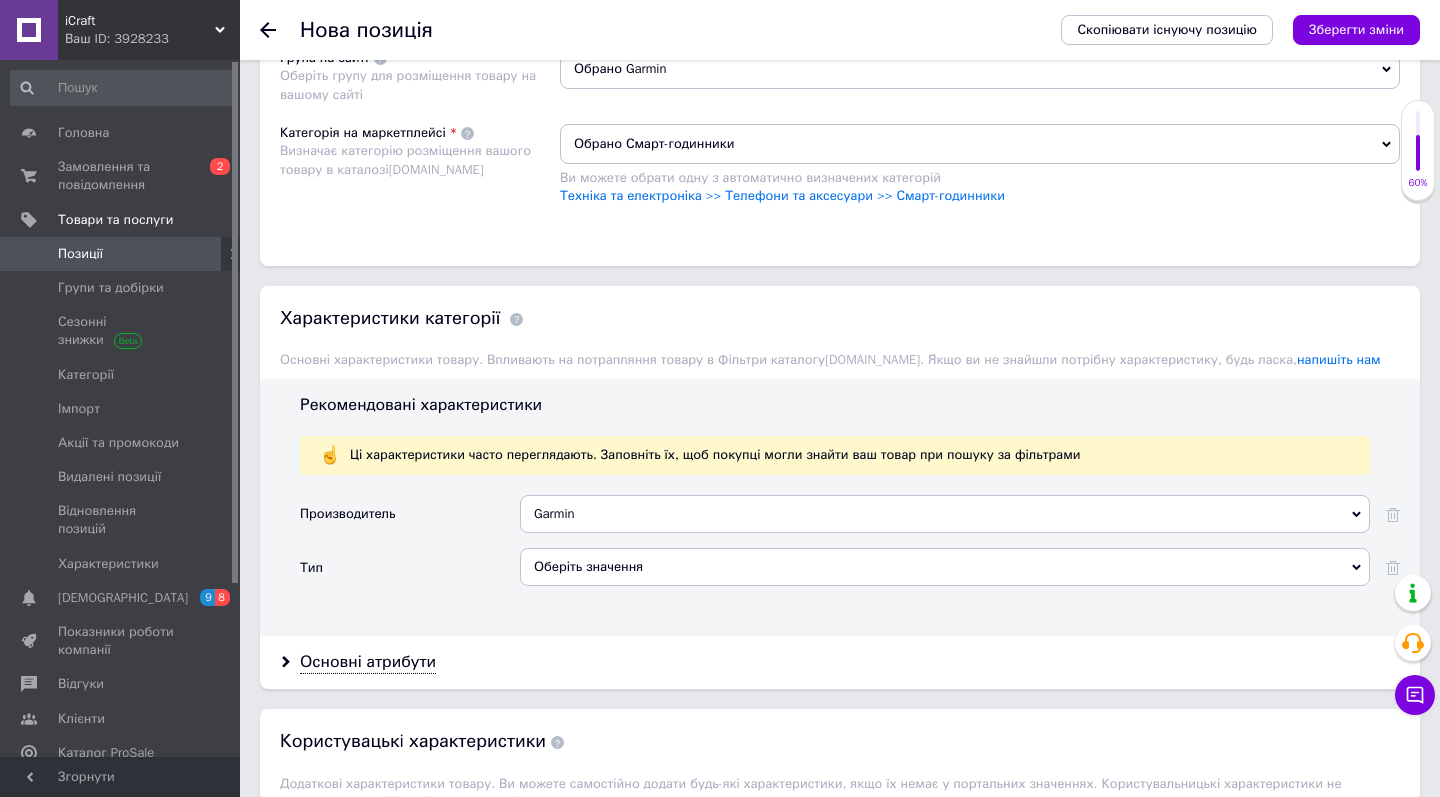 click on "Оберіть значення" at bounding box center (945, 567) 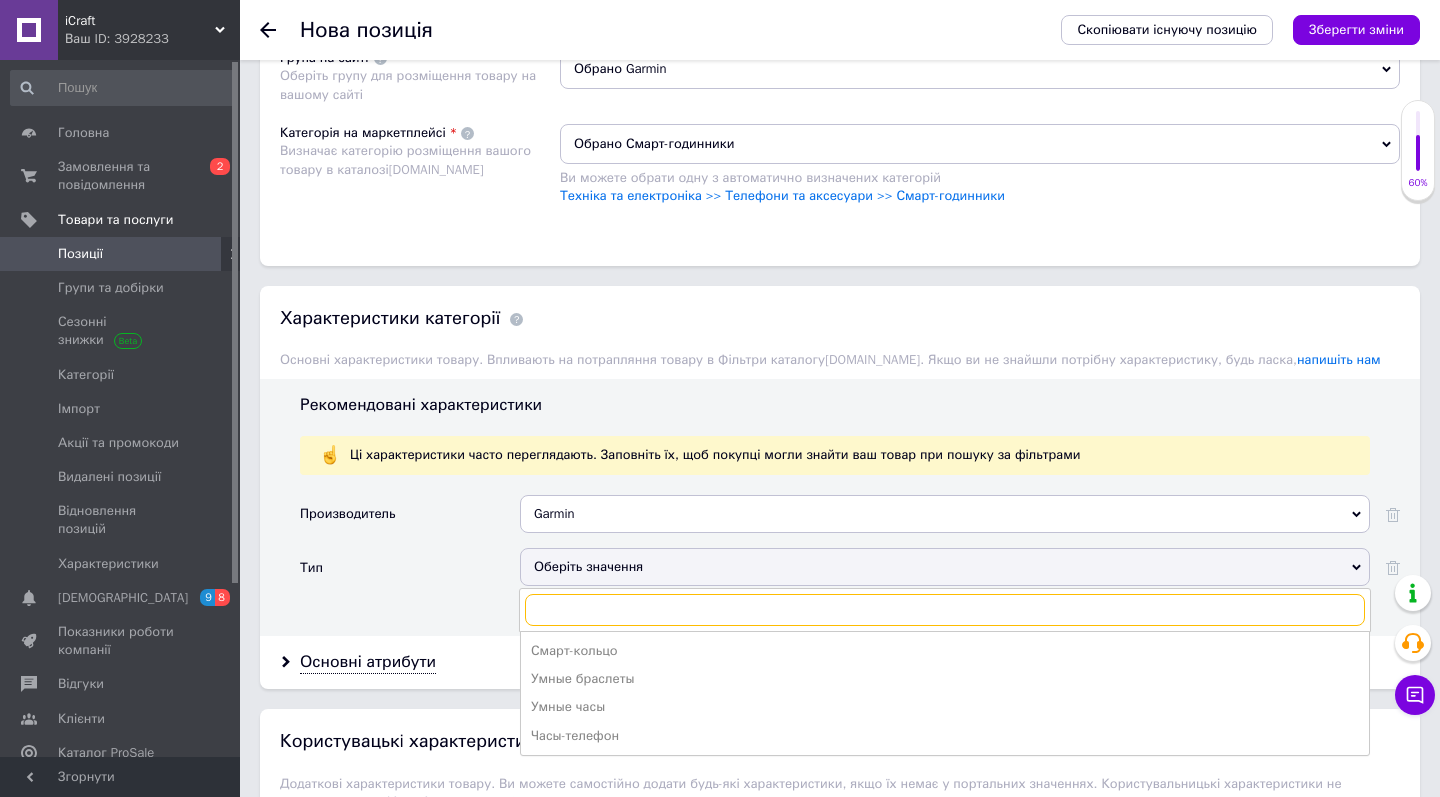 scroll, scrollTop: 1525, scrollLeft: 0, axis: vertical 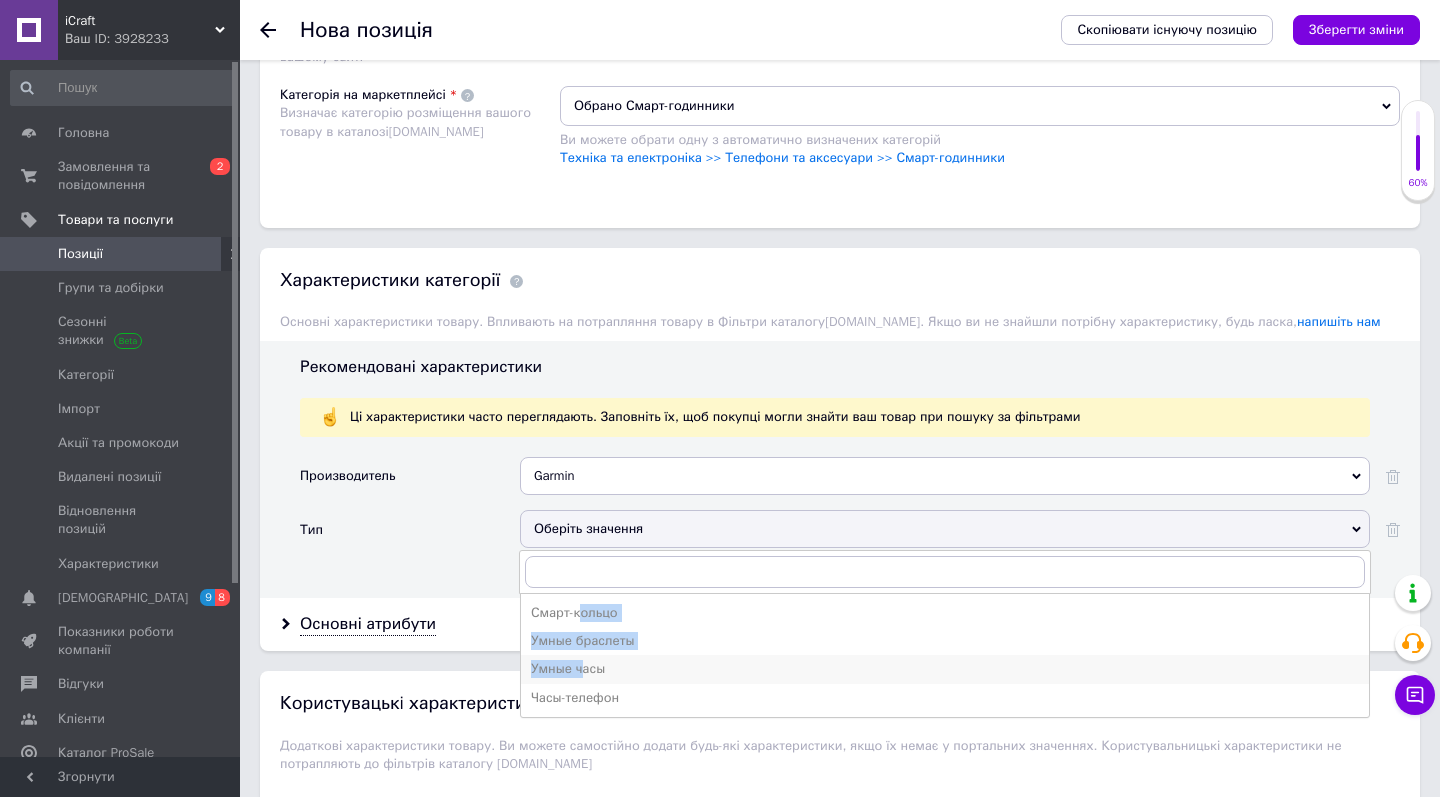 drag, startPoint x: 587, startPoint y: 609, endPoint x: 586, endPoint y: 659, distance: 50.01 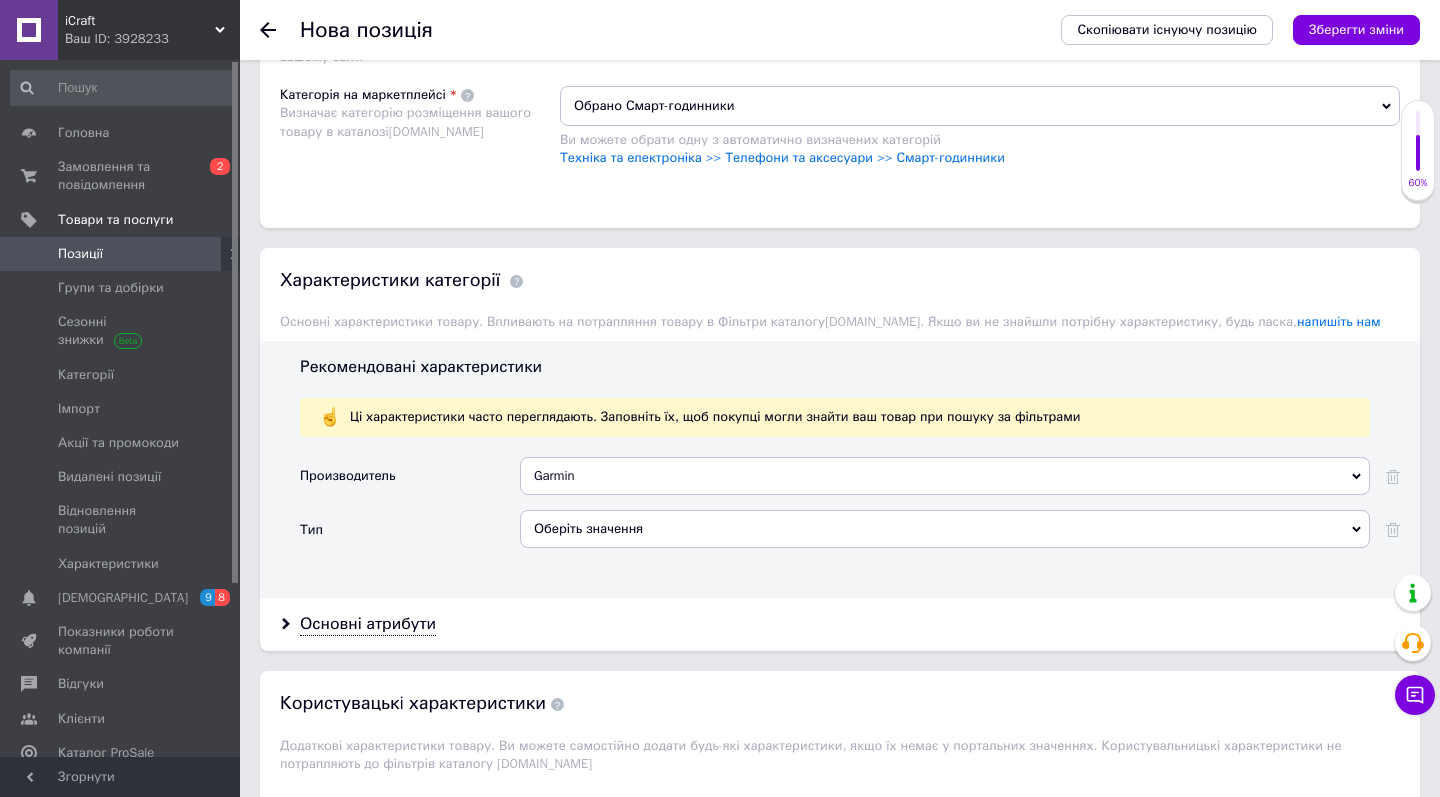 click on "Оберіть значення" at bounding box center (945, 529) 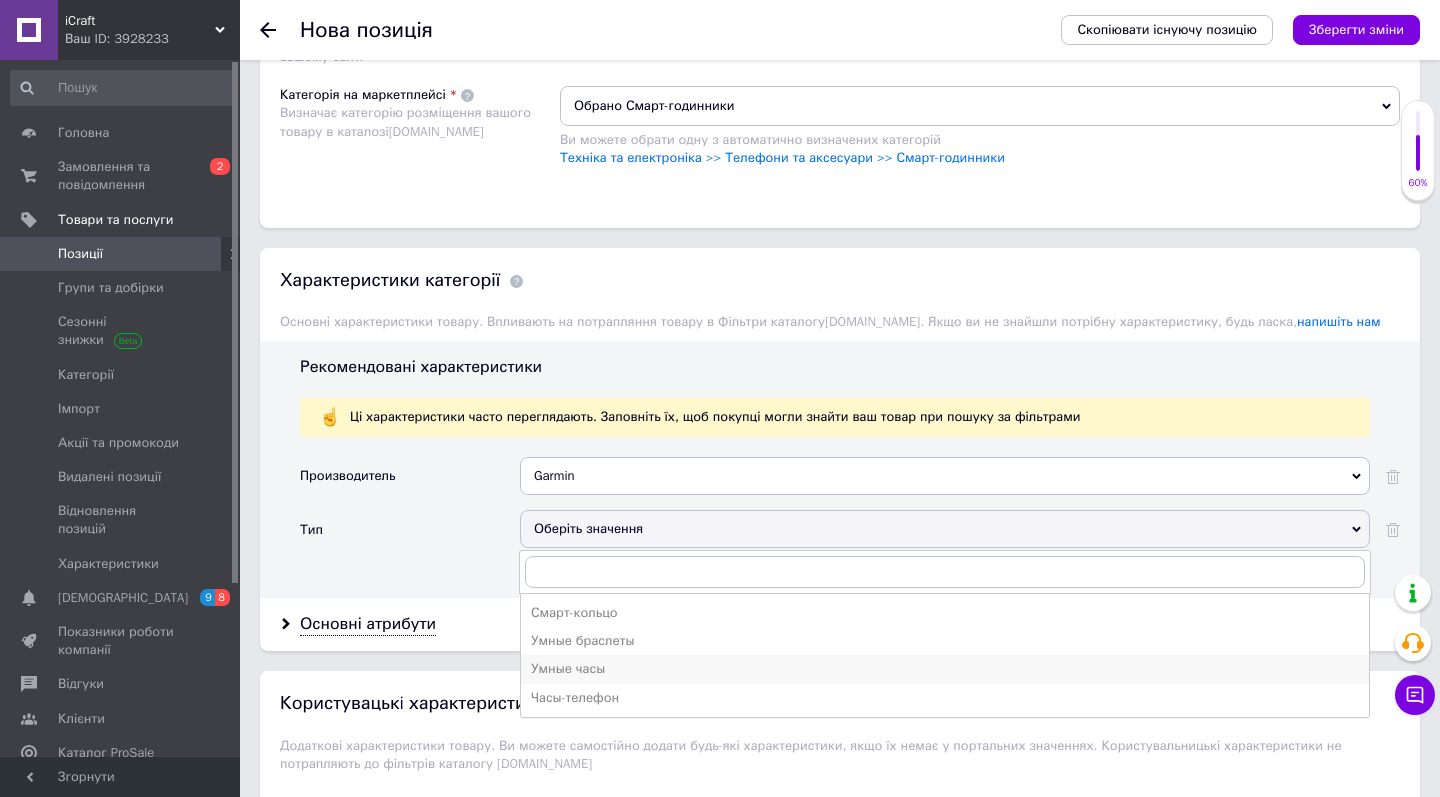 click on "Умные часы" at bounding box center [945, 669] 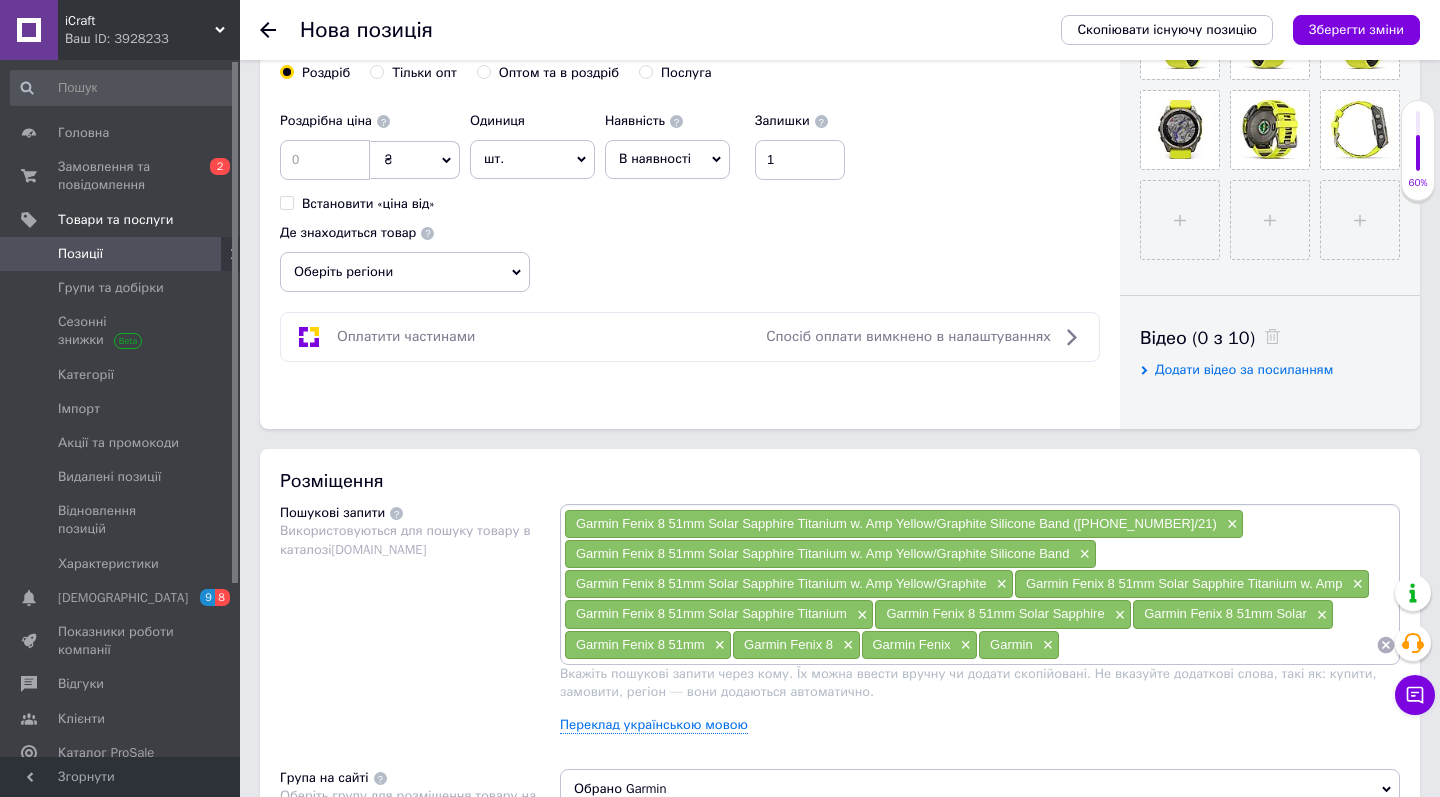 scroll, scrollTop: 743, scrollLeft: 0, axis: vertical 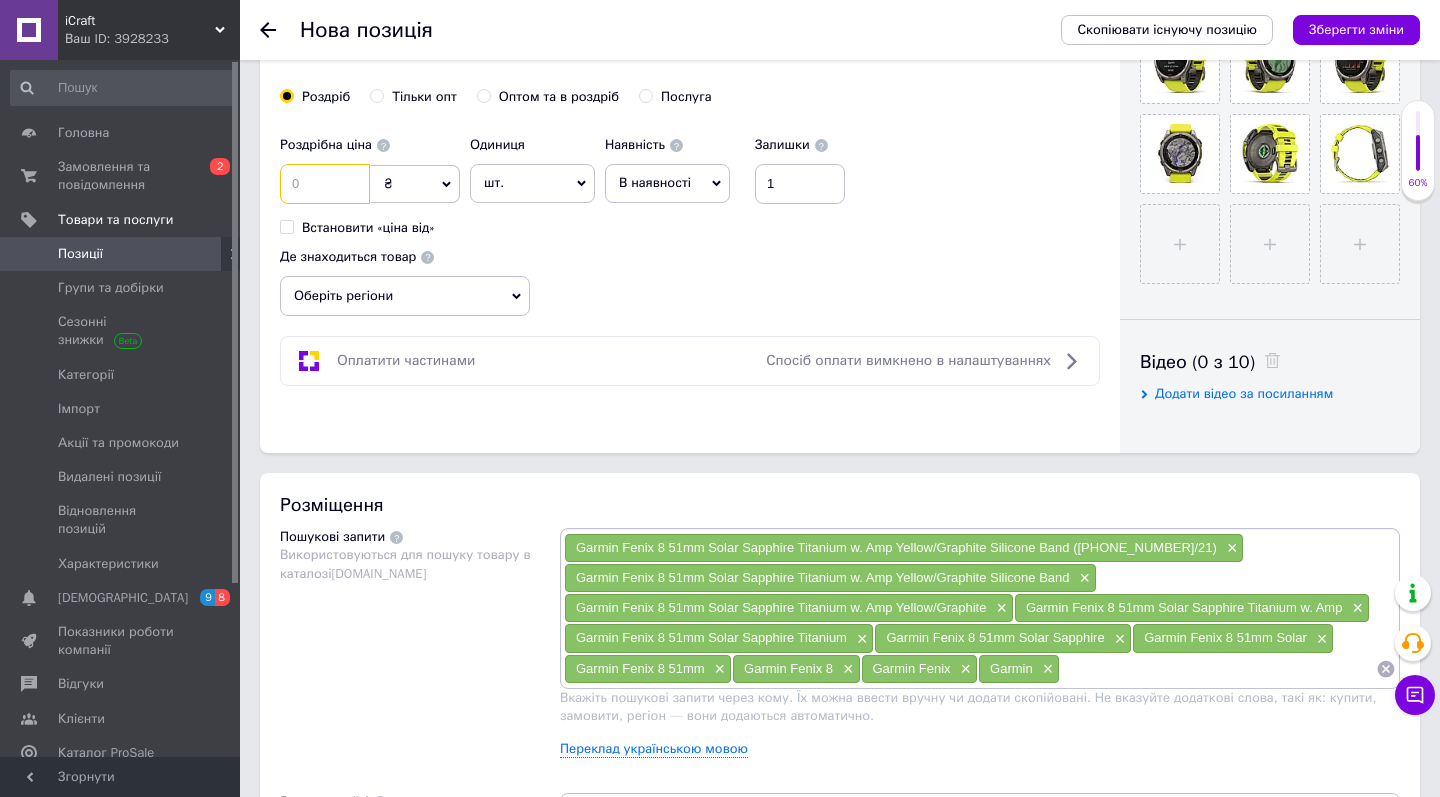 click at bounding box center (325, 184) 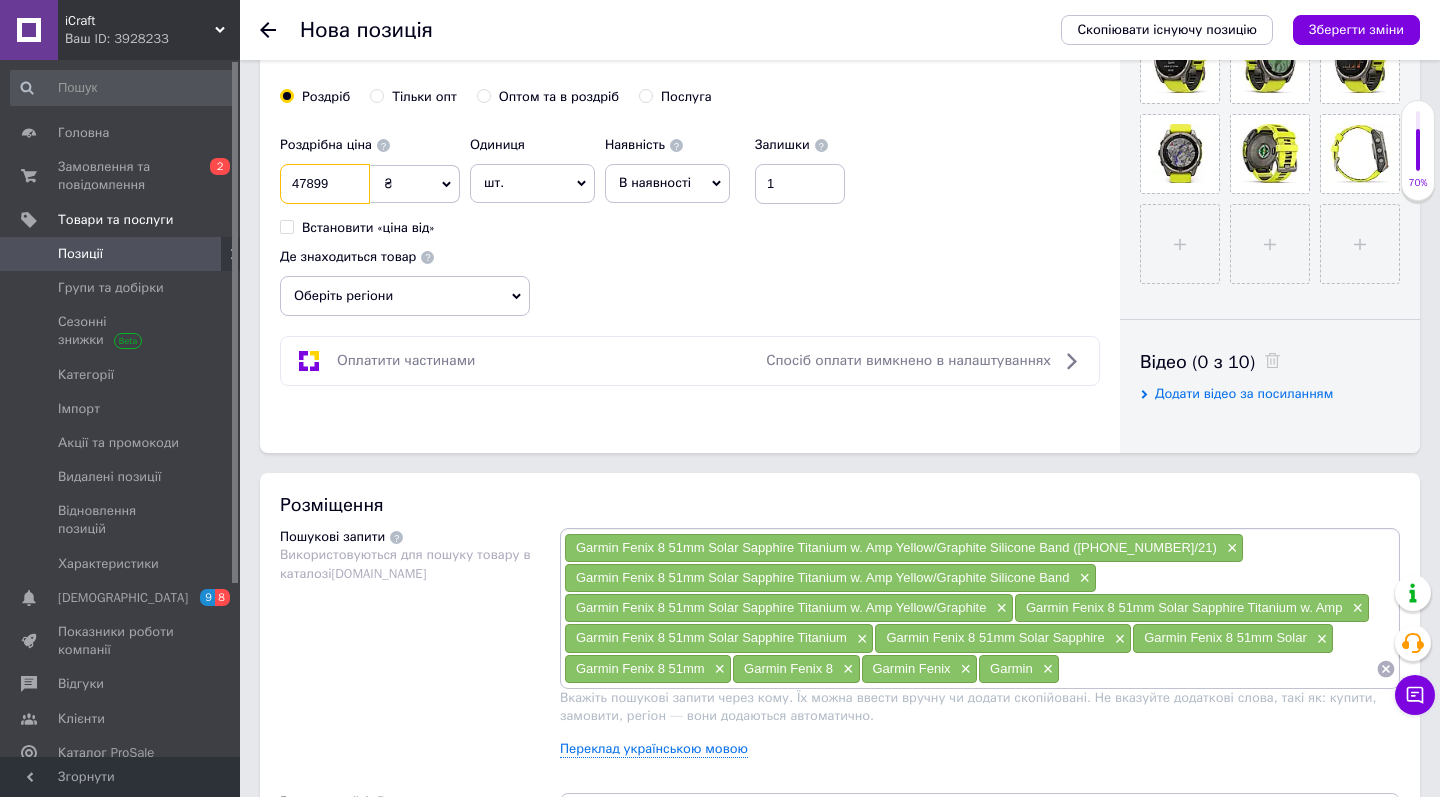 type on "47899" 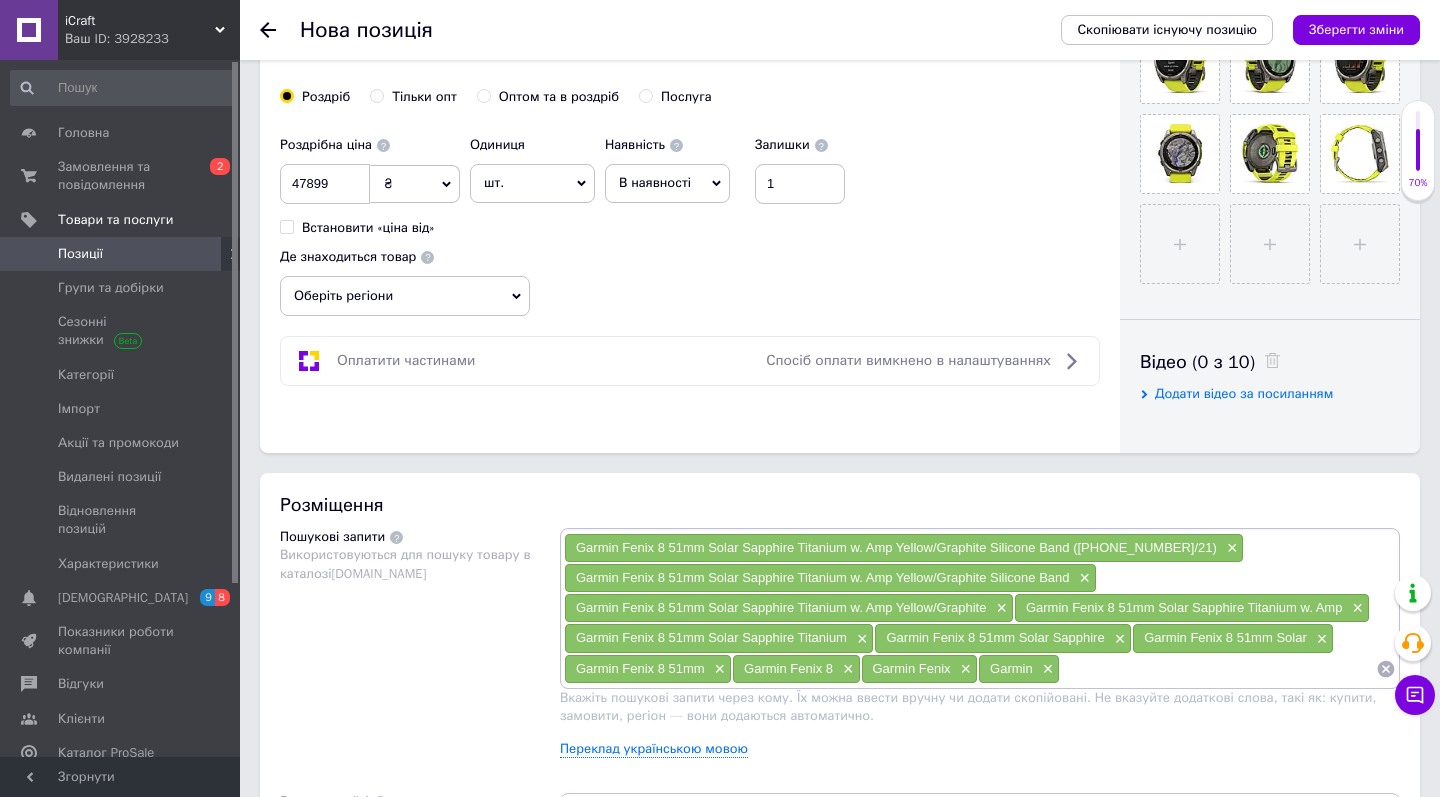 click on "Роздрібна ціна 47899 ₴ $ EUR CHF GBP ¥ PLN ₸ MDL HUF KGS CNY TRY KRW lei Встановити «ціна від» Одиниця шт. Популярне комплект упаковка кв.м пара м кг пог.м послуга т а автоцистерна ампула б балон банка блістер бобіна бочка [PERSON_NAME] бухта в ват виїзд відро г г га година гр/кв.м гігакалорія д дав два місяці день доба доза є єврокуб з зміна к кВт каністра карат кв.дм кв.м кв.см кв.фут квартал кг кг/кв.м км колесо комплект коробка куб.дм куб.м л л лист м м мВт мл мм моток місяць мішок н набір номер о об'єкт од. п палетомісце пара партія пач пог.м послуга посівна одиниця птахомісце півроку р рейс 1" at bounding box center (690, 221) 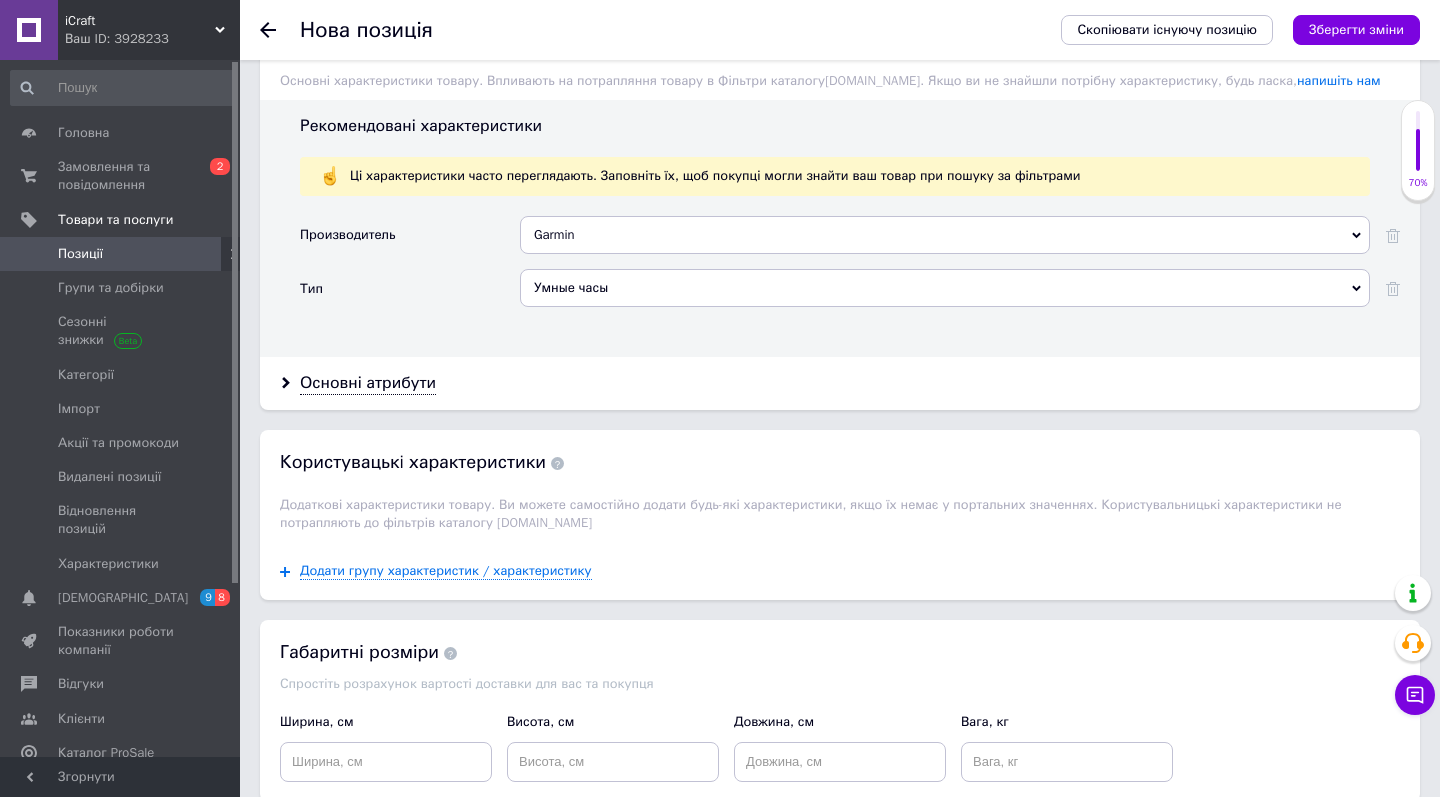 scroll, scrollTop: 1768, scrollLeft: 0, axis: vertical 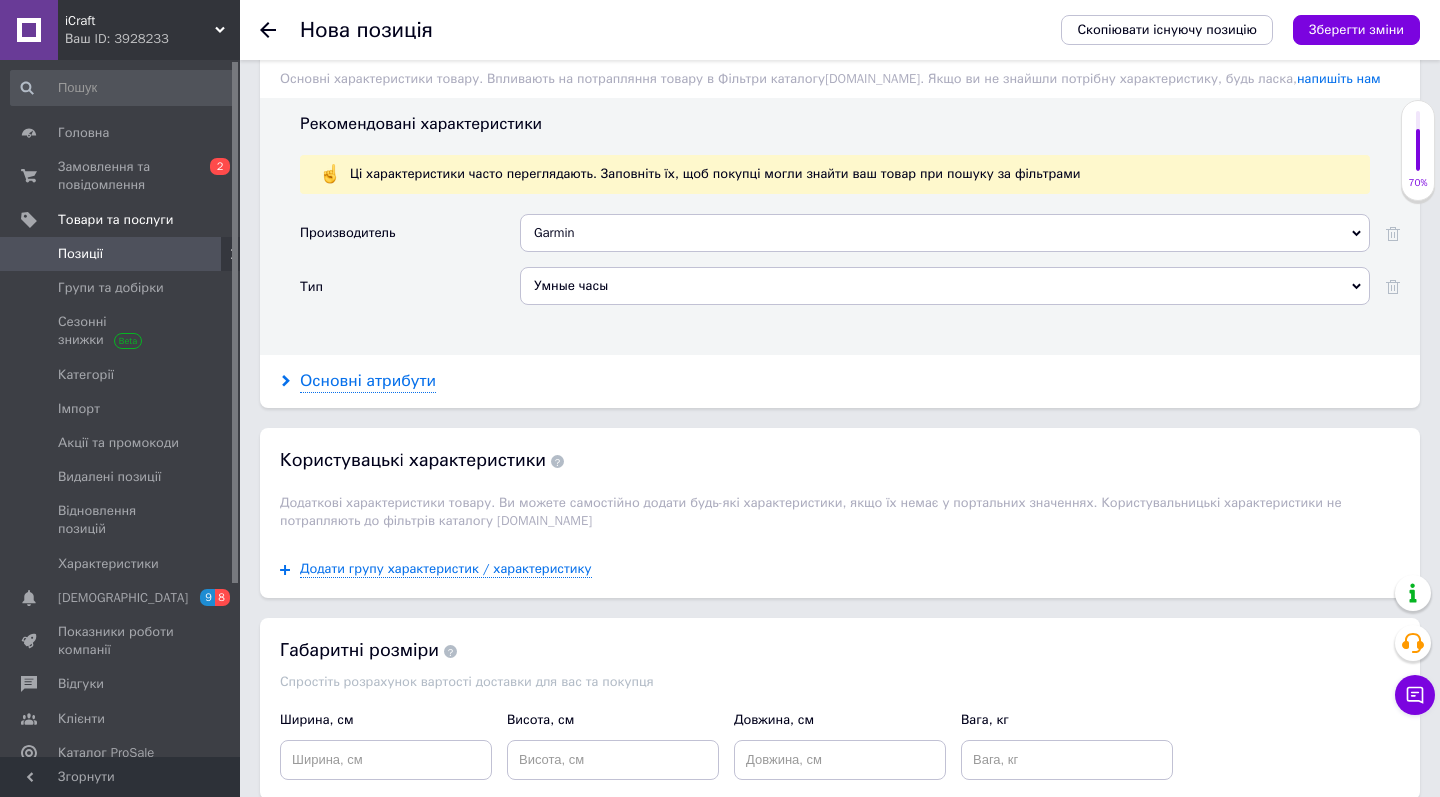 click on "Основні атрибути" at bounding box center [368, 381] 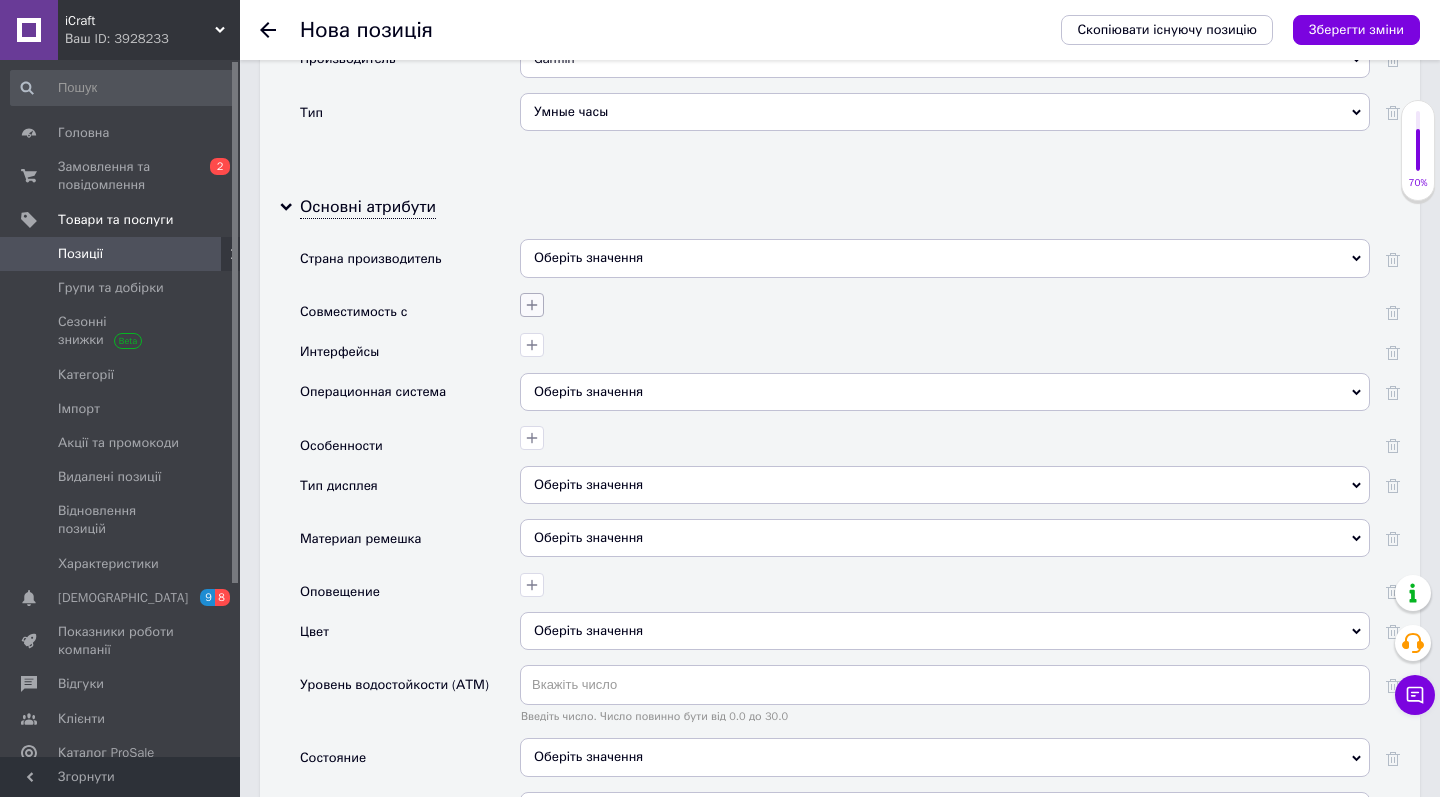 scroll, scrollTop: 1947, scrollLeft: 0, axis: vertical 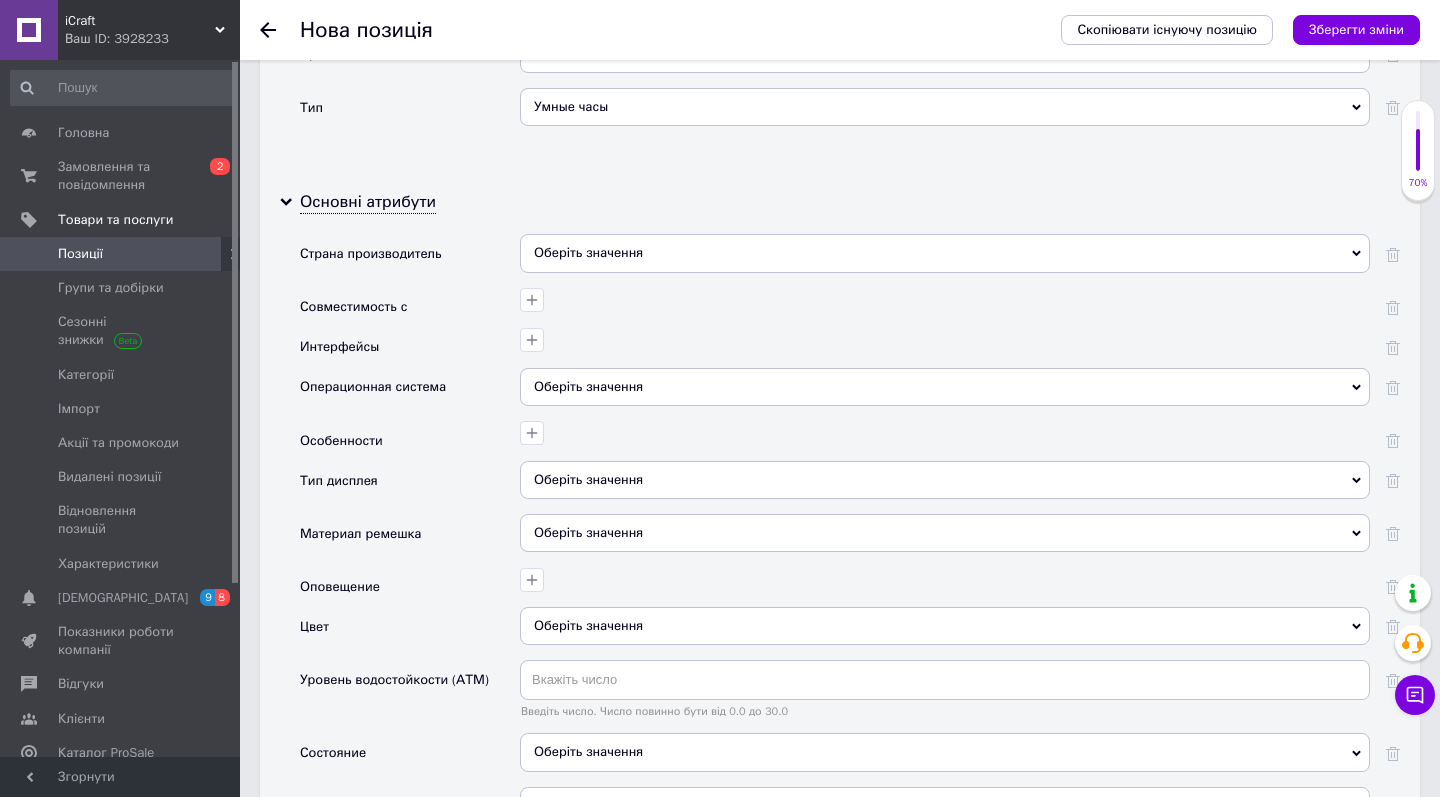 click on "Оберіть значення" at bounding box center (945, 752) 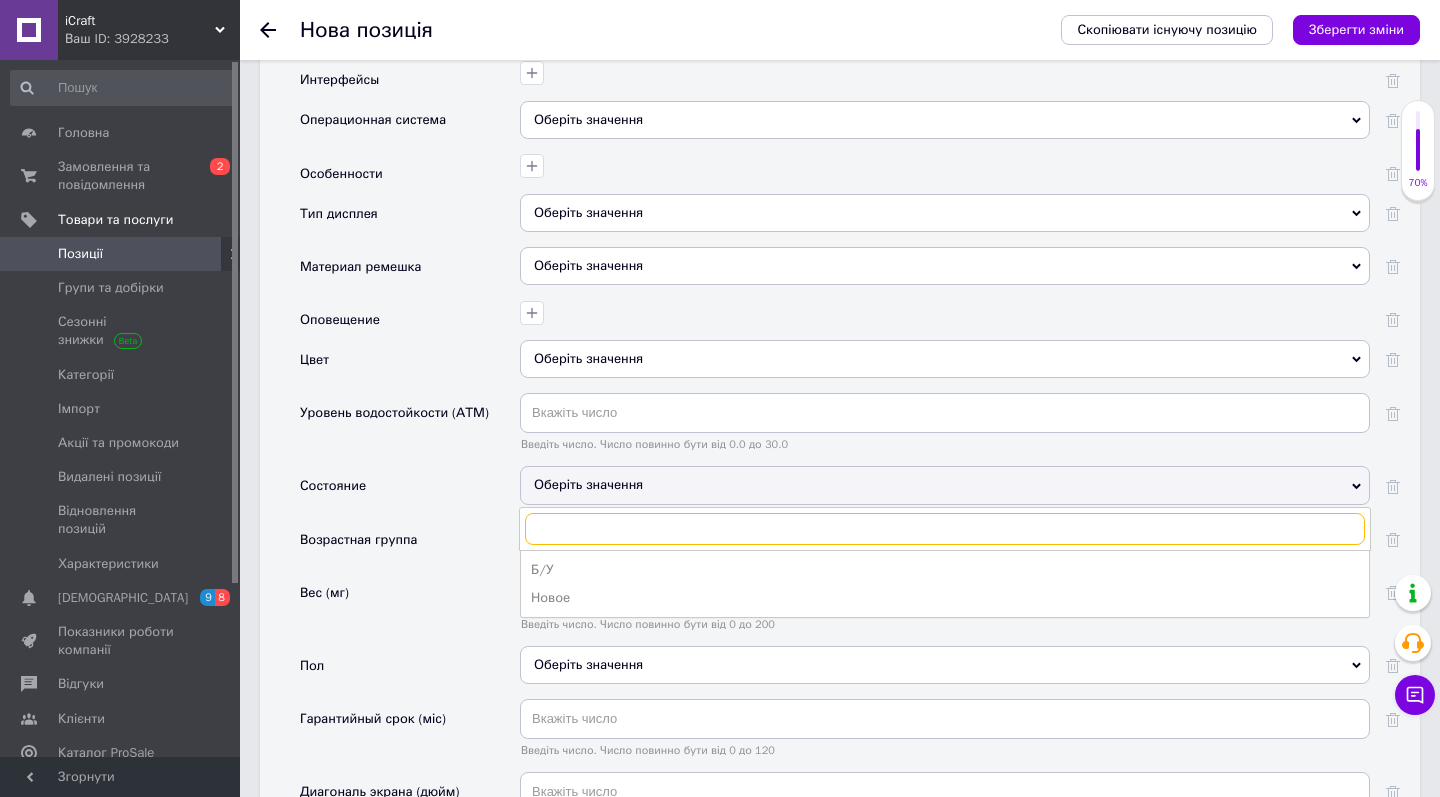 scroll, scrollTop: 2248, scrollLeft: 0, axis: vertical 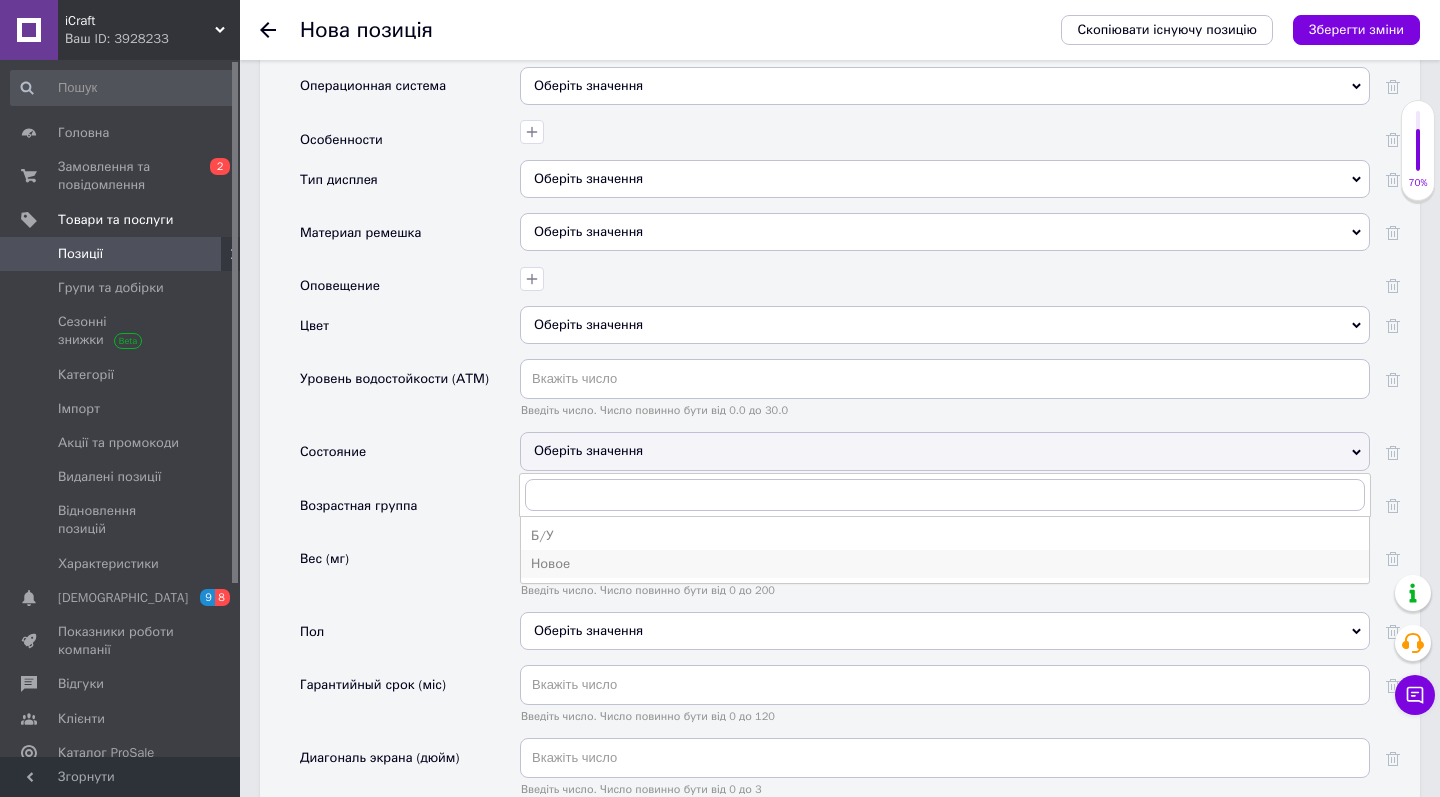 click on "Новое" at bounding box center [945, 564] 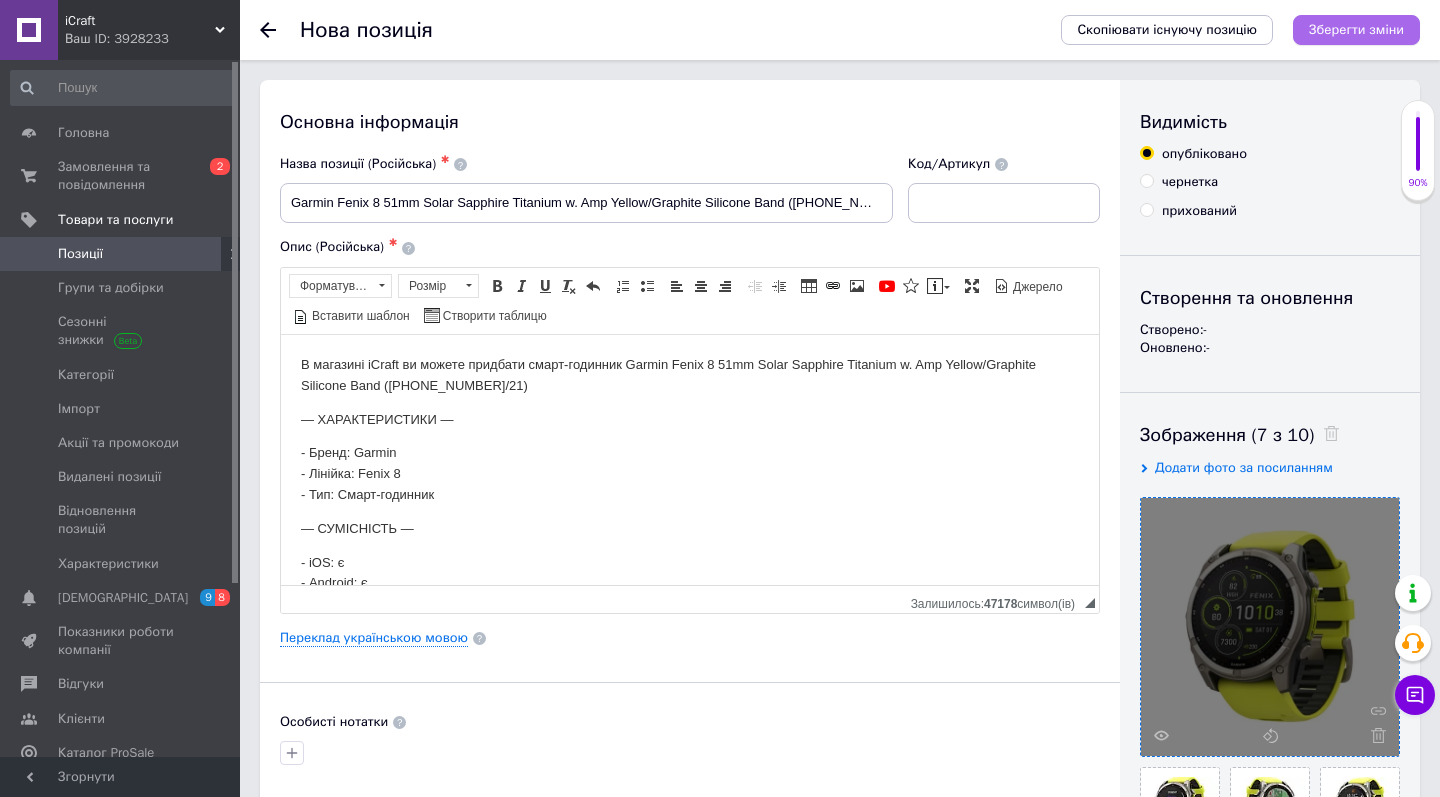 scroll, scrollTop: 0, scrollLeft: 0, axis: both 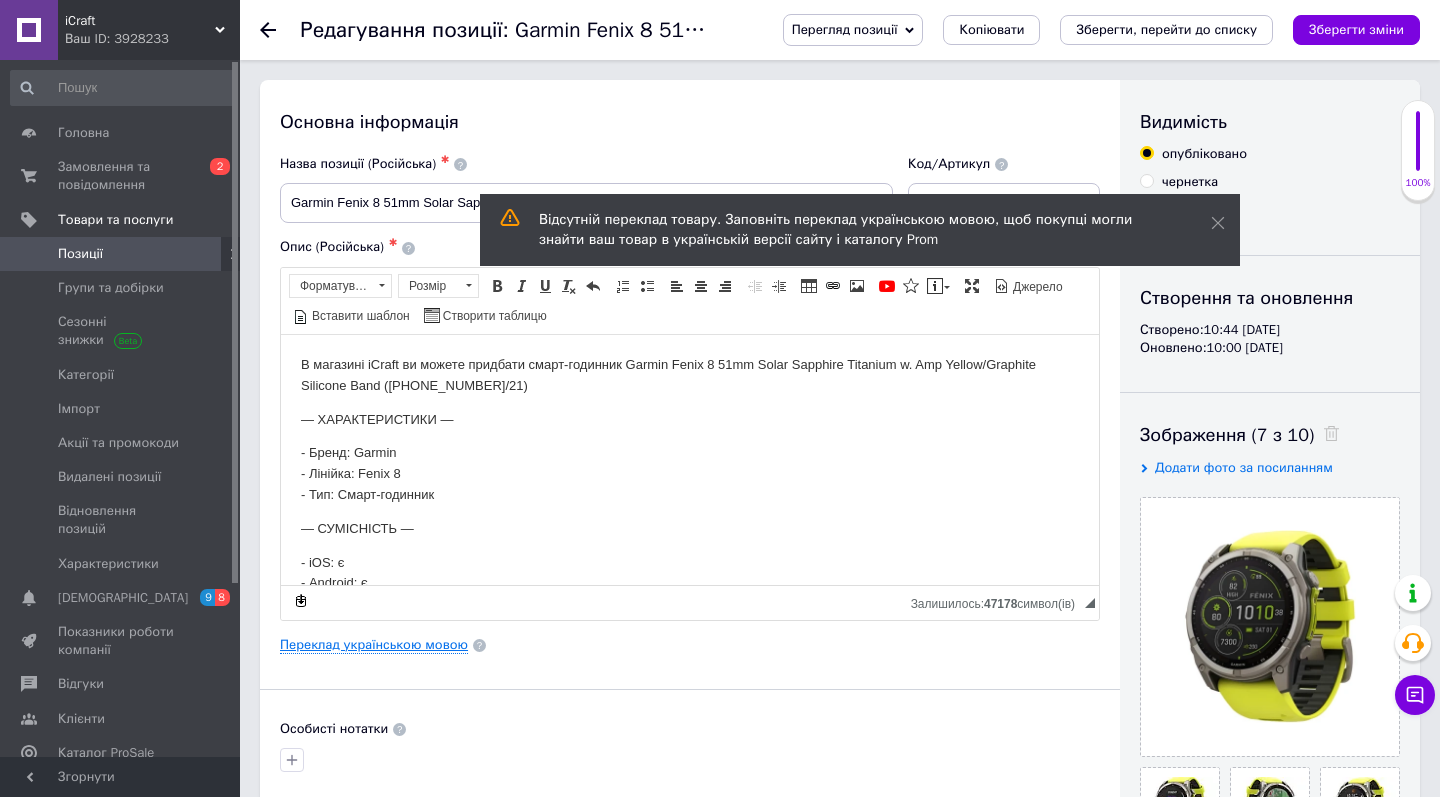 click on "Переклад українською мовою" at bounding box center [374, 645] 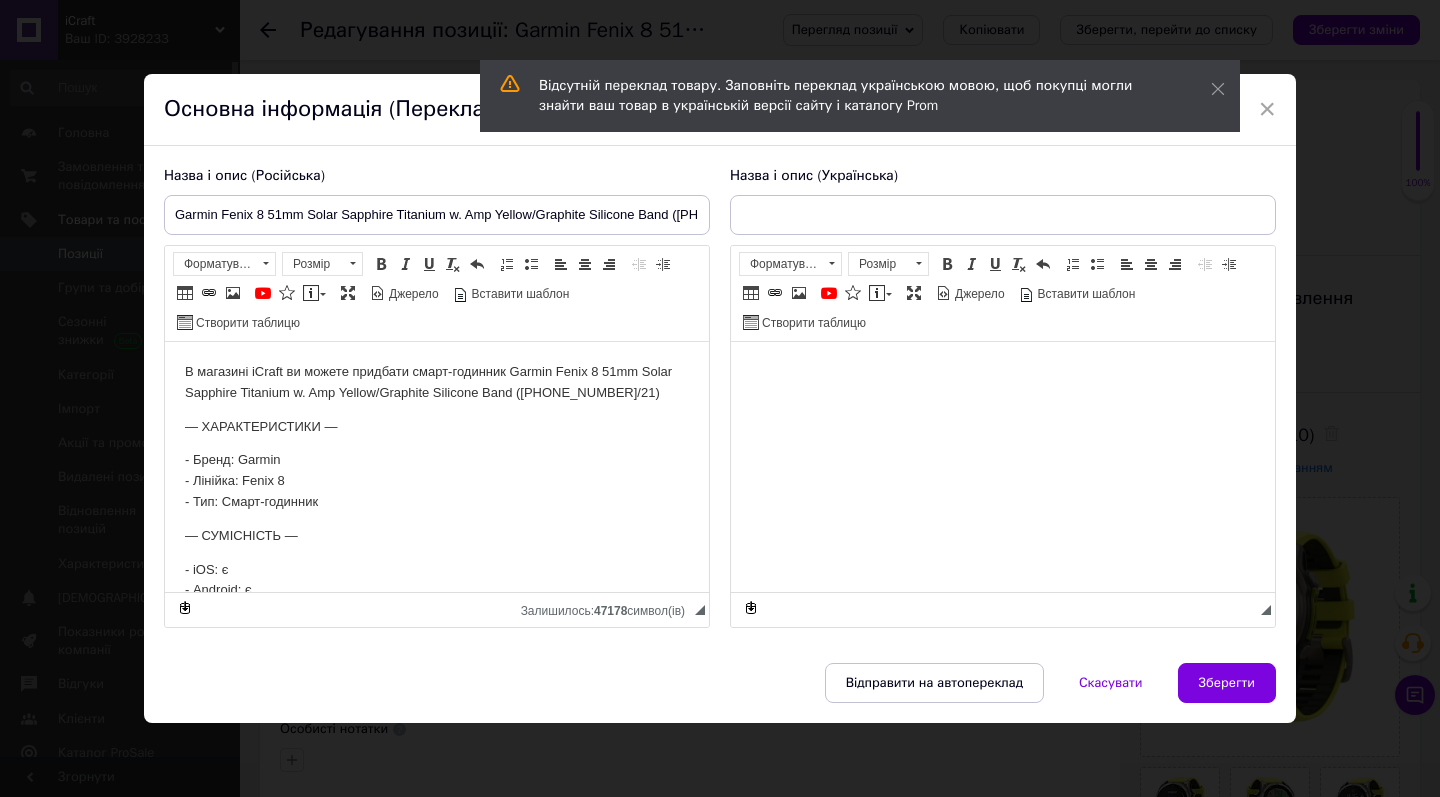 scroll, scrollTop: 0, scrollLeft: 0, axis: both 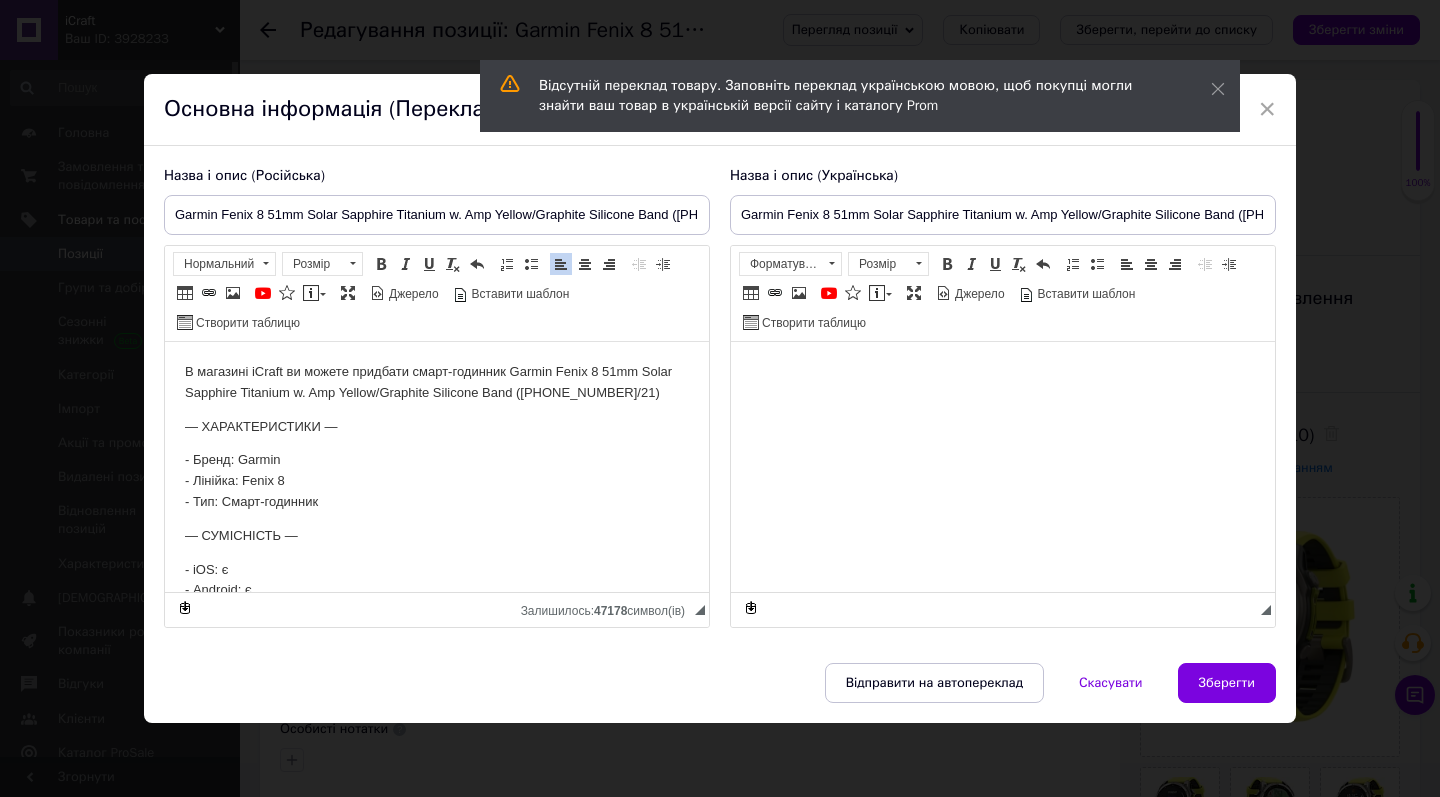 click on "- Бренд: Garmin - Лінійка: Fenix 8 - Тип: Смарт-годинник" at bounding box center [437, 481] 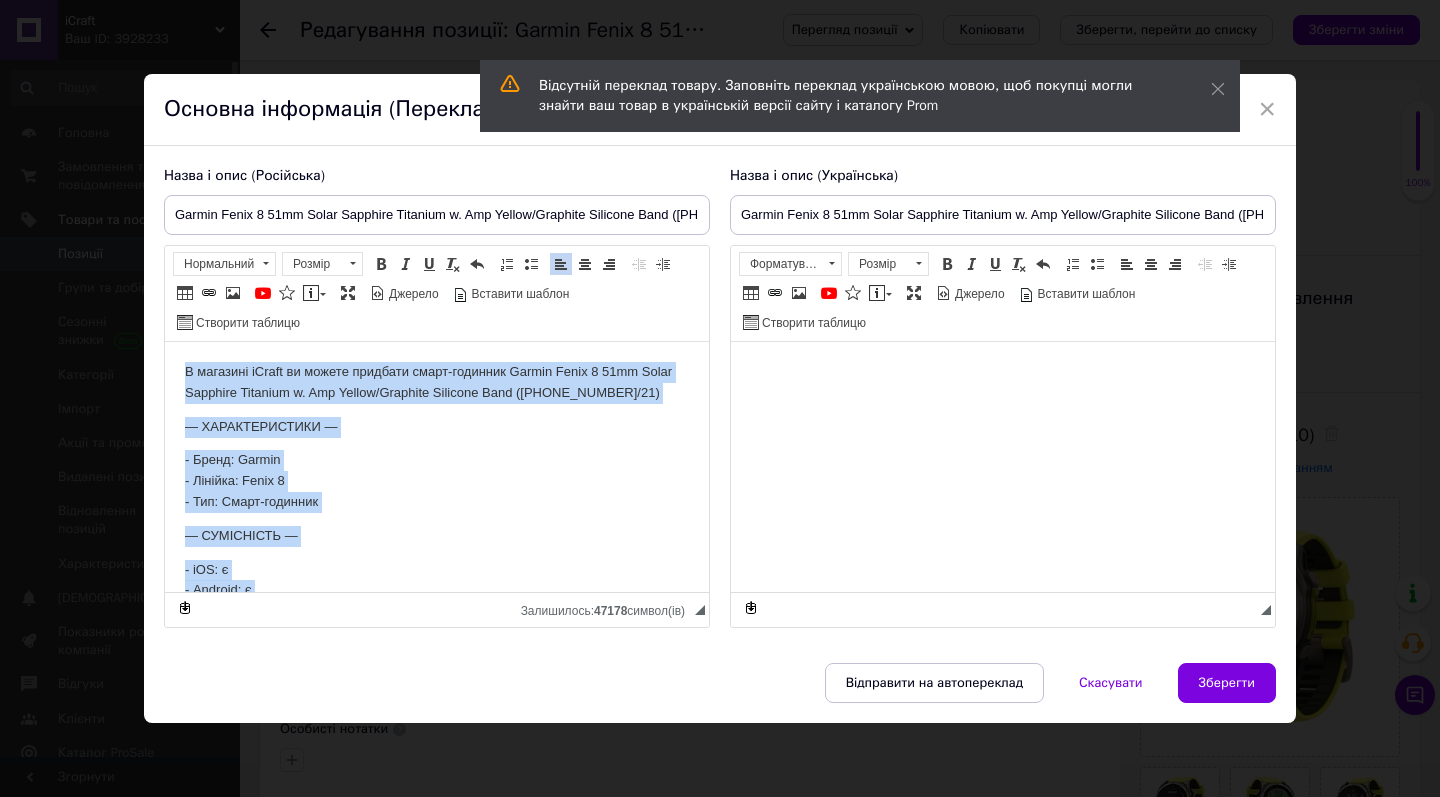 copy on "L ipsumdol sItame co adipis elitsedd eiusm-temporin Utlabo Etdol 5 14ma Aliqu Enimadmi Veniamqu n. Exe Ullamc/Laborisn Aliquipe Eaco (206-81902-88/85) — CONSEQUATDUISA — - Irure: Inrepr - Volupta: Velit 3 - Ess: Cillu-fugiatnu — PARIATUREX — - sIN: o - Cupidat: n — PROIDEN SU CULPAQUIOF — - Dese mollitan idestlabor: perspicia undeom - Istenatuse: v - Accusantiumdo (LaU1): t - Remaperiam eaquei: q - Abilloinve veritati: q - Architectob vit: d - Explica nemoenim: i - Quiavolup: a - Autoditf: c - Magnidolo: e — RATIO-SEQUINE — - Nequeporro qui dolore adipi: n - Eiusmod tempora in'magn: q - Etiamminus solutanobi: e - Optiocum: n — IMPEDIT — - Quoplac, fac: POS - Assum repelle: tempor - Autemquib, offici: 7,5 - Debitisre necessita: 304s323 - Evenietvo: r - Recusan itaqueea hictene: sapiented reic — VOLUPT — - Maiores aliaspe, do: 89a67r29,6 - Minimnos exercit: ullamcorp suscipit laborio a commodico quidmax molliti - Moles harumqu: rerum - Facilise distin: namli - Tempo cumsol: nobis - Elig/optiocumquen: + (50 I..." 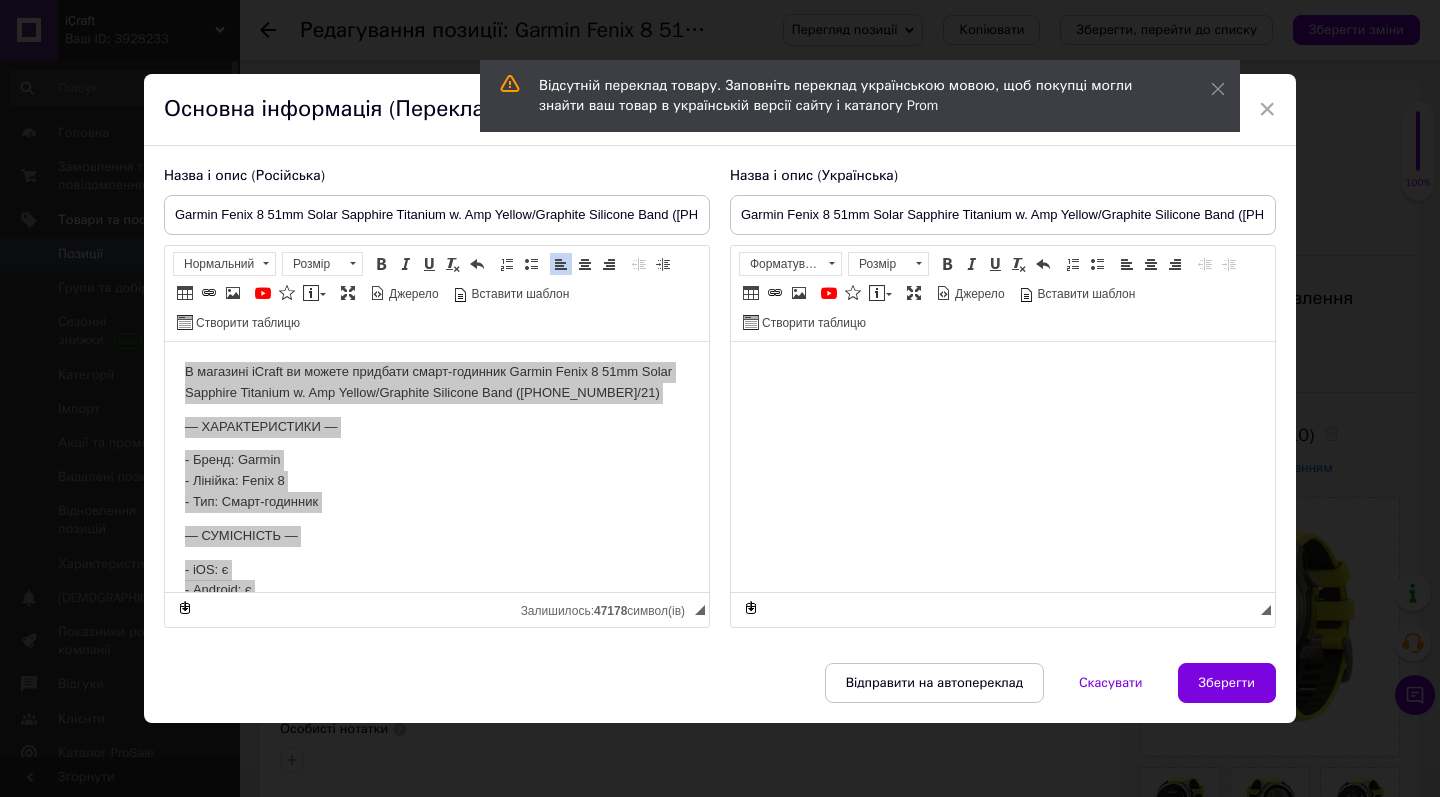 click at bounding box center [1003, 372] 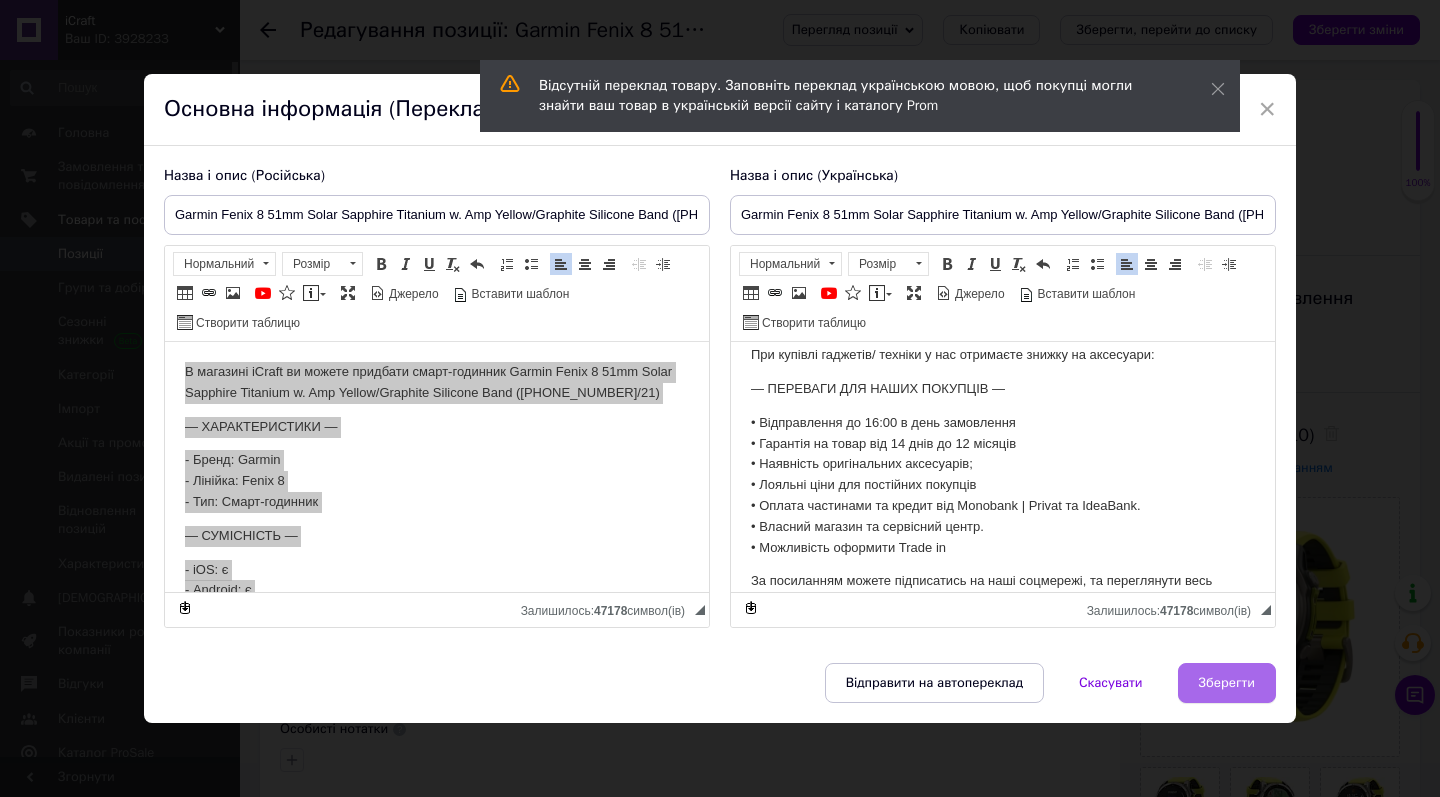 click on "Зберегти" at bounding box center (1227, 683) 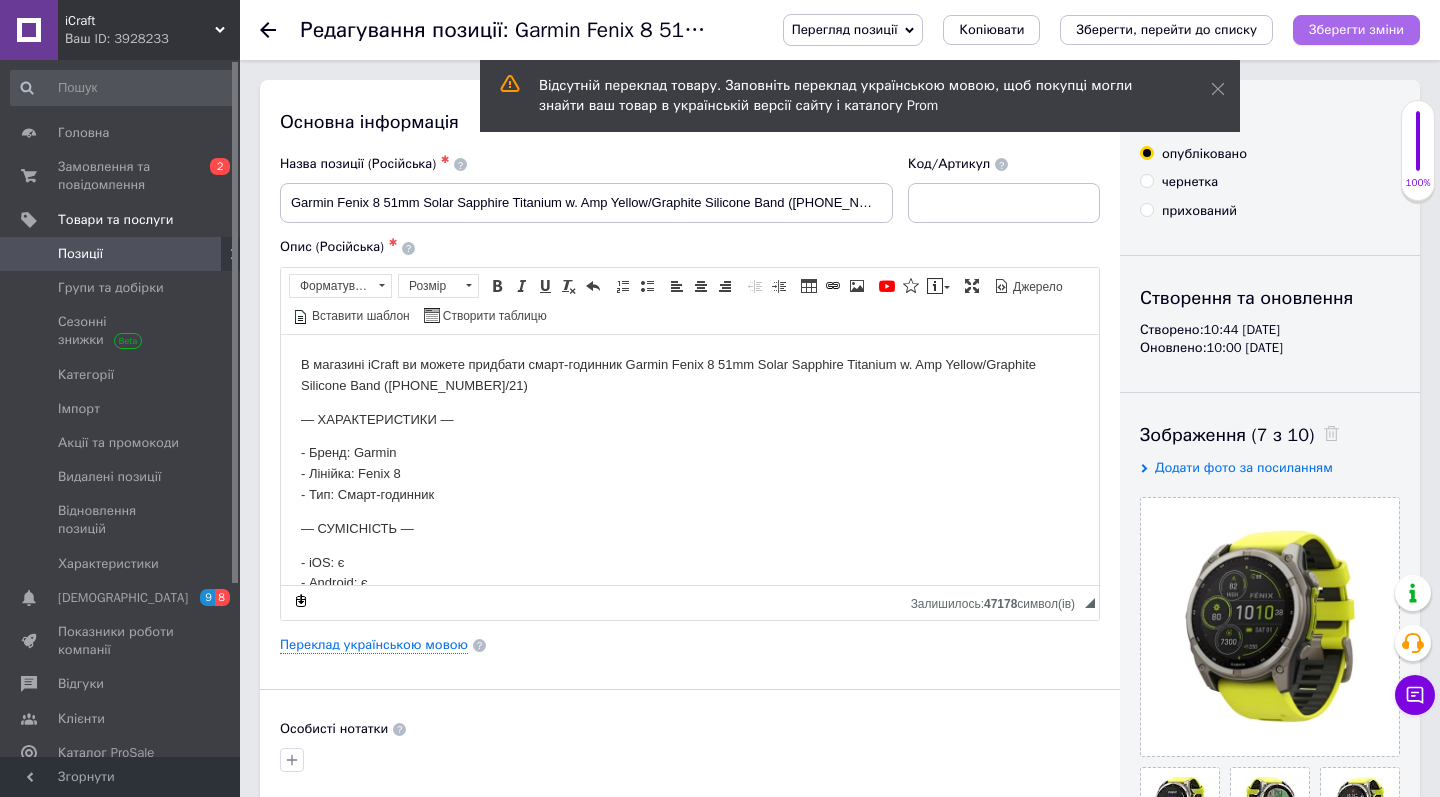 click on "Зберегти зміни" at bounding box center (1356, 29) 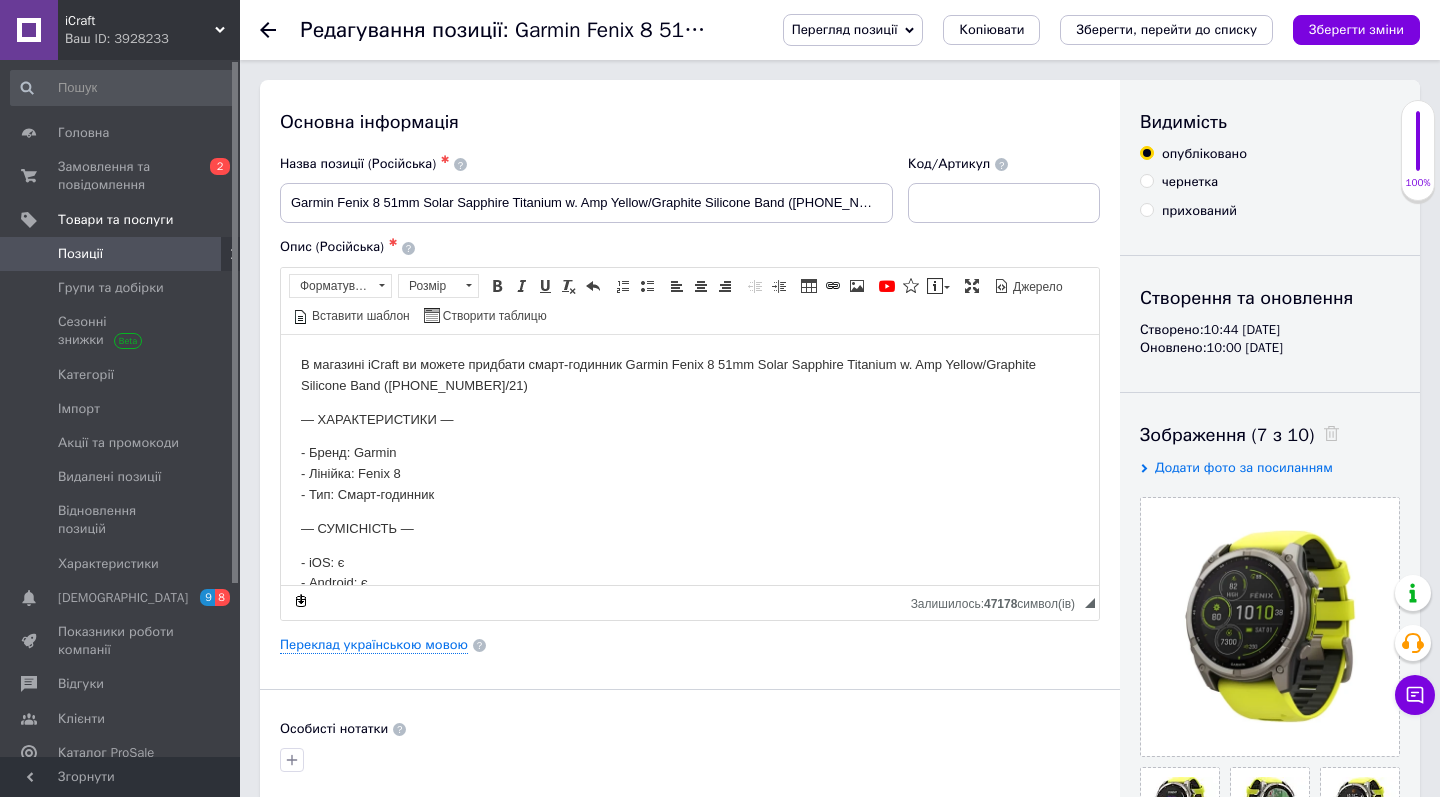 click on "Позиції" at bounding box center [121, 254] 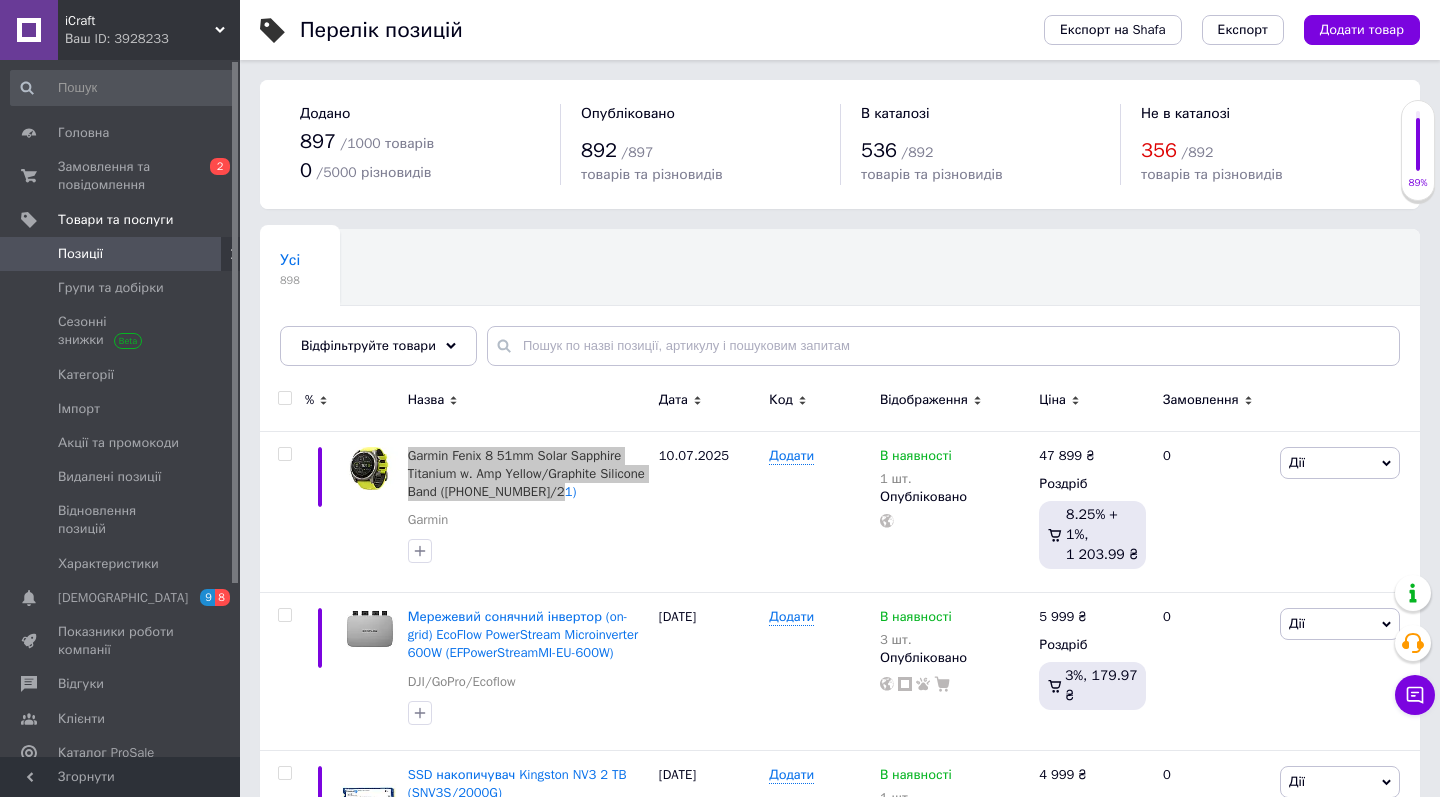 click on "Перелік позицій" at bounding box center (652, 30) 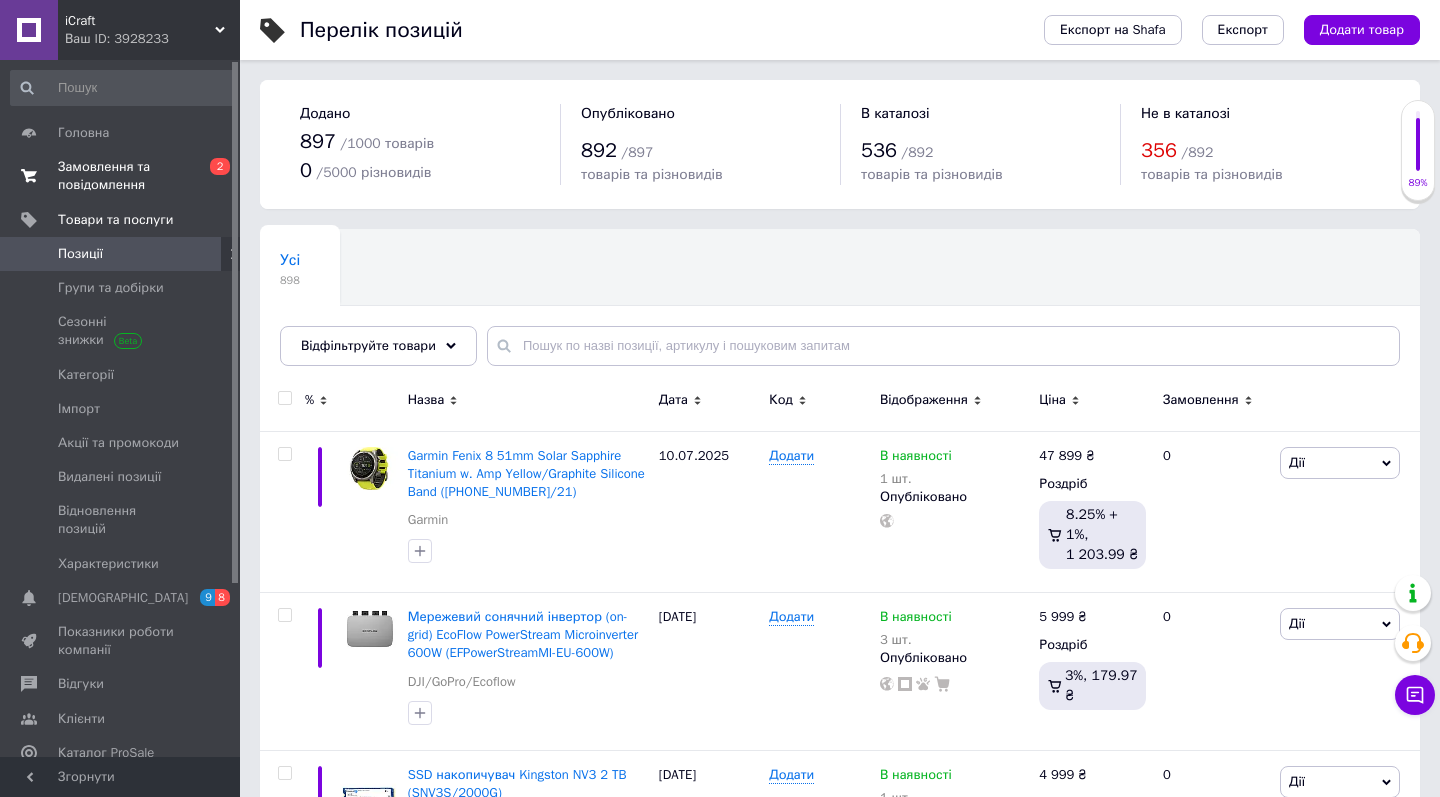click on "Замовлення та повідомлення" at bounding box center (121, 176) 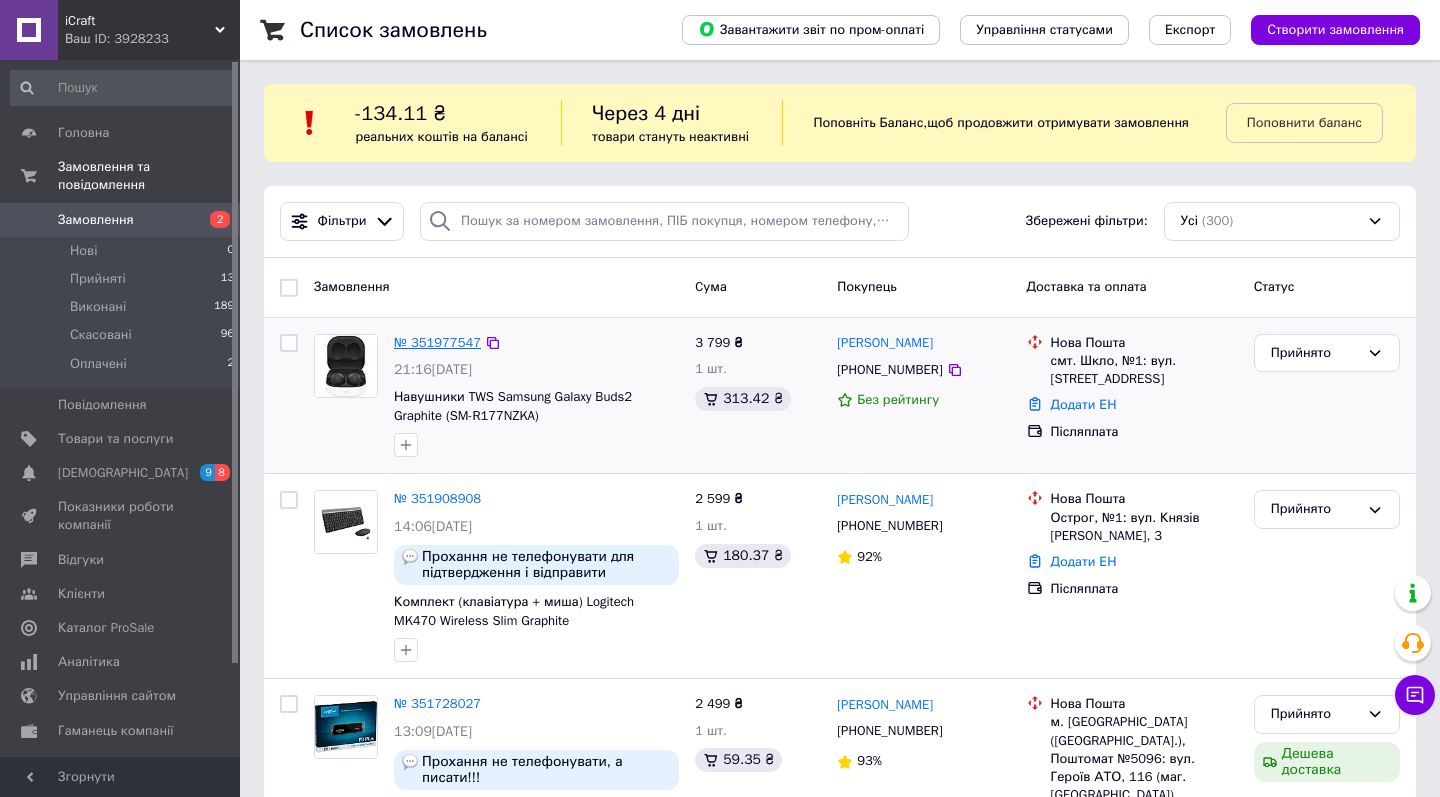 click on "№ 351977547" at bounding box center [437, 342] 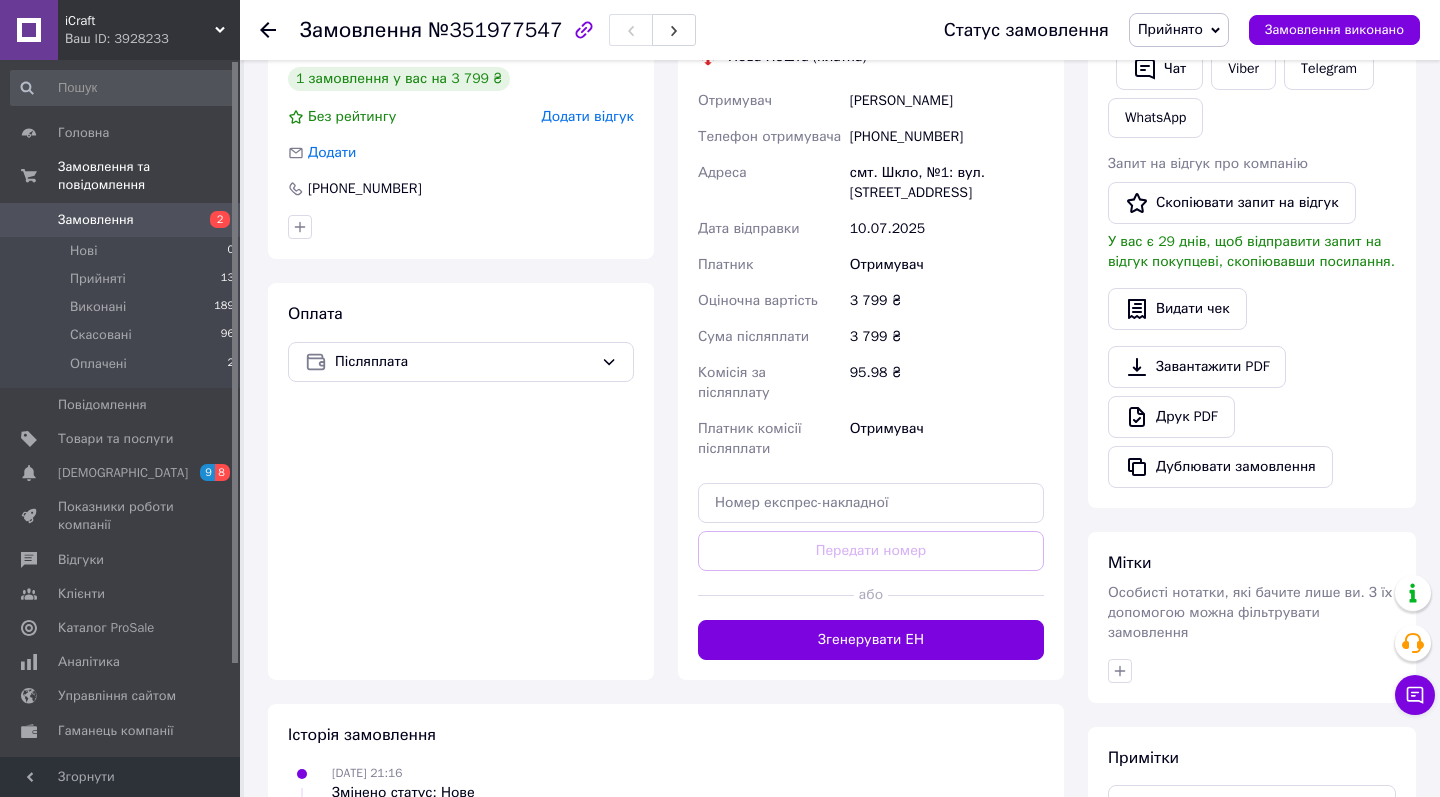 scroll, scrollTop: 514, scrollLeft: 0, axis: vertical 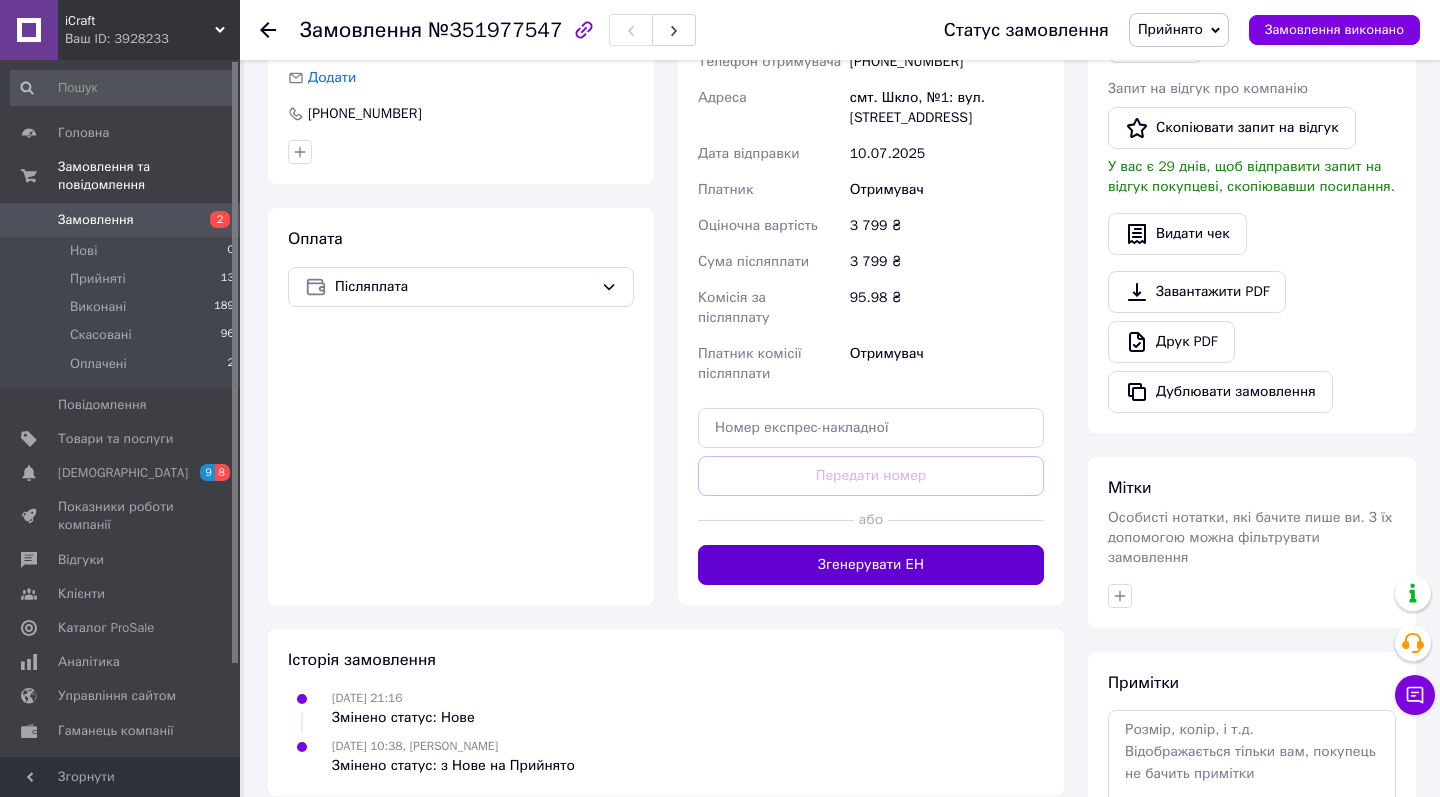 click on "Згенерувати ЕН" at bounding box center [871, 565] 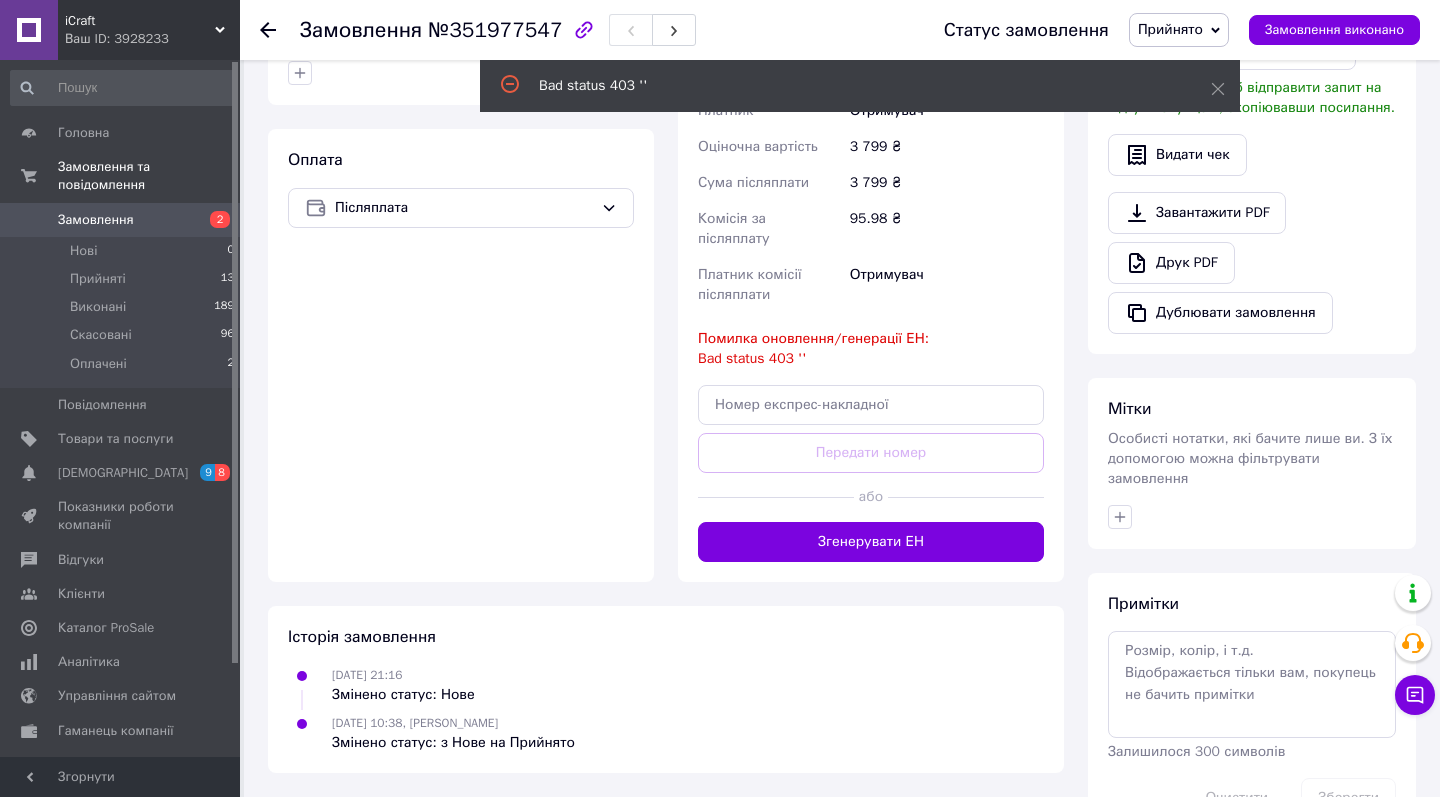scroll, scrollTop: 626, scrollLeft: 0, axis: vertical 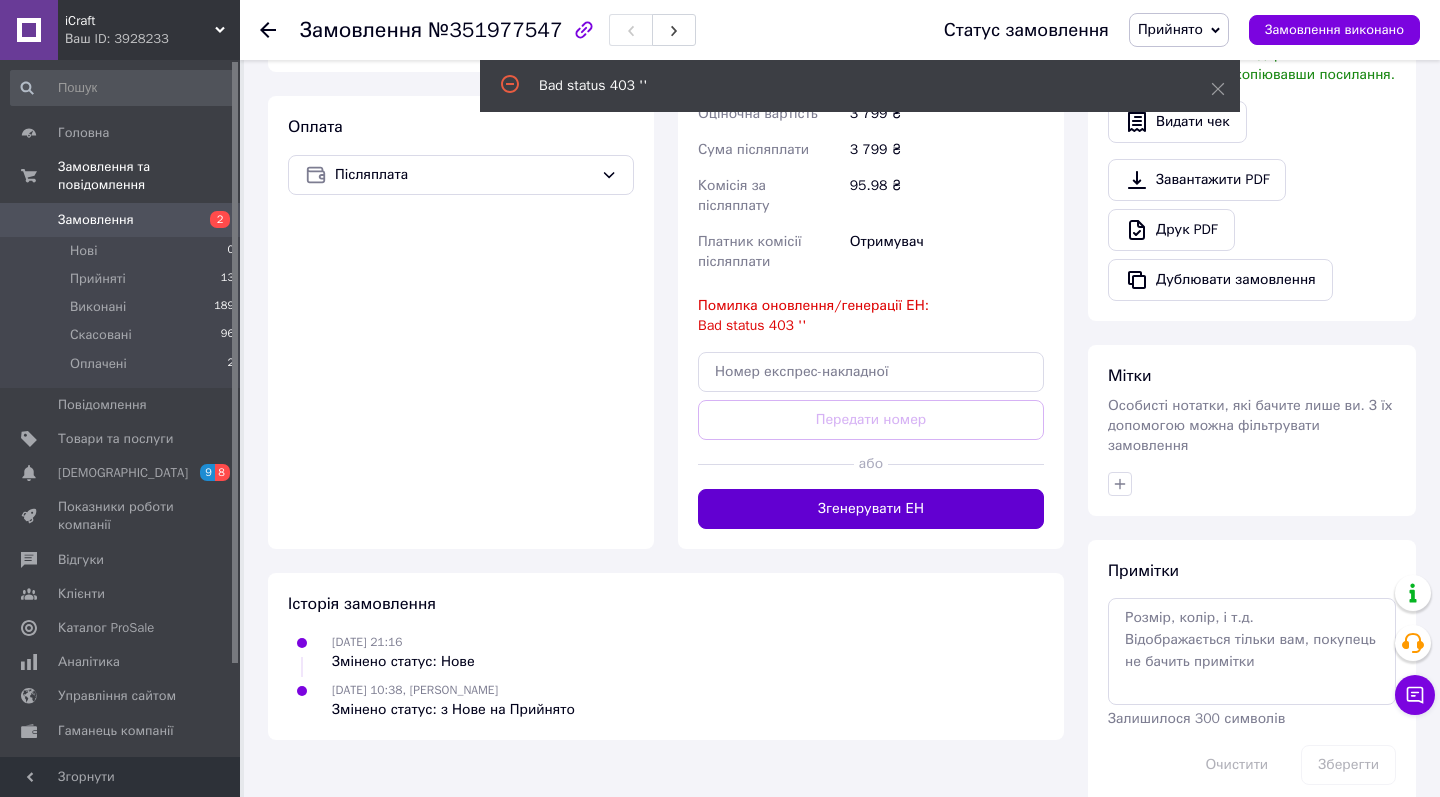 click on "Згенерувати ЕН" at bounding box center [871, 509] 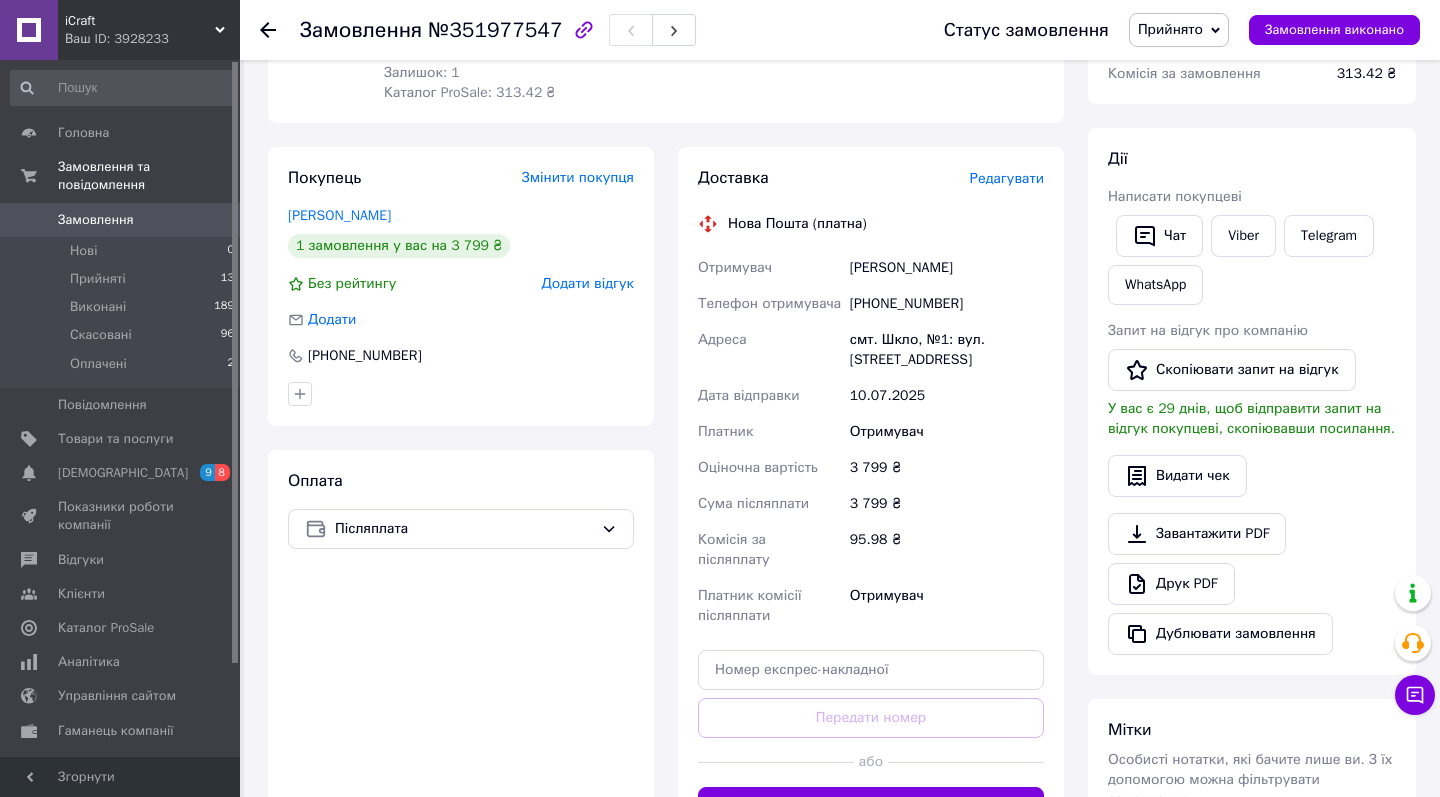 scroll, scrollTop: 576, scrollLeft: 0, axis: vertical 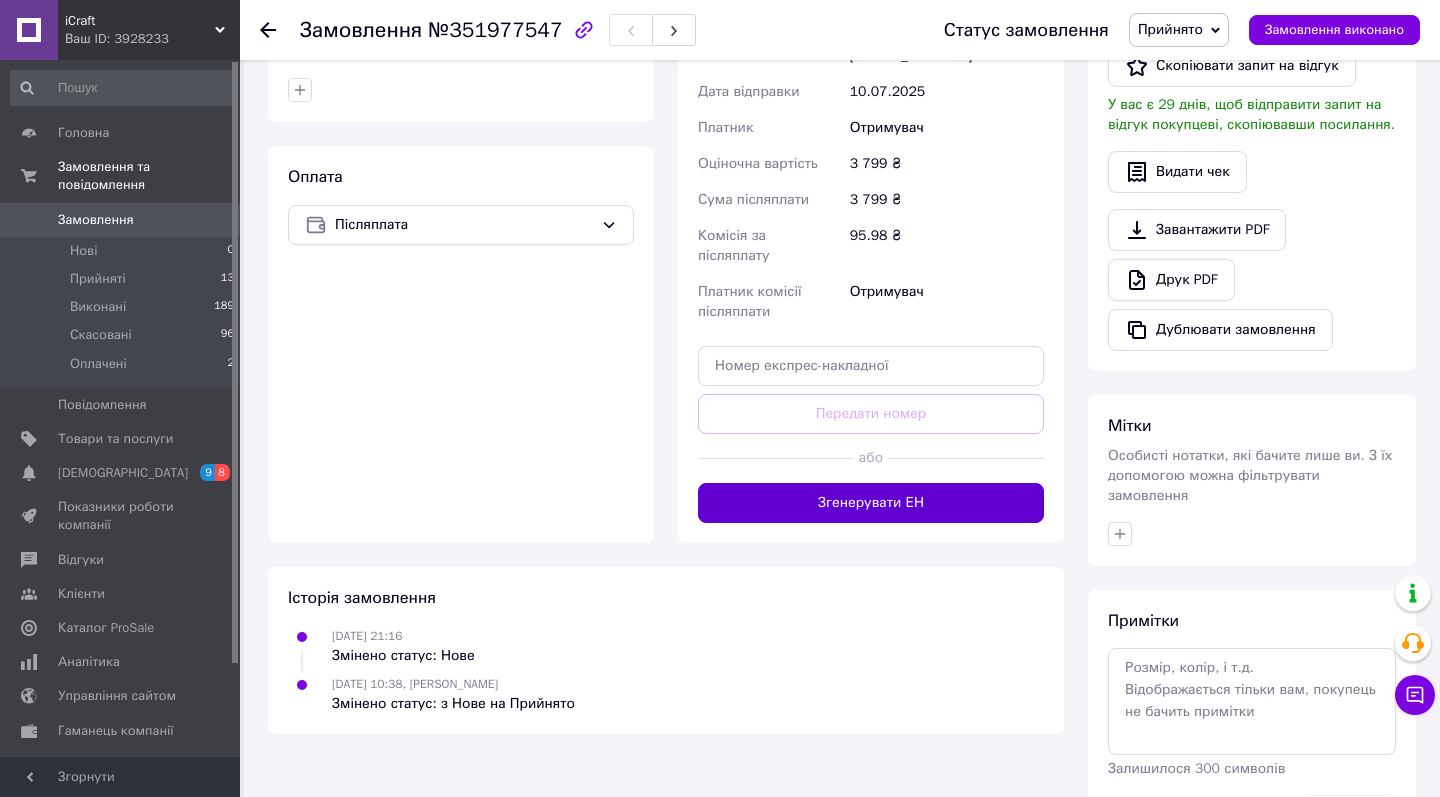 click on "Згенерувати ЕН" at bounding box center (871, 503) 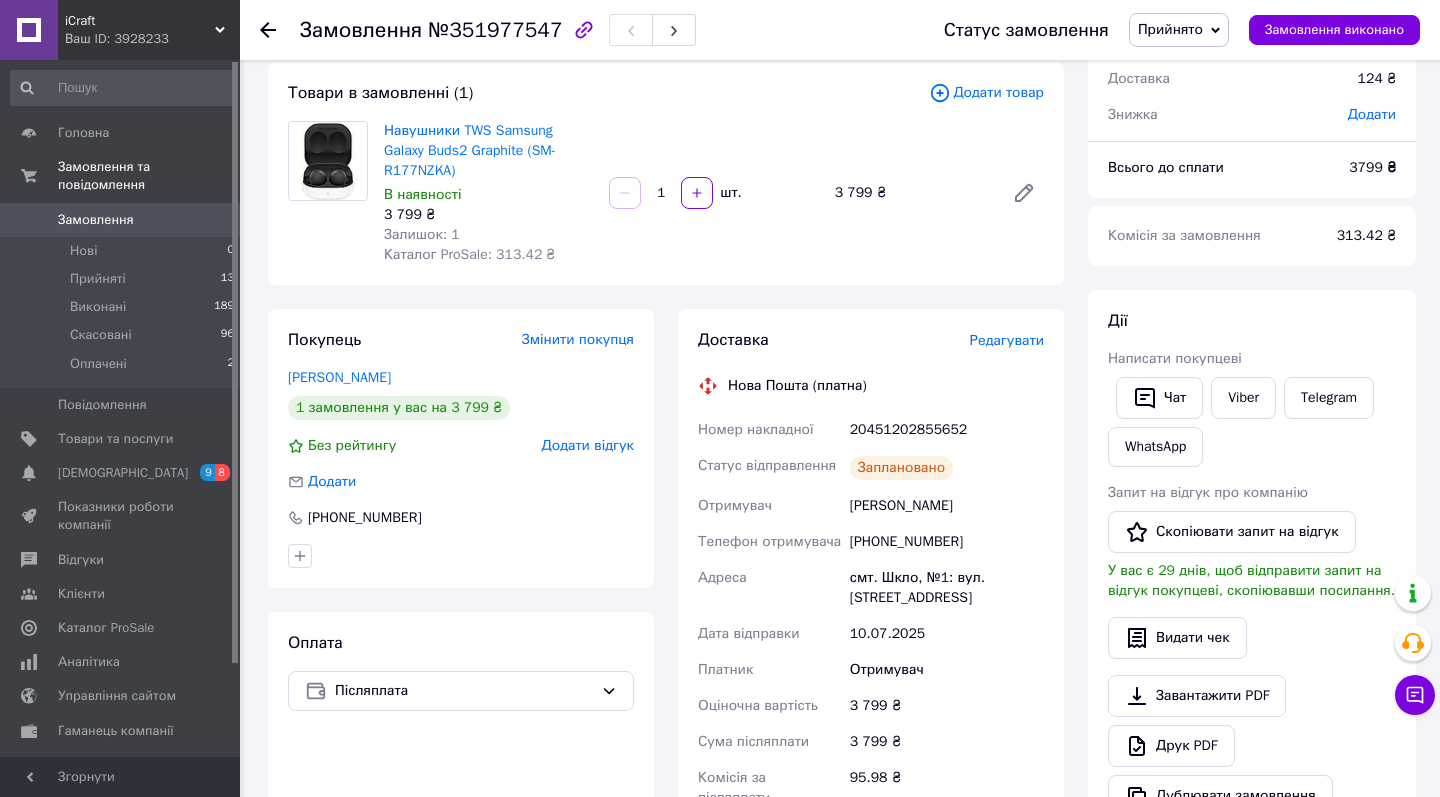 scroll, scrollTop: 93, scrollLeft: 0, axis: vertical 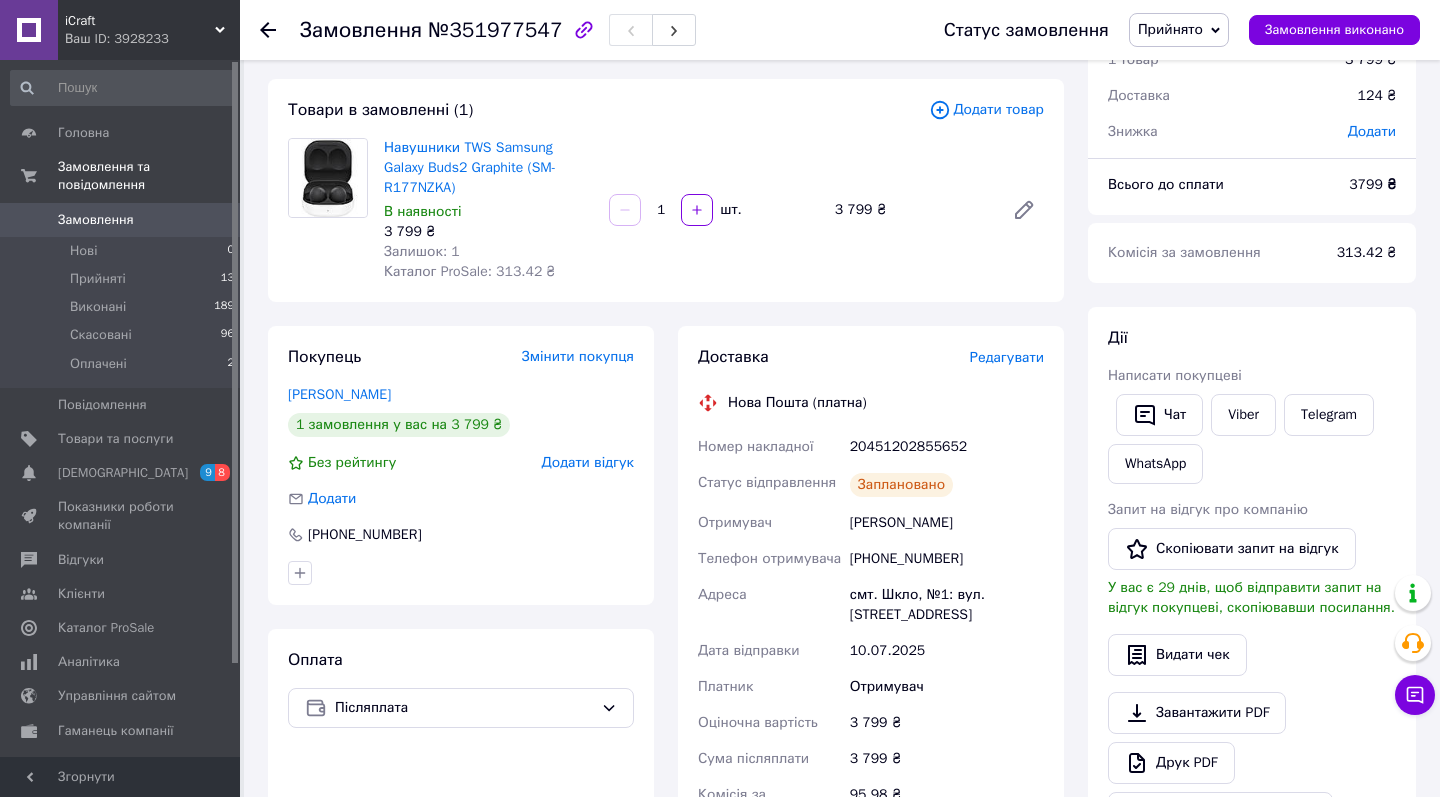 click 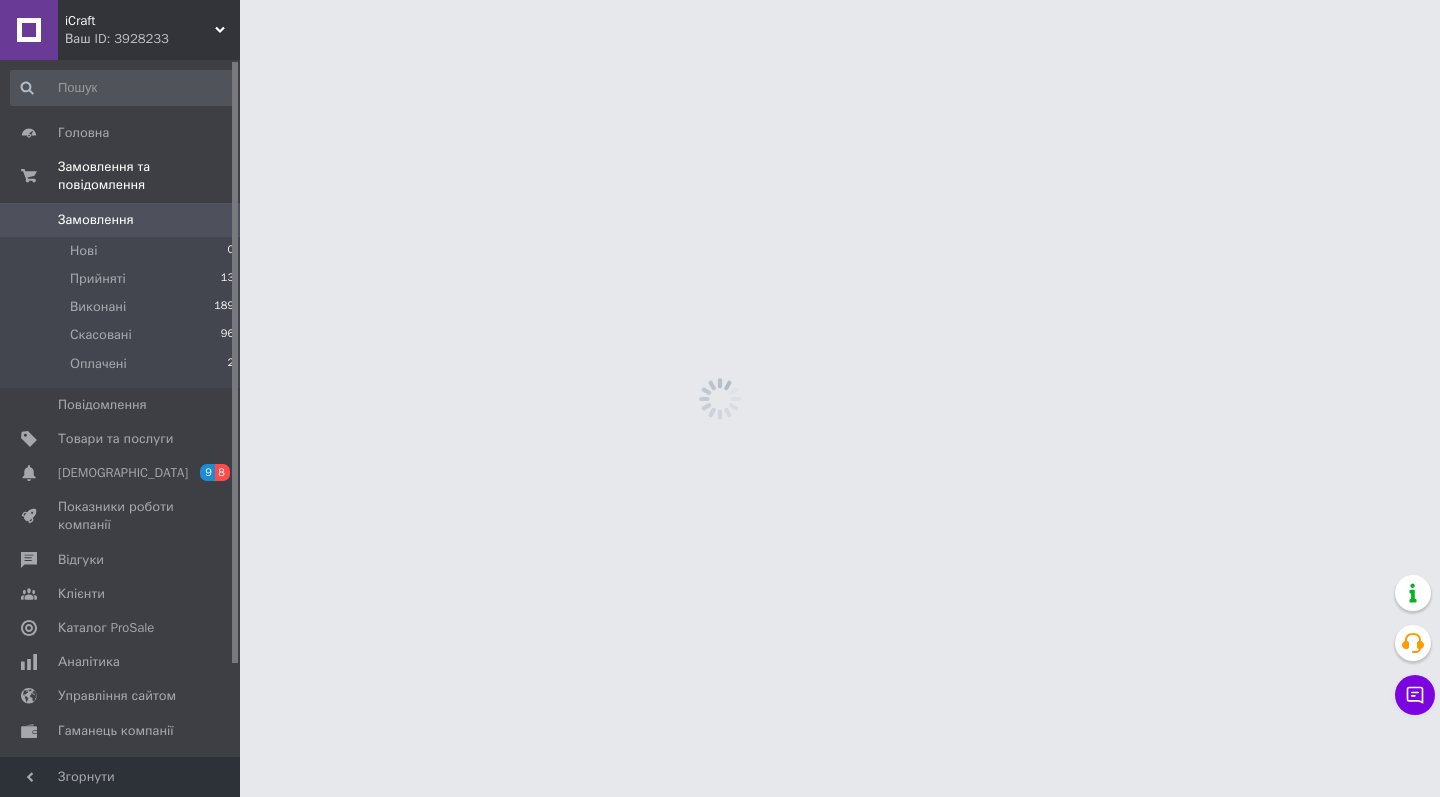 scroll, scrollTop: 0, scrollLeft: 0, axis: both 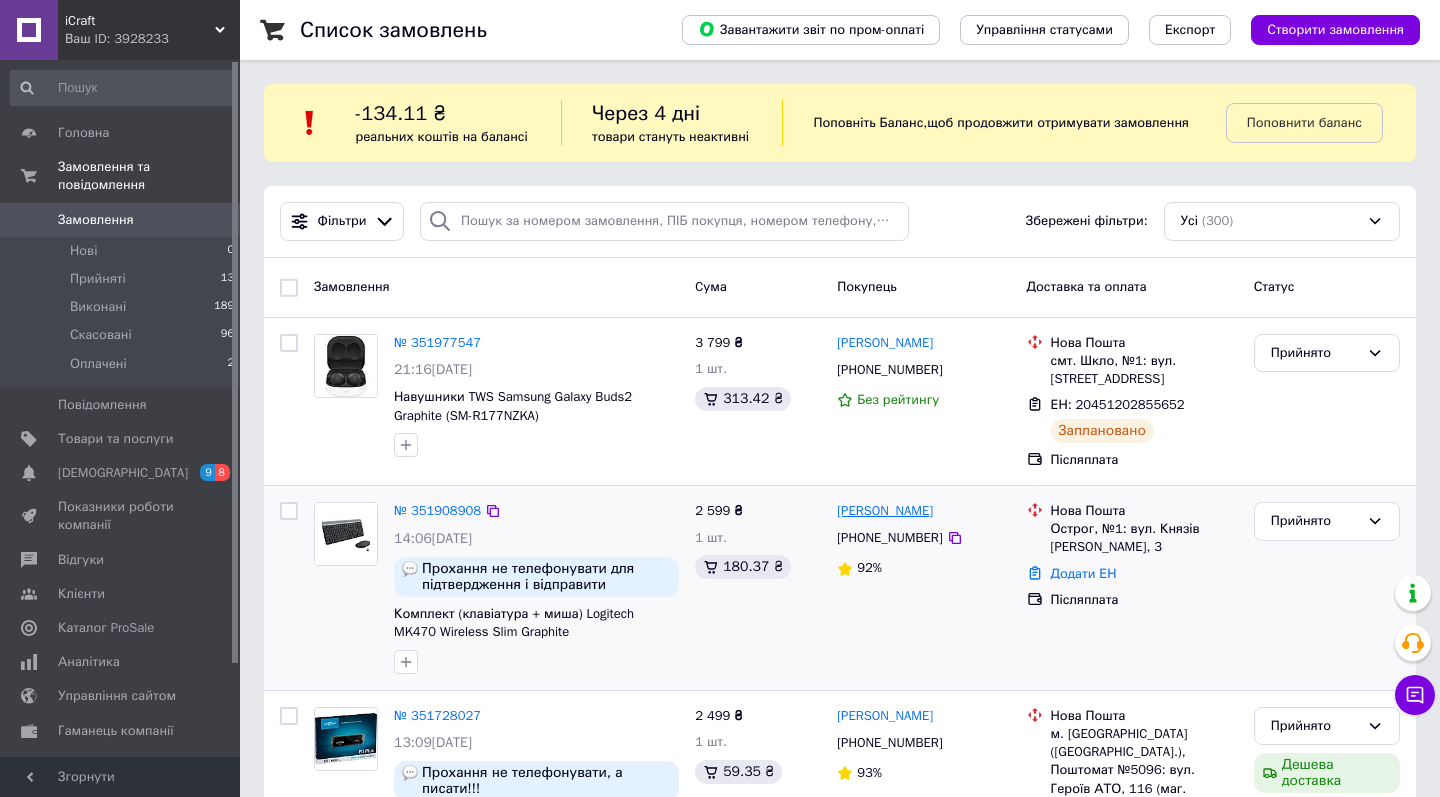 click on "[PERSON_NAME]" at bounding box center [885, 511] 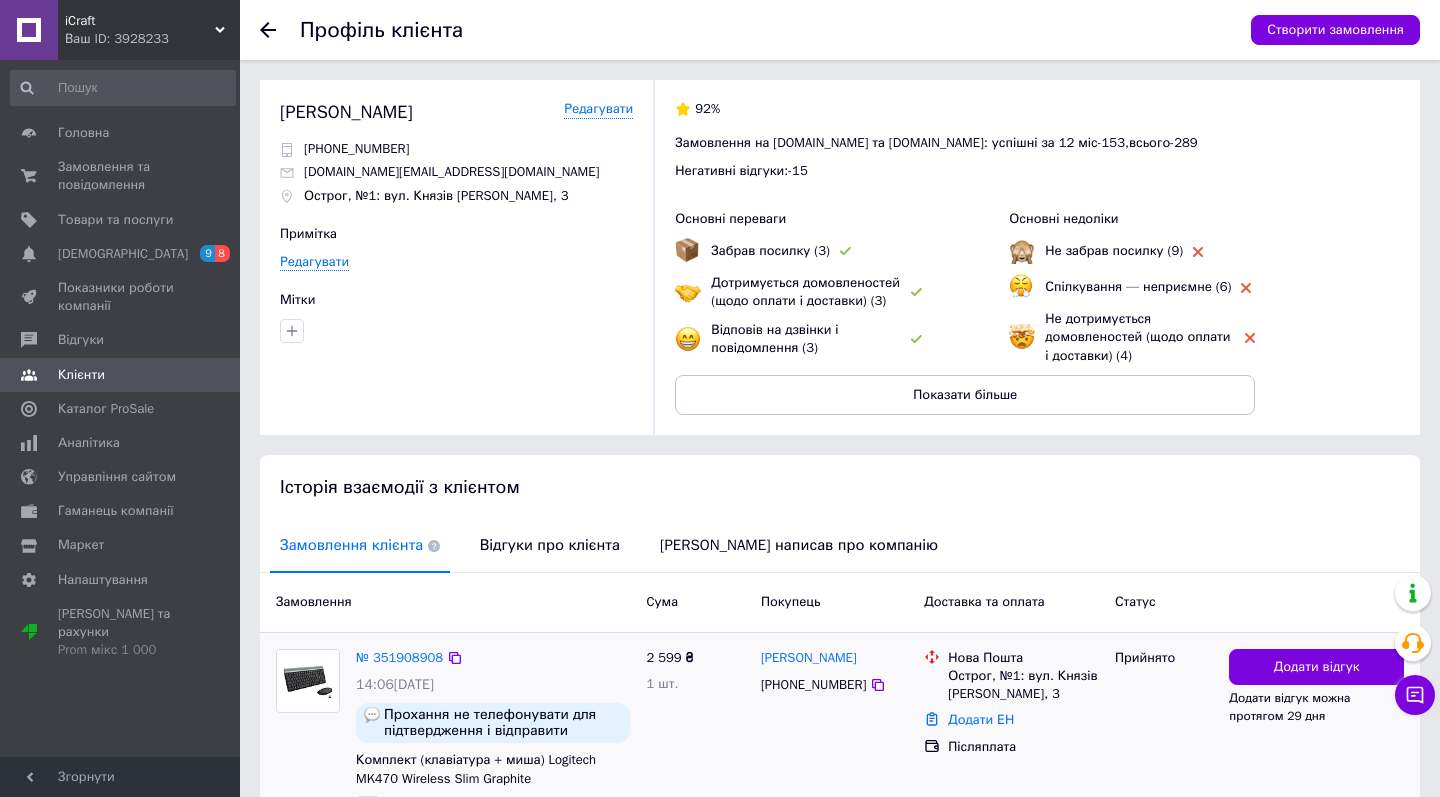 scroll, scrollTop: 0, scrollLeft: 0, axis: both 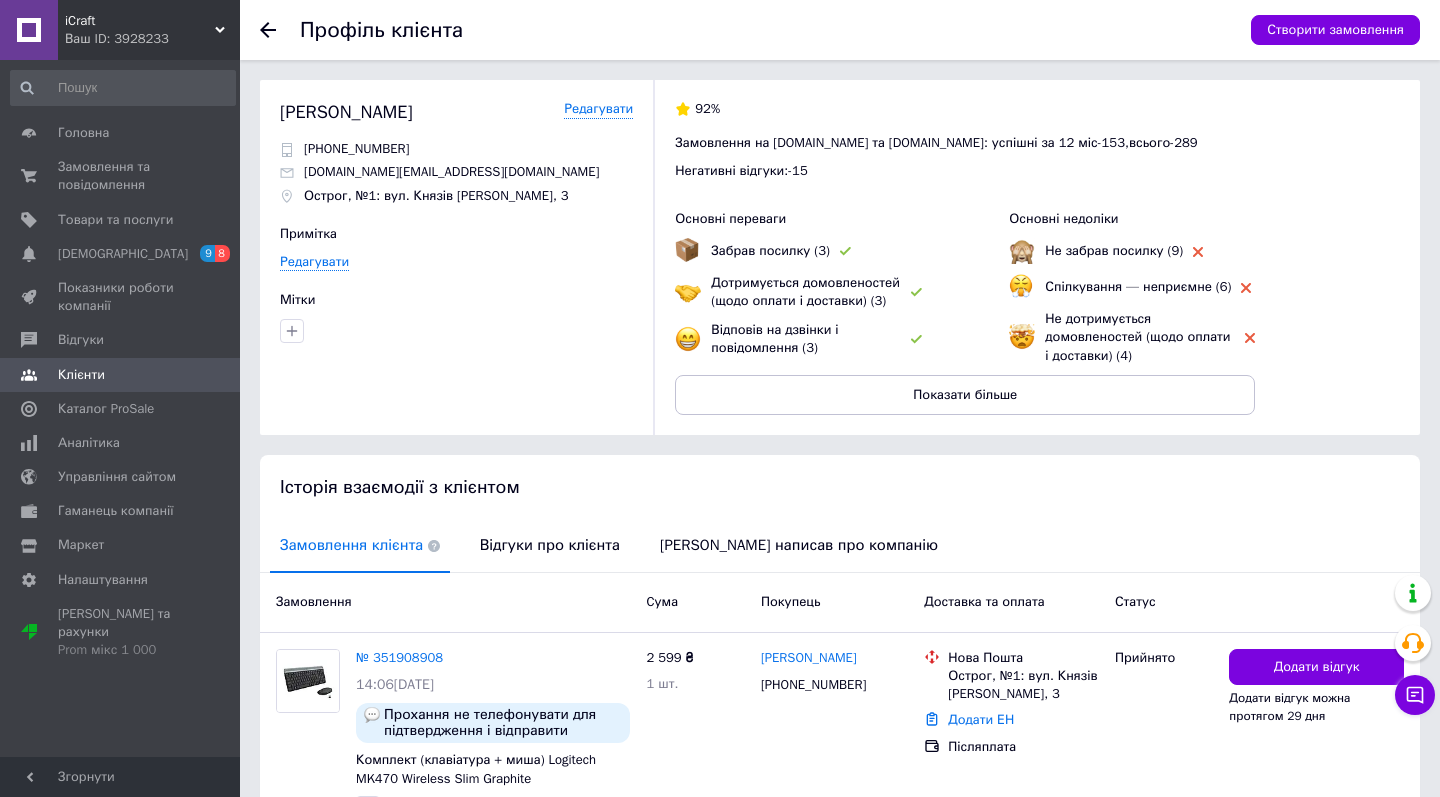 click 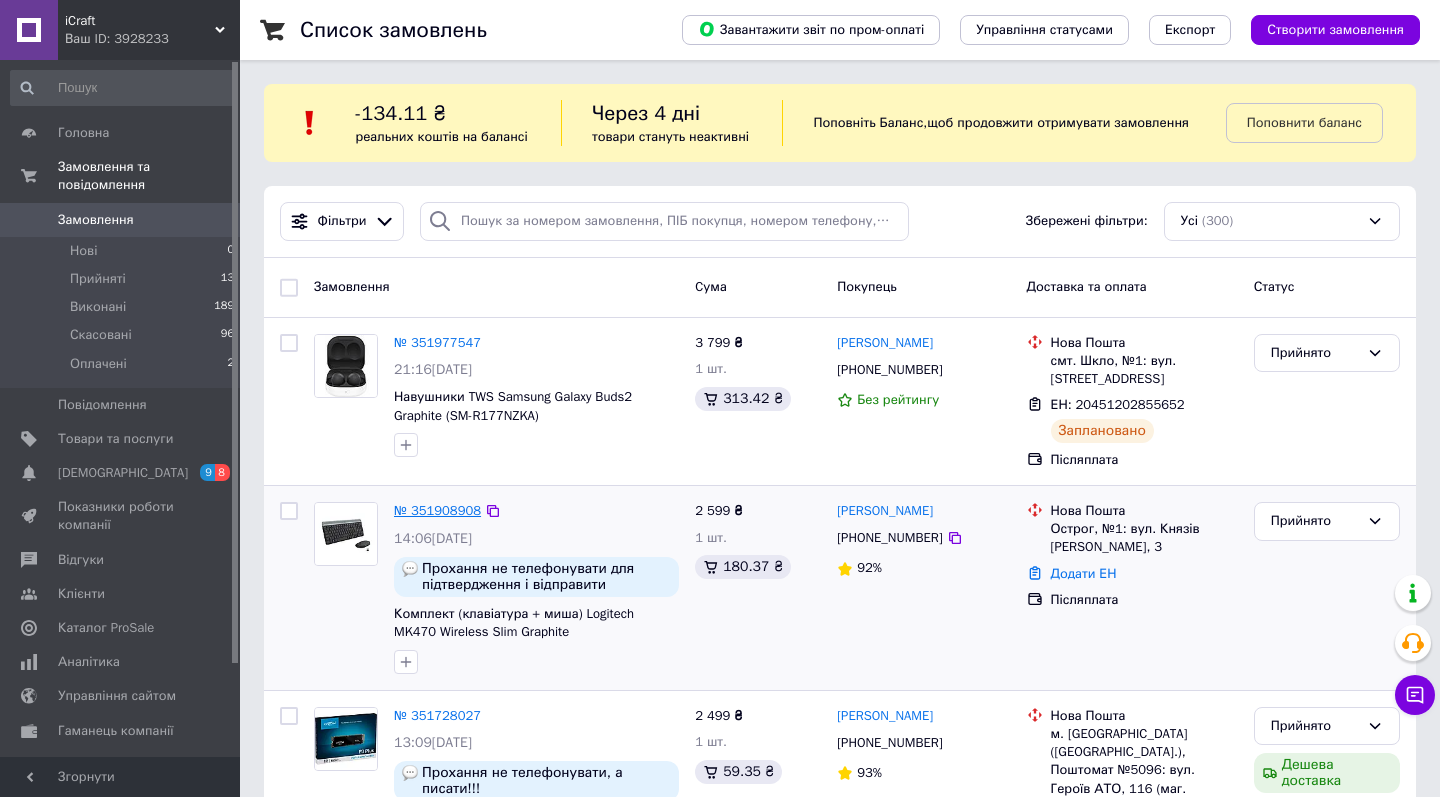 click on "№ 351908908" at bounding box center [437, 510] 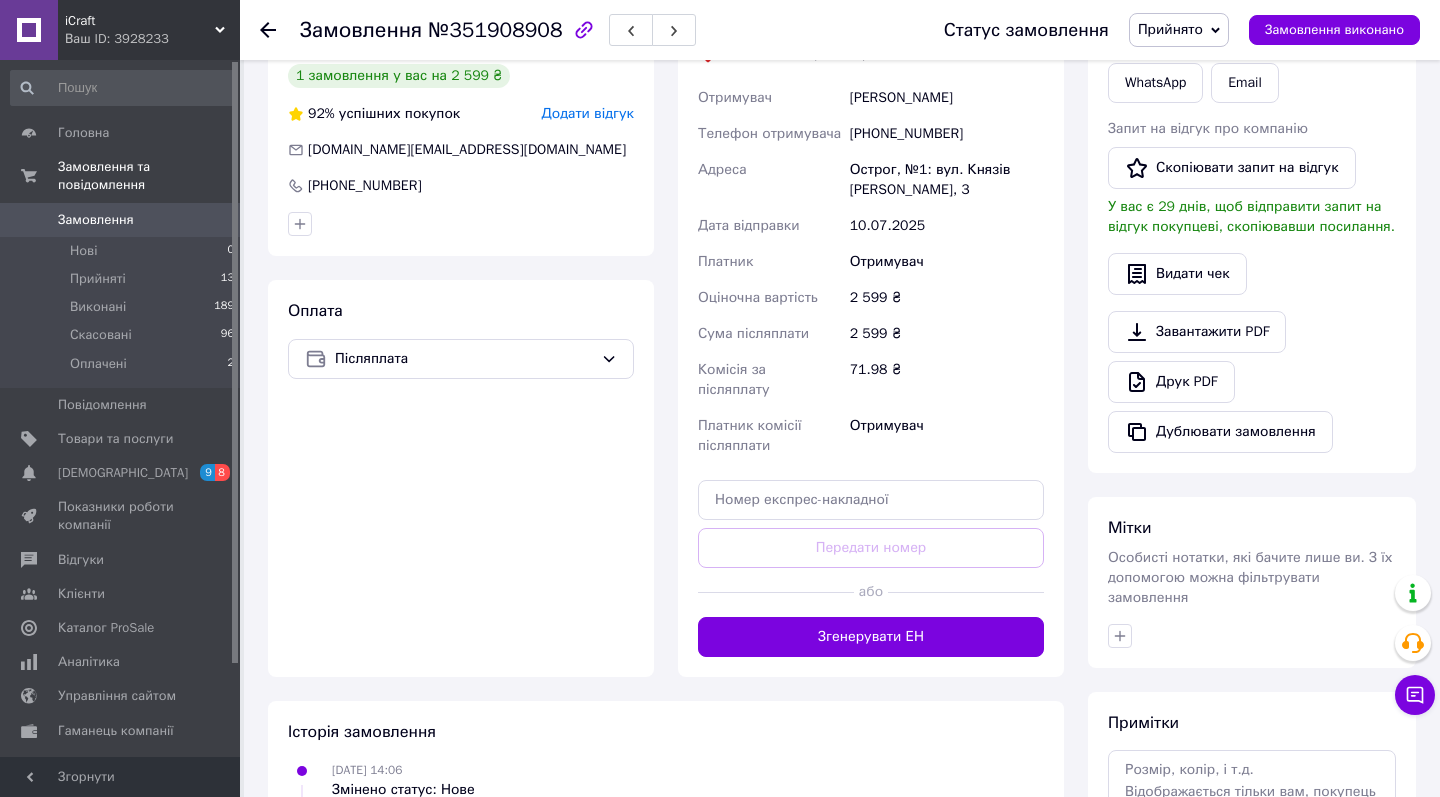 scroll, scrollTop: 487, scrollLeft: 0, axis: vertical 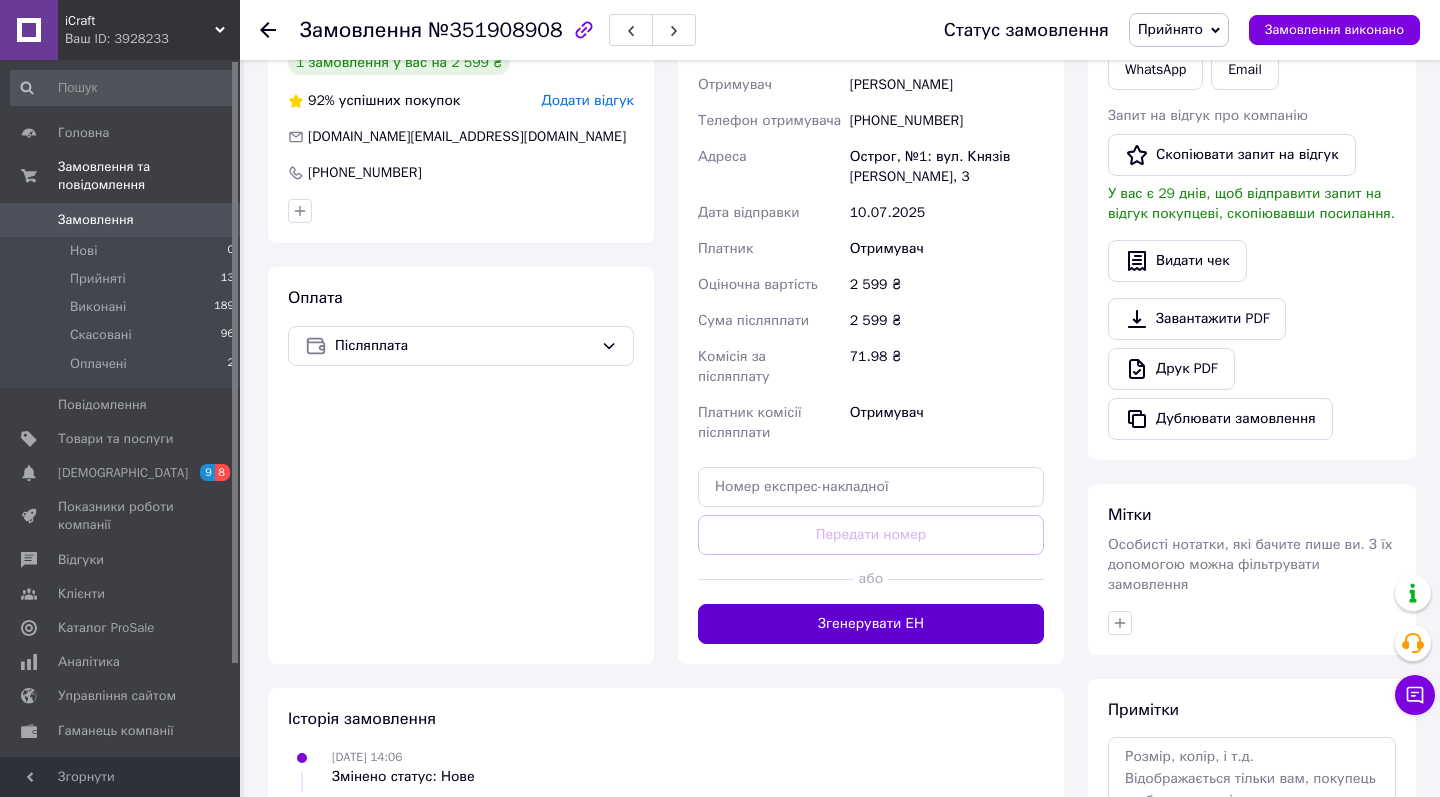 click on "Згенерувати ЕН" at bounding box center (871, 624) 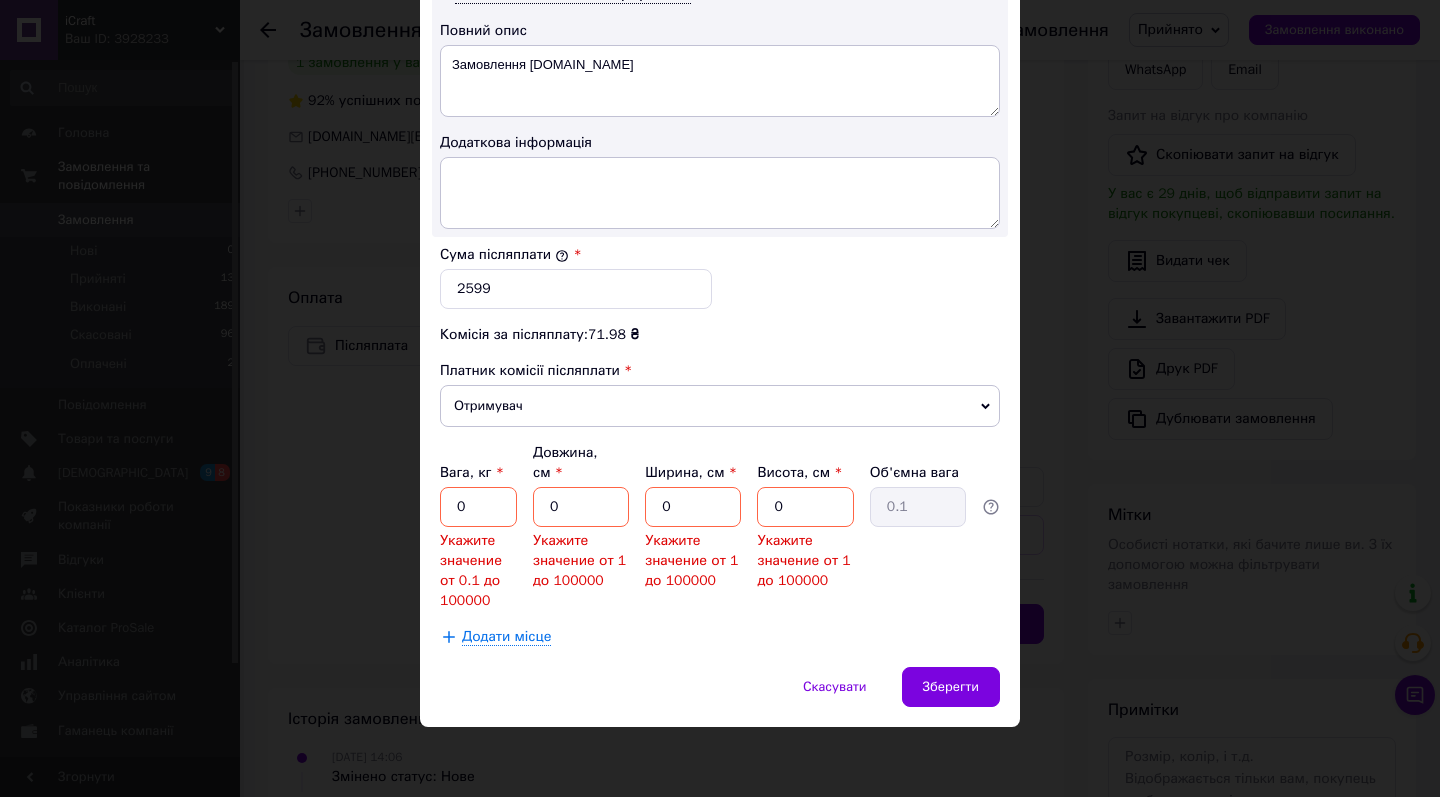 scroll, scrollTop: 1076, scrollLeft: 0, axis: vertical 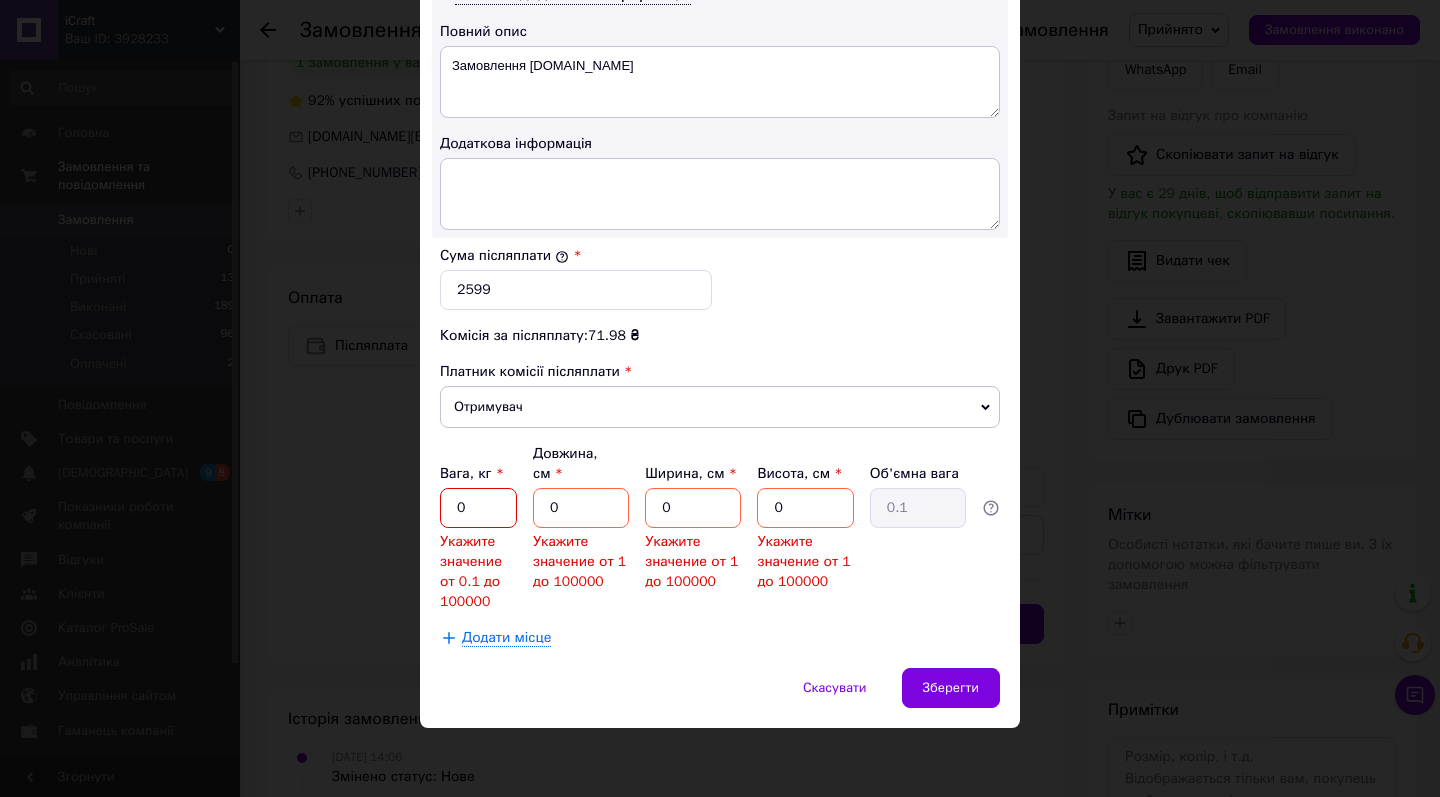 click on "0" at bounding box center [478, 508] 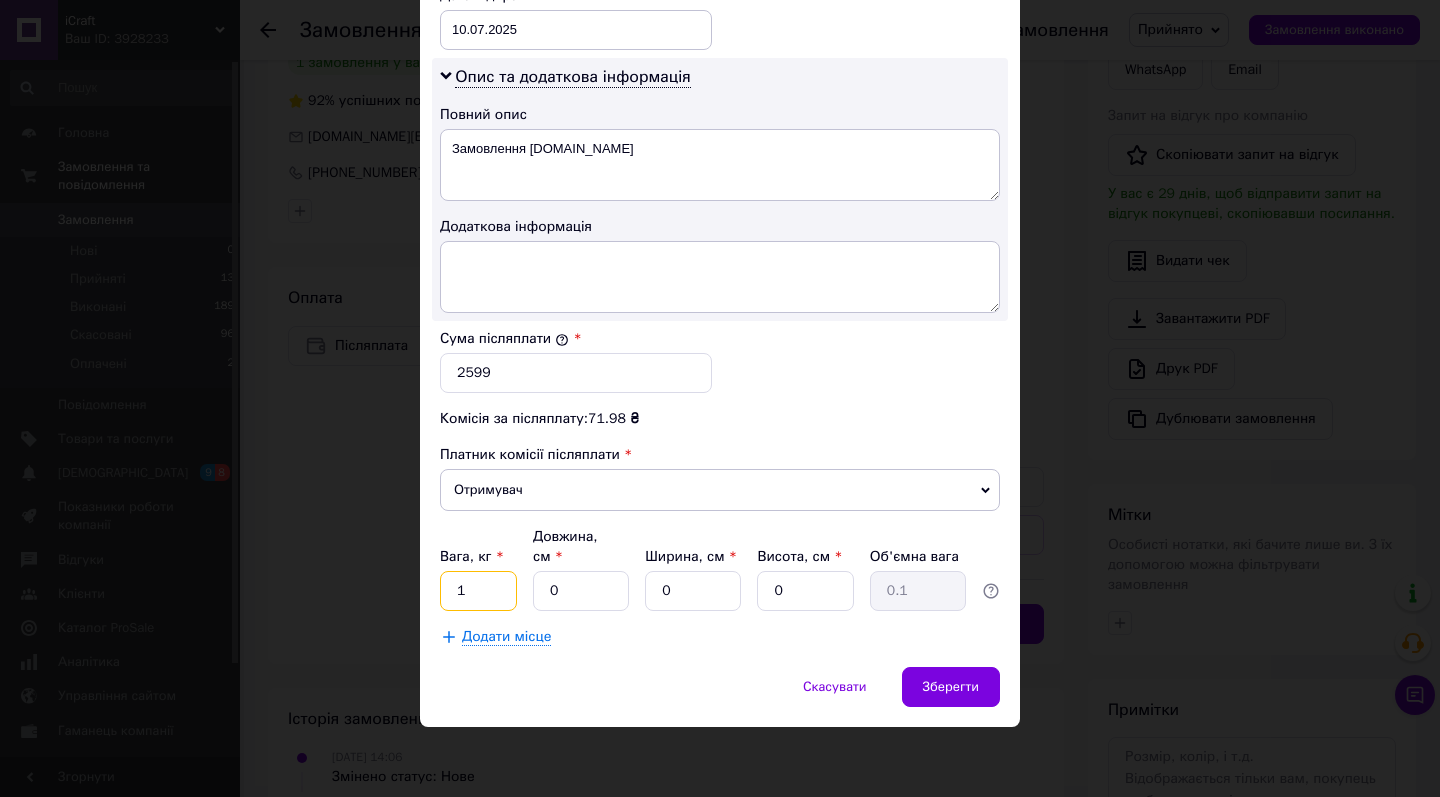 scroll, scrollTop: 992, scrollLeft: 0, axis: vertical 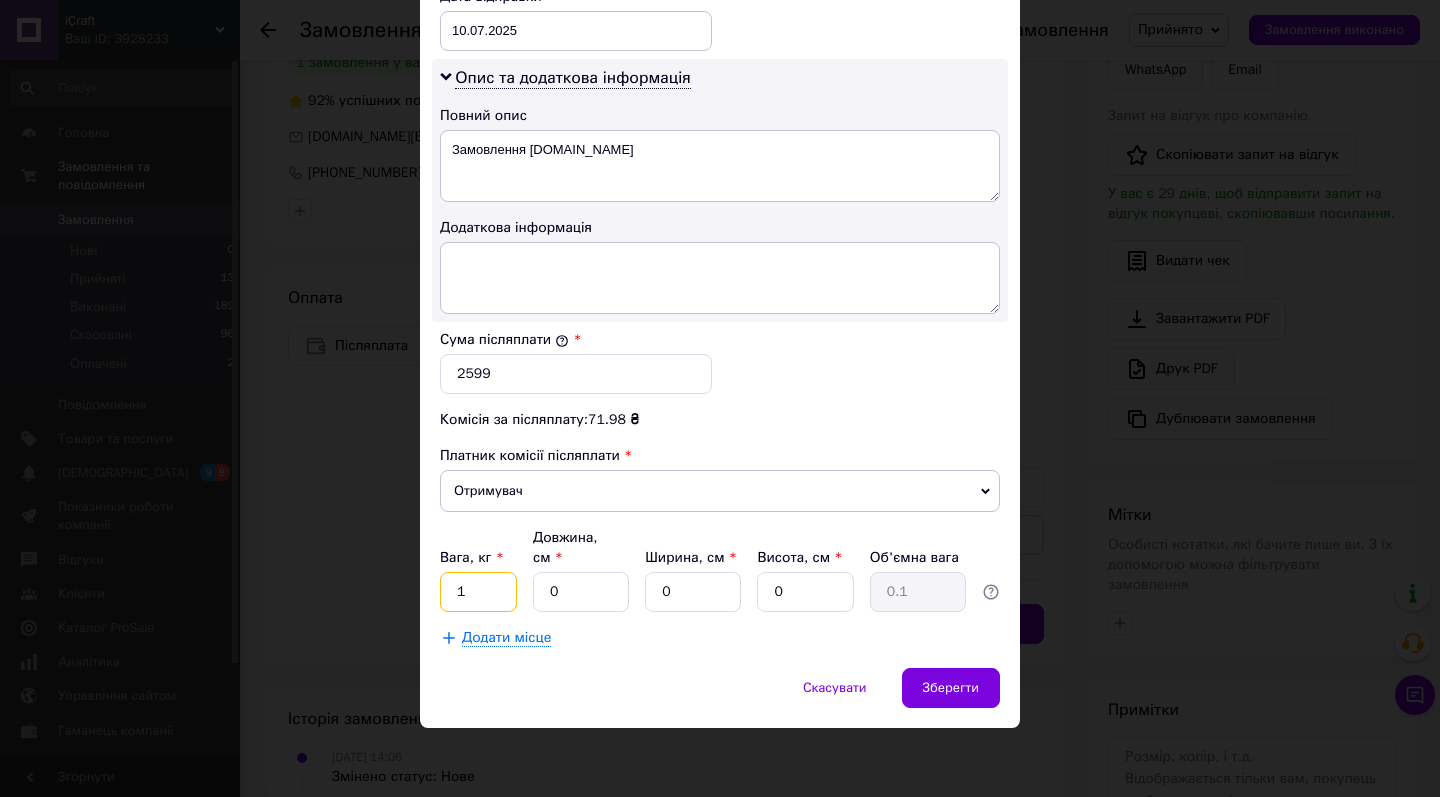 type on "1" 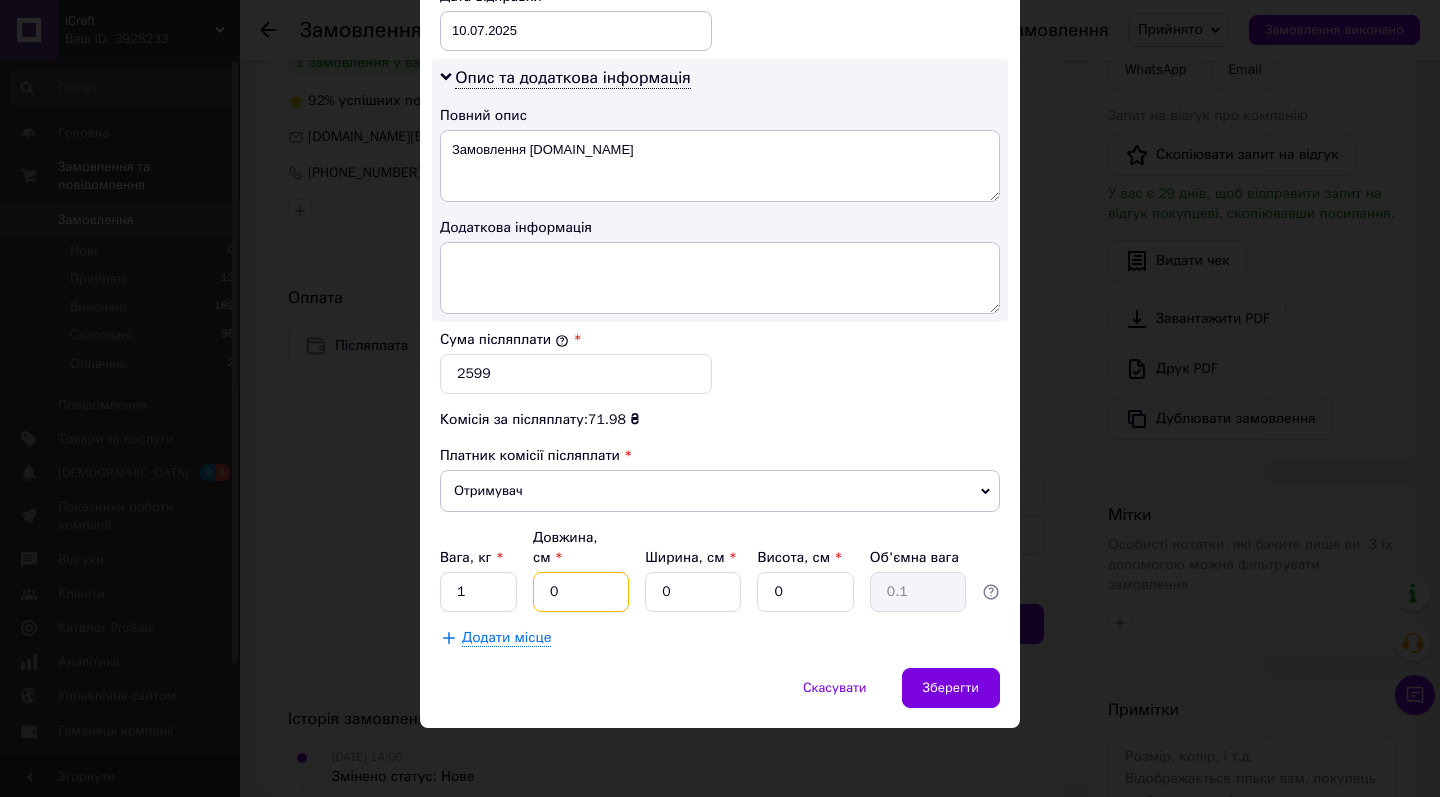click on "0" at bounding box center (581, 592) 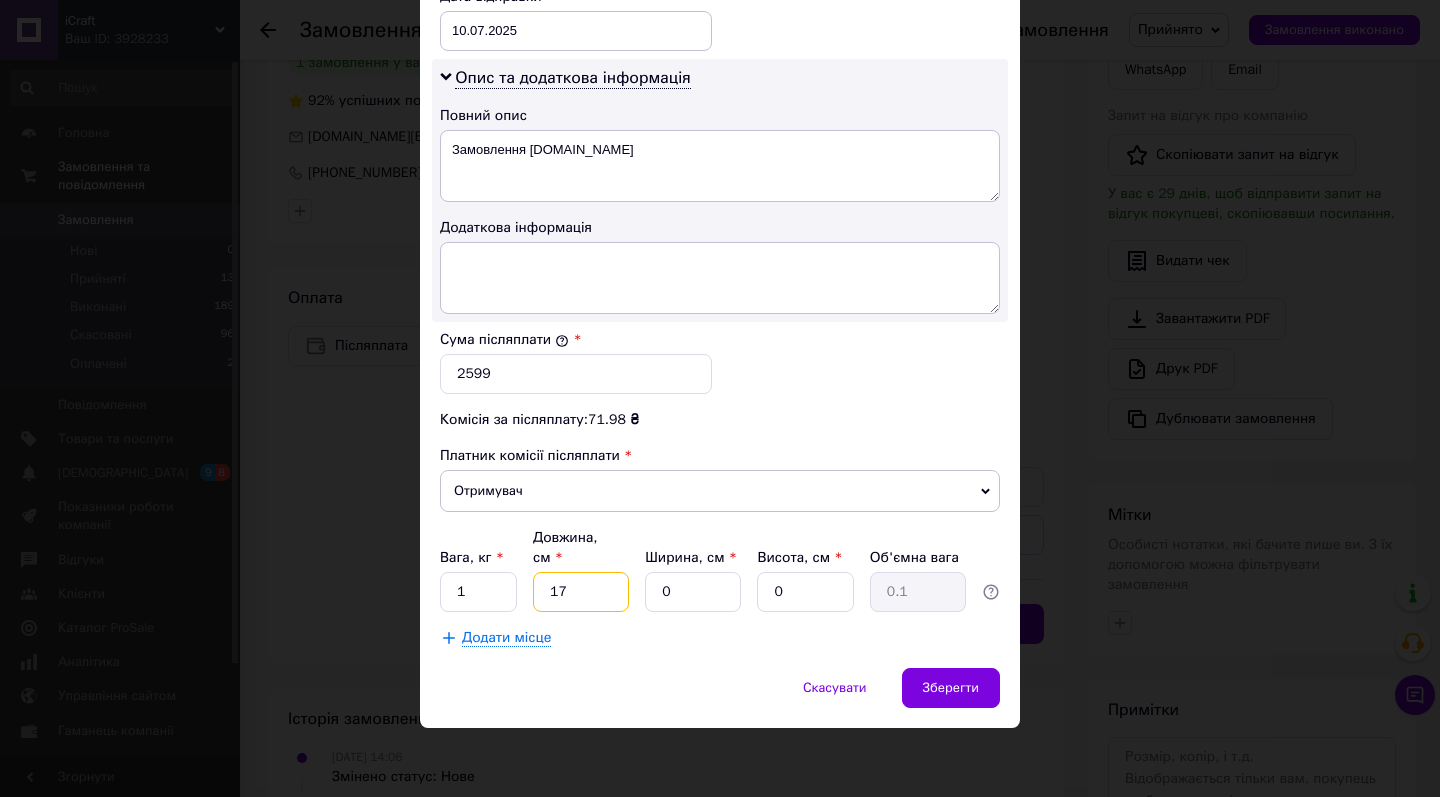 type on "17" 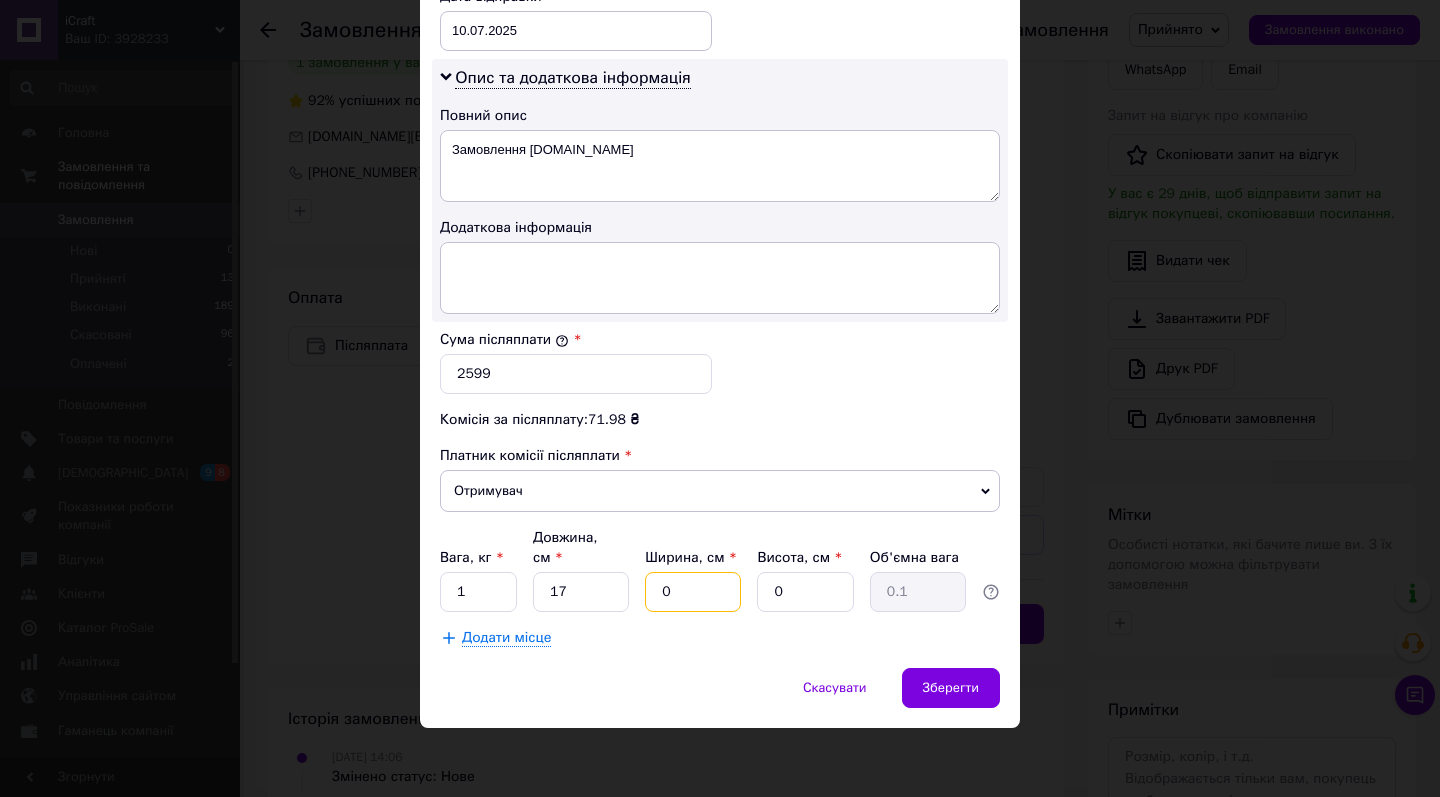 click on "0" at bounding box center [693, 592] 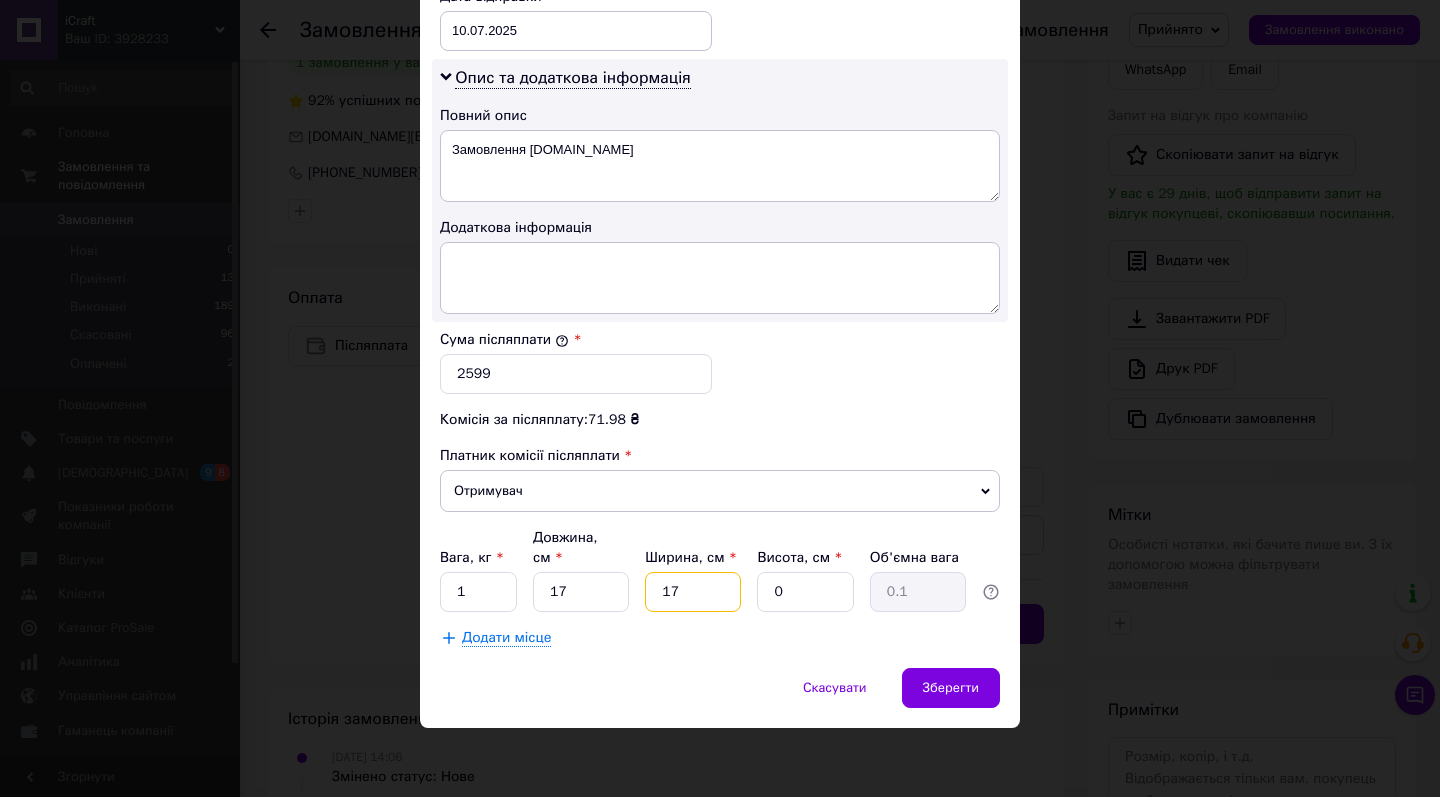 type on "17" 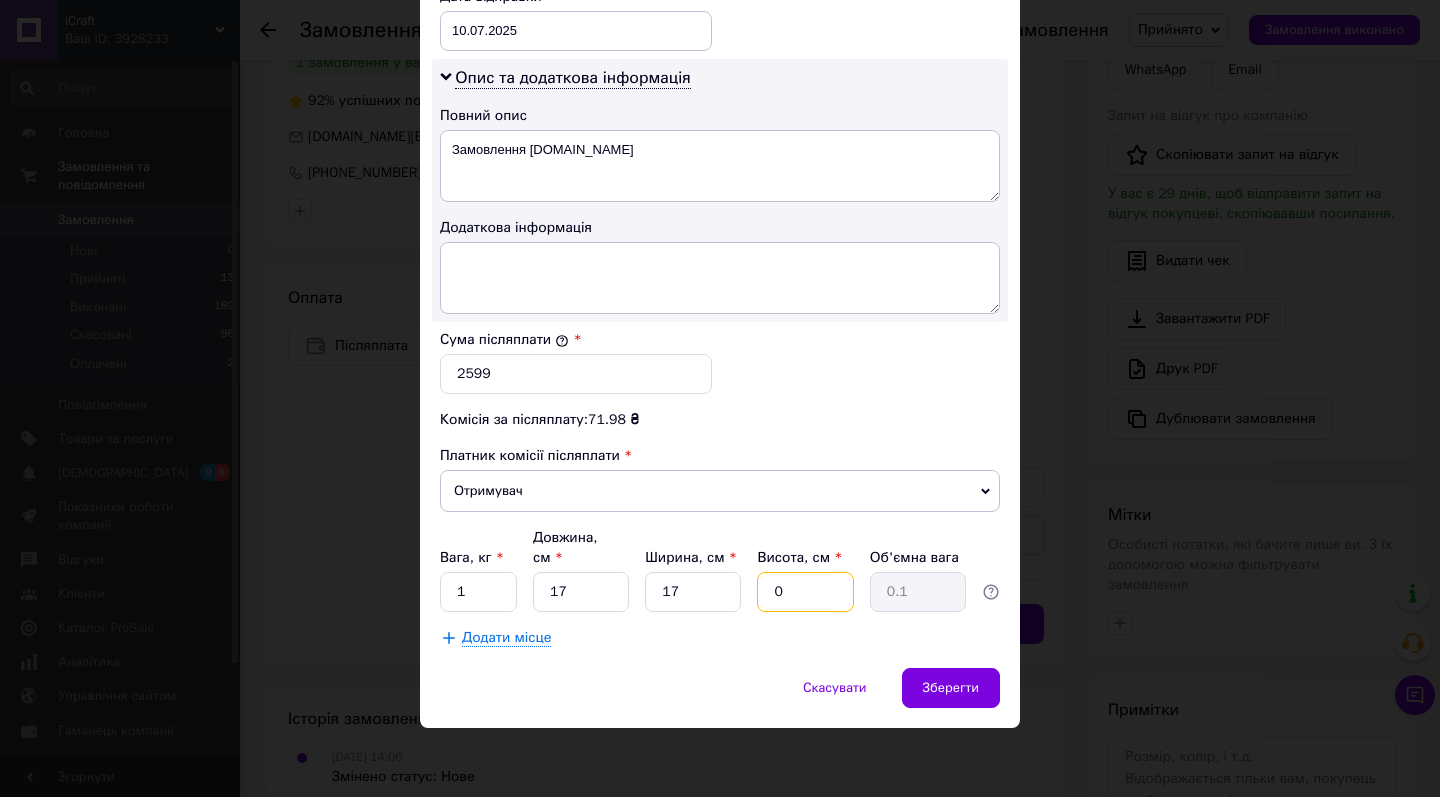 click on "0" at bounding box center (805, 592) 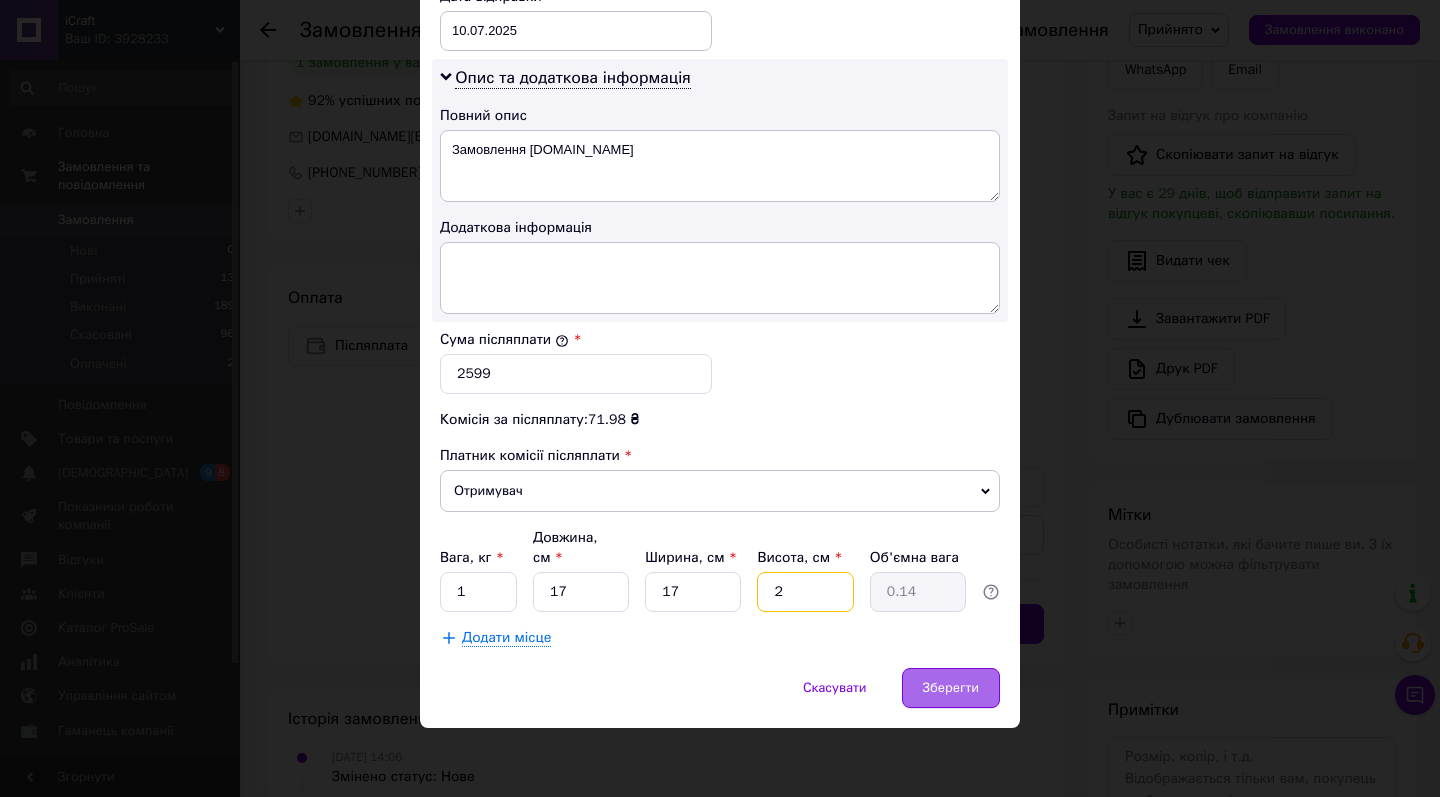 type on "2" 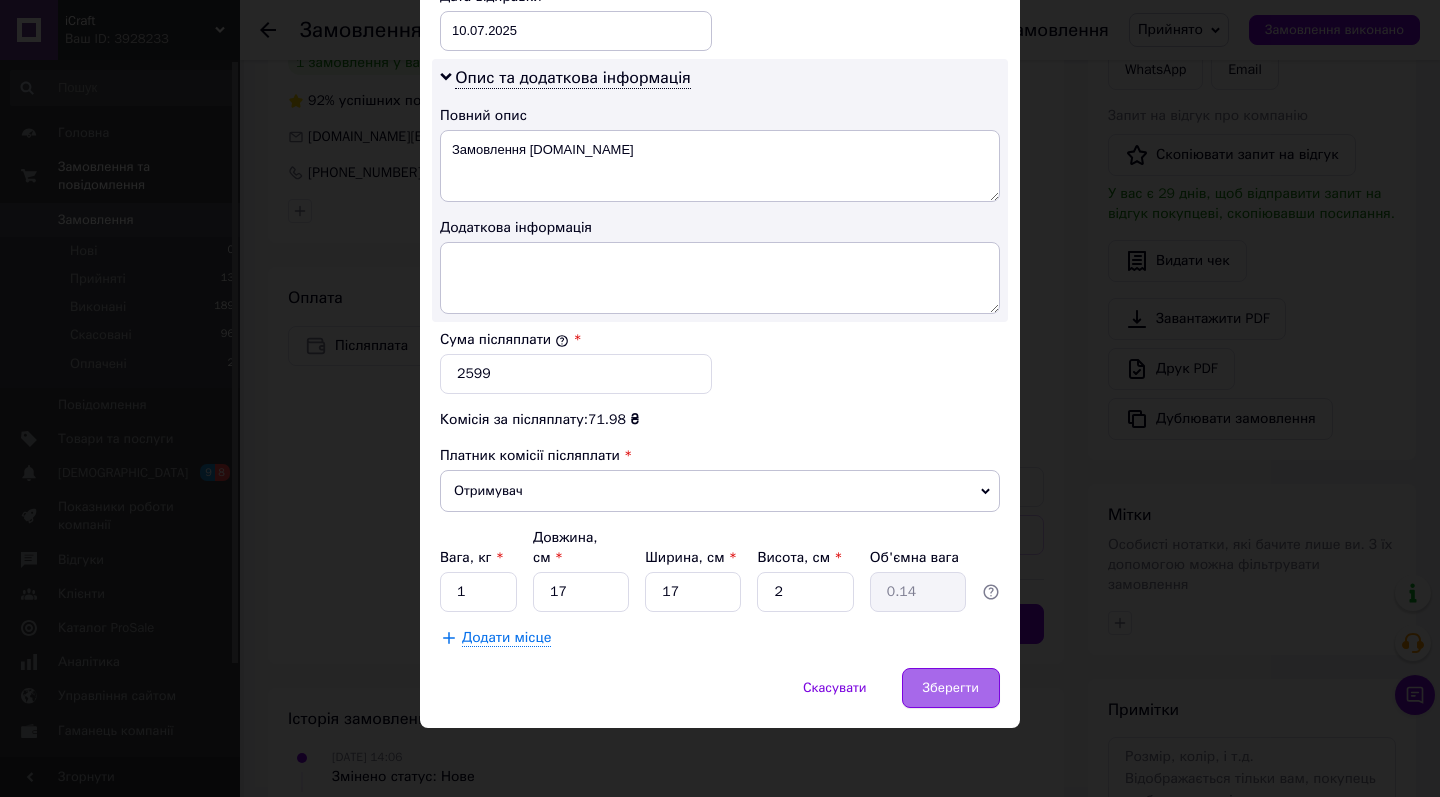 click on "Зберегти" at bounding box center (951, 688) 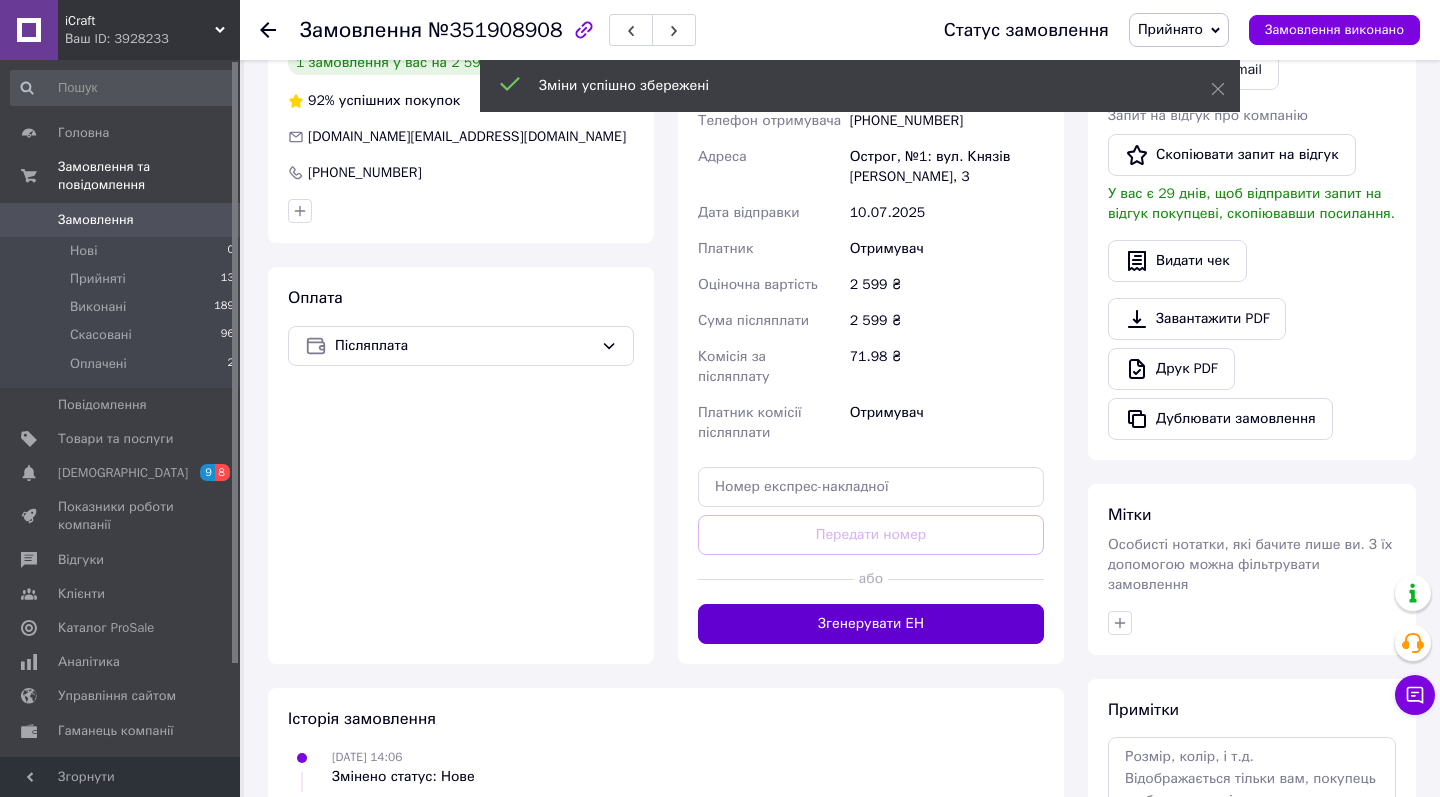 click on "Згенерувати ЕН" at bounding box center [871, 624] 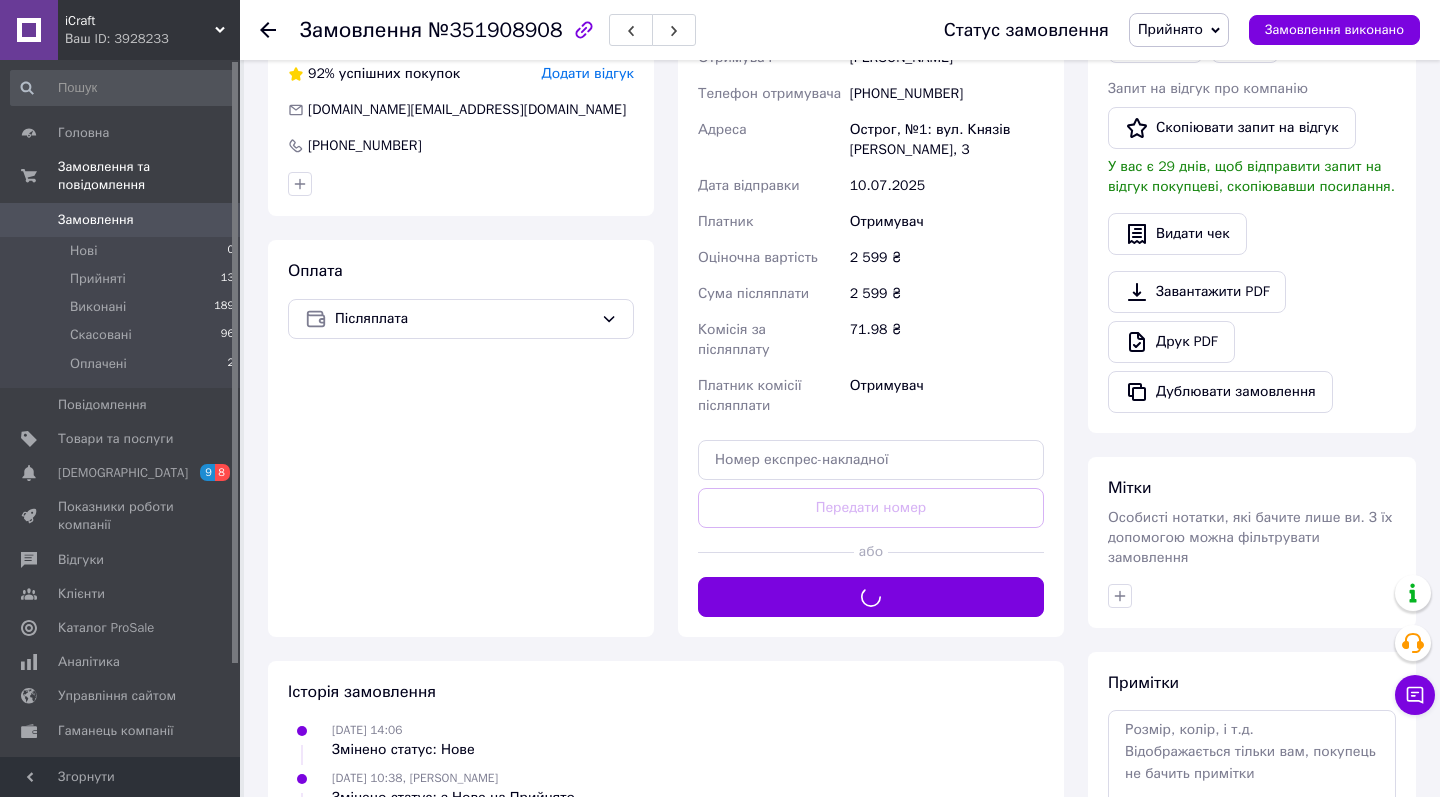 scroll, scrollTop: 516, scrollLeft: 0, axis: vertical 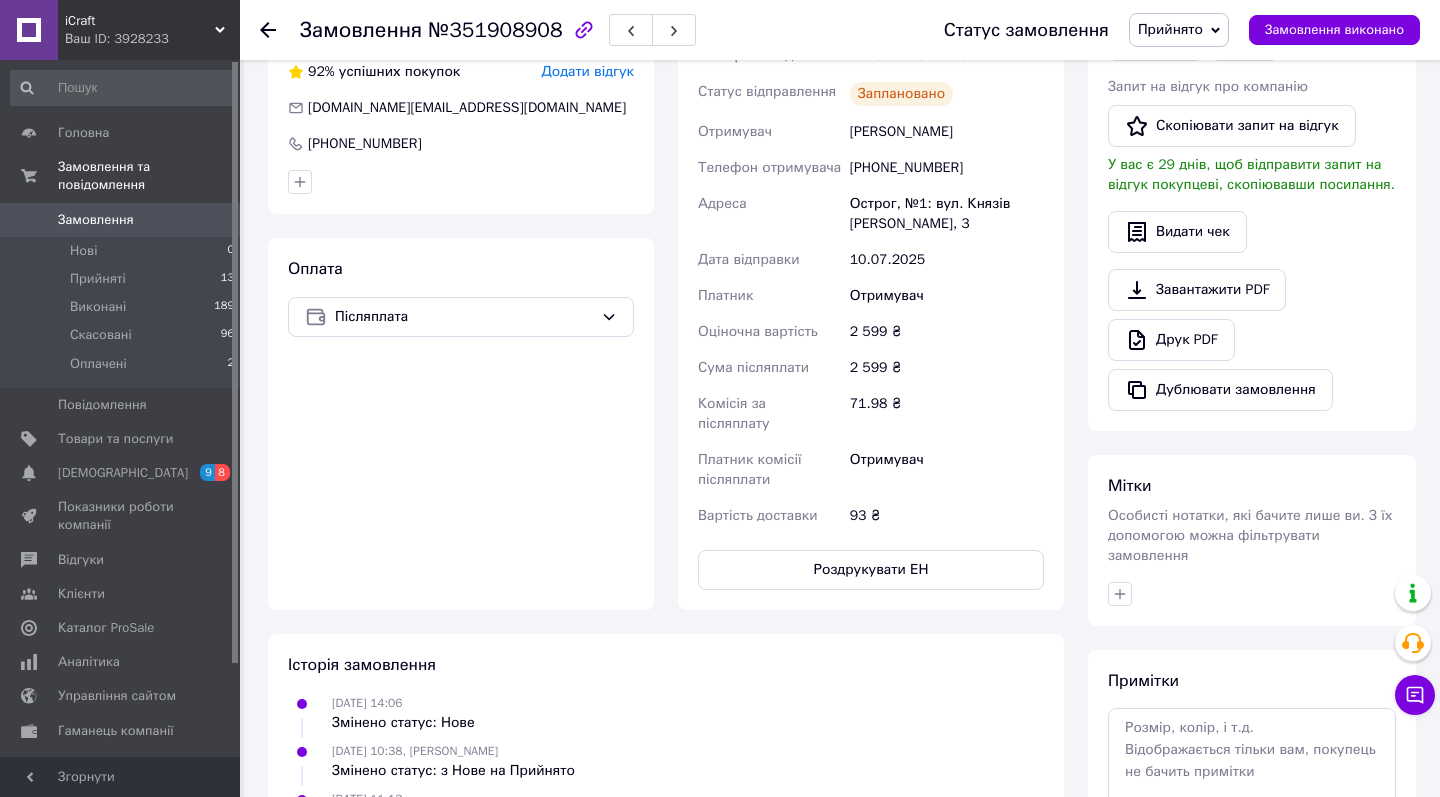 click 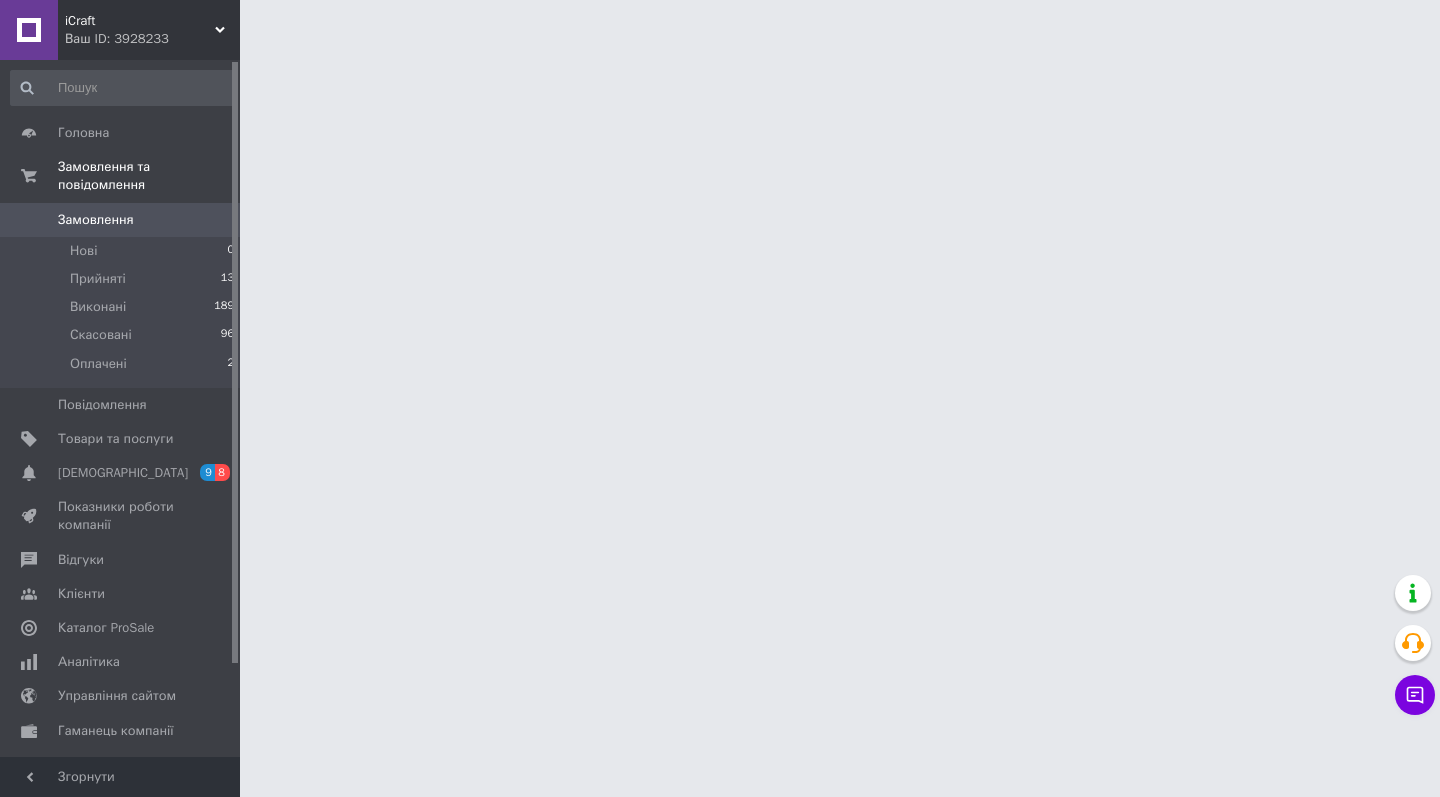 scroll, scrollTop: 0, scrollLeft: 0, axis: both 